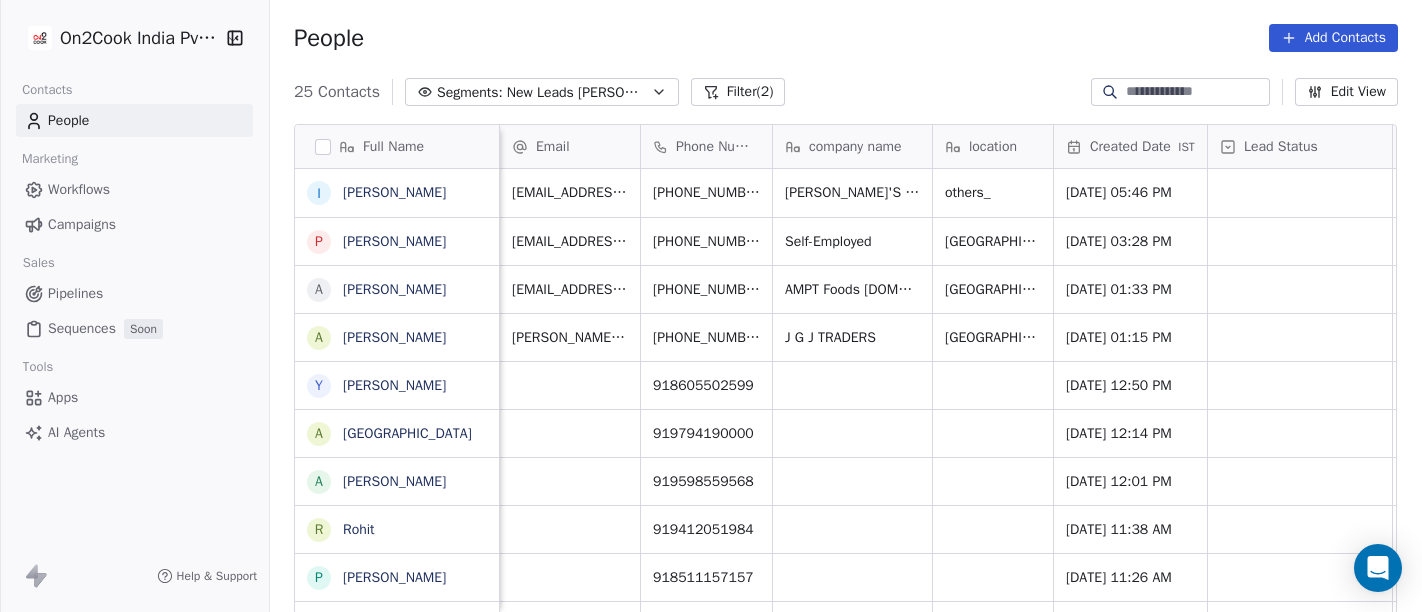 scroll, scrollTop: 0, scrollLeft: 0, axis: both 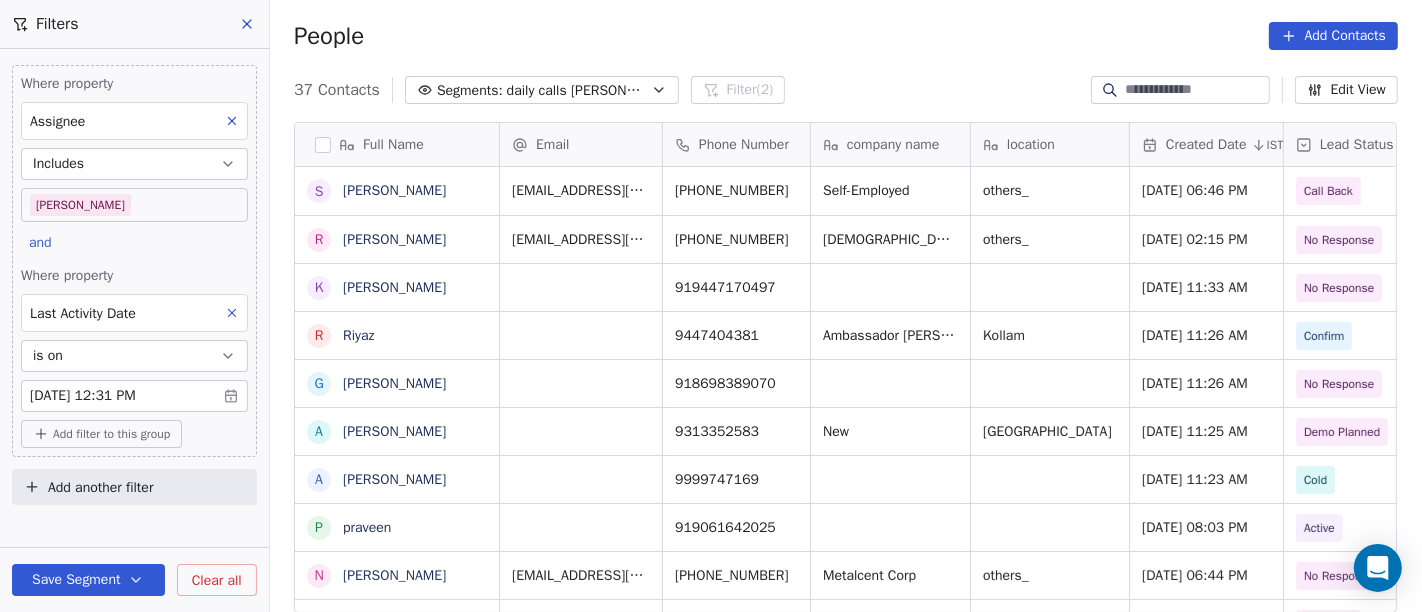 click on "On2Cook India Pvt. Ltd. Contacts People Marketing Workflows Campaigns Sales Pipelines Sequences Soon Tools Apps AI Agents Help & Support Filters Where property   Assignee   Includes Salim and Where property   Last Activity Date   is on Jul 03, 2025 12:31 PM Add filter to this group Add another filter Save Segment Clear all People  Add Contacts 37 Contacts Segments: daily calls salim  Filter  (2) Edit View Tag Full Name S Sunil Bhosale R Rupesh Joshi K Kurian R Riyaz G Ganesh Tiwari A Ankit Gupta A Amit Kochhar p praveen N Nitin Agarwal i imtiyaz shora M Manoj Sharma T The Cheesy Bond Cafe a asharfi lal mahour D Deepak Kumar J Jagmohan Singh Chauhan J Jyoti Gupta E Er Piyush Garg H Harshit Bansal P Pushpendra Singh R Rakesh B Bhupesh Vij R Rakesh Maheshwari P Praveen Goswami K Karan Z Zunaid Rahman B Bibu Rana M Mohammad Rehan A Ashok meena K Kailashchandra Kabra Y Yash Pal Chhabra Email Phone Number company name location Created Date IST Lead Status Tags Assignee Sales Rep sharvin19@gmail.com +919422094016" at bounding box center (711, 306) 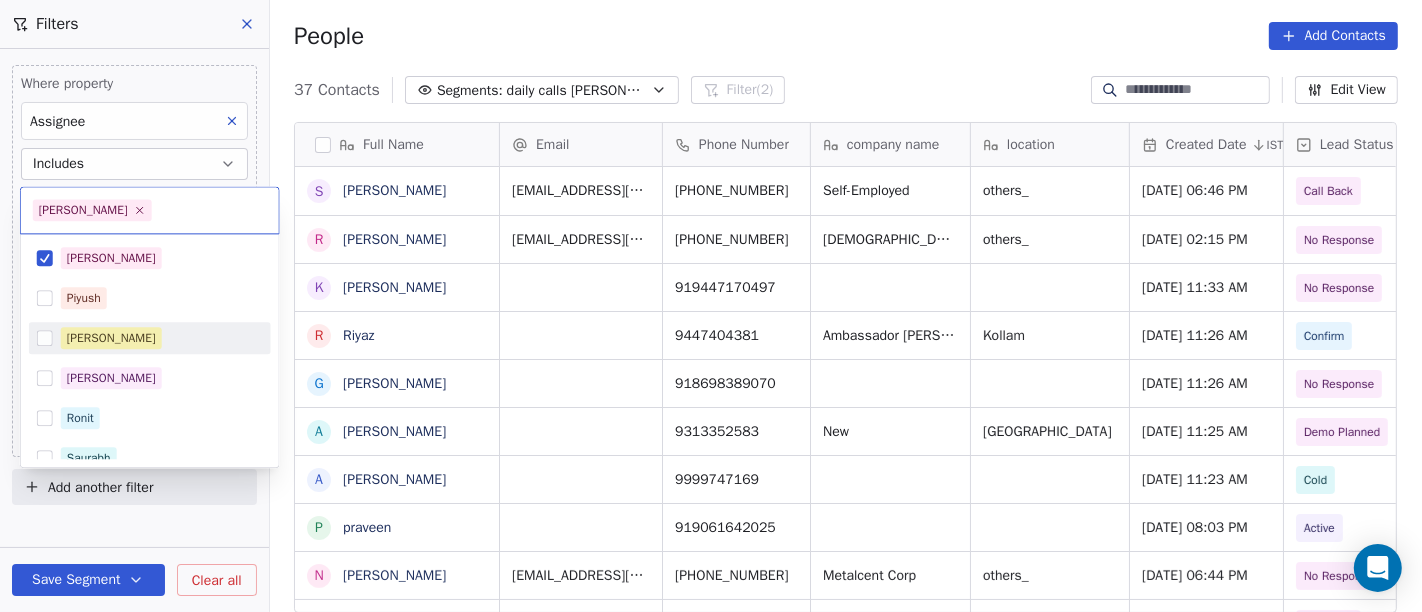 click on "[PERSON_NAME]" at bounding box center (162, 338) 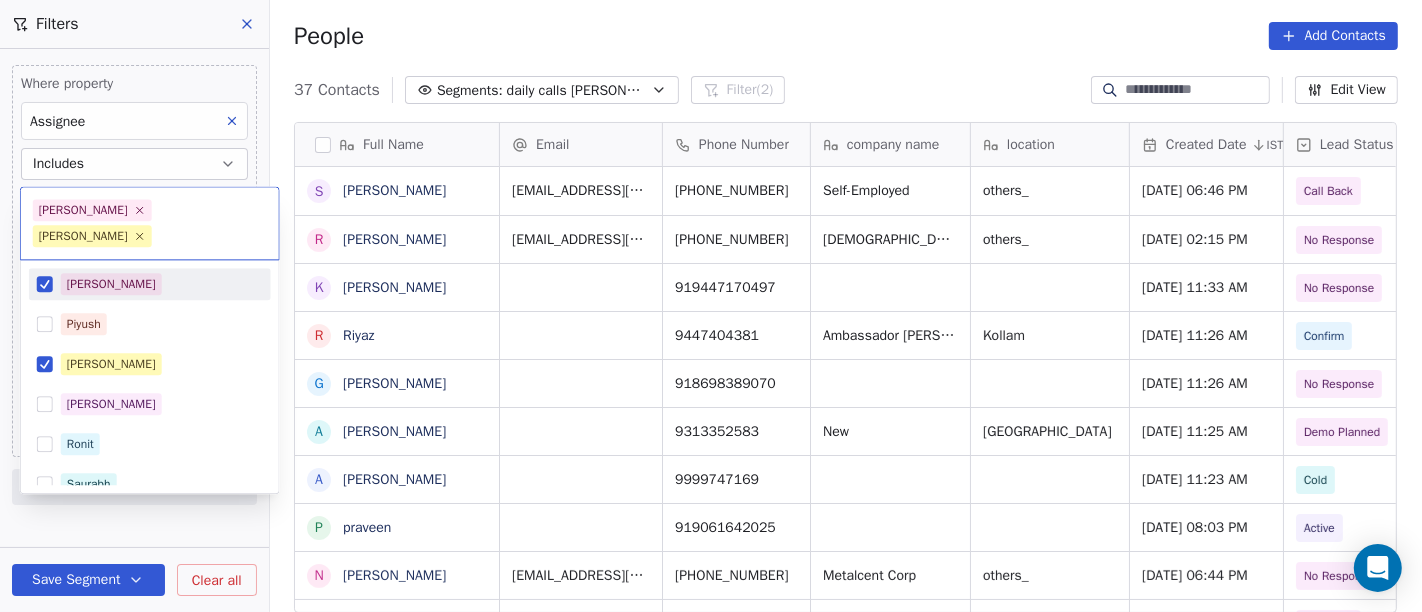 click on "[PERSON_NAME]" at bounding box center [162, 284] 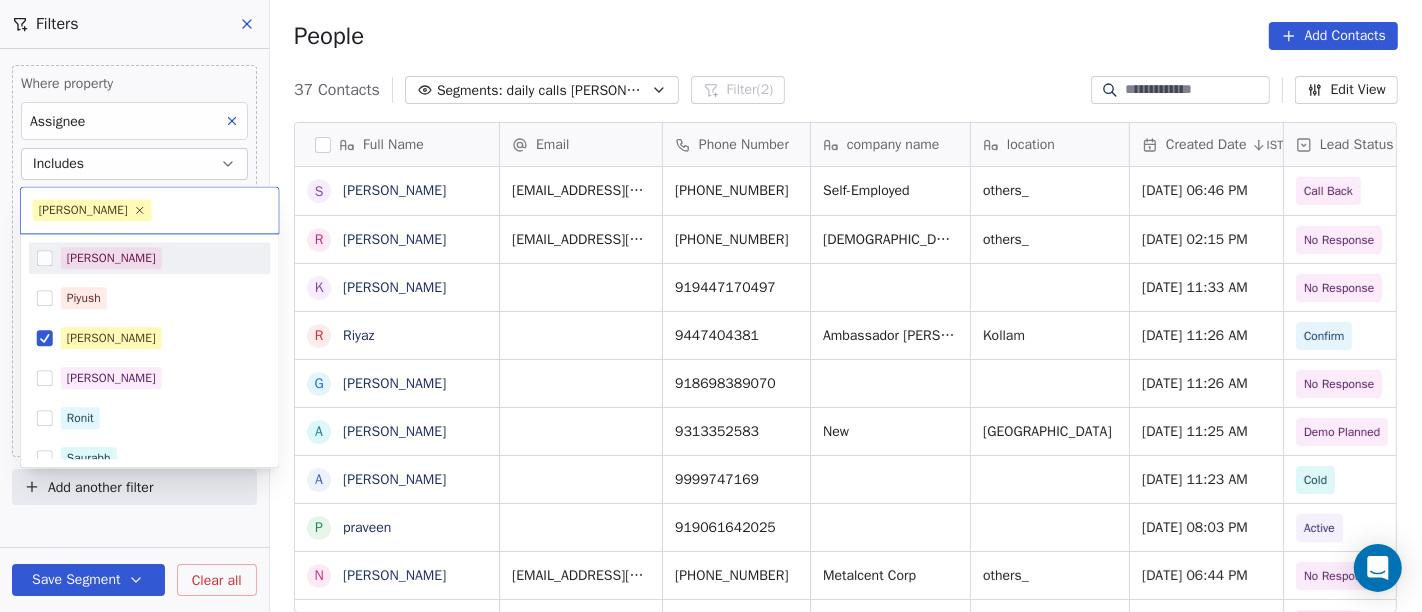 click on "On2Cook India Pvt. Ltd. Contacts People Marketing Workflows Campaigns Sales Pipelines Sequences Soon Tools Apps AI Agents Help & Support Filters Where property   Assignee   Includes Salim and Where property   Last Activity Date   is on Jul 03, 2025 12:31 PM Add filter to this group Add another filter Save Segment Clear all People  Add Contacts 37 Contacts Segments: daily calls salim  Filter  (2) Edit View Tag Full Name S Sunil Bhosale R Rupesh Joshi K Kurian R Riyaz G Ganesh Tiwari A Ankit Gupta A Amit Kochhar p praveen N Nitin Agarwal i imtiyaz shora M Manoj Sharma T The Cheesy Bond Cafe a asharfi lal mahour D Deepak Kumar J Jagmohan Singh Chauhan J Jyoti Gupta E Er Piyush Garg H Harshit Bansal P Pushpendra Singh R Rakesh B Bhupesh Vij R Rakesh Maheshwari P Praveen Goswami K Karan Z Zunaid Rahman B Bibu Rana M Mohammad Rehan A Ashok meena K Kailashchandra Kabra Y Yash Pal Chhabra Email Phone Number company name location Created Date IST Lead Status Tags Assignee Sales Rep sharvin19@gmail.com +919422094016" at bounding box center (711, 306) 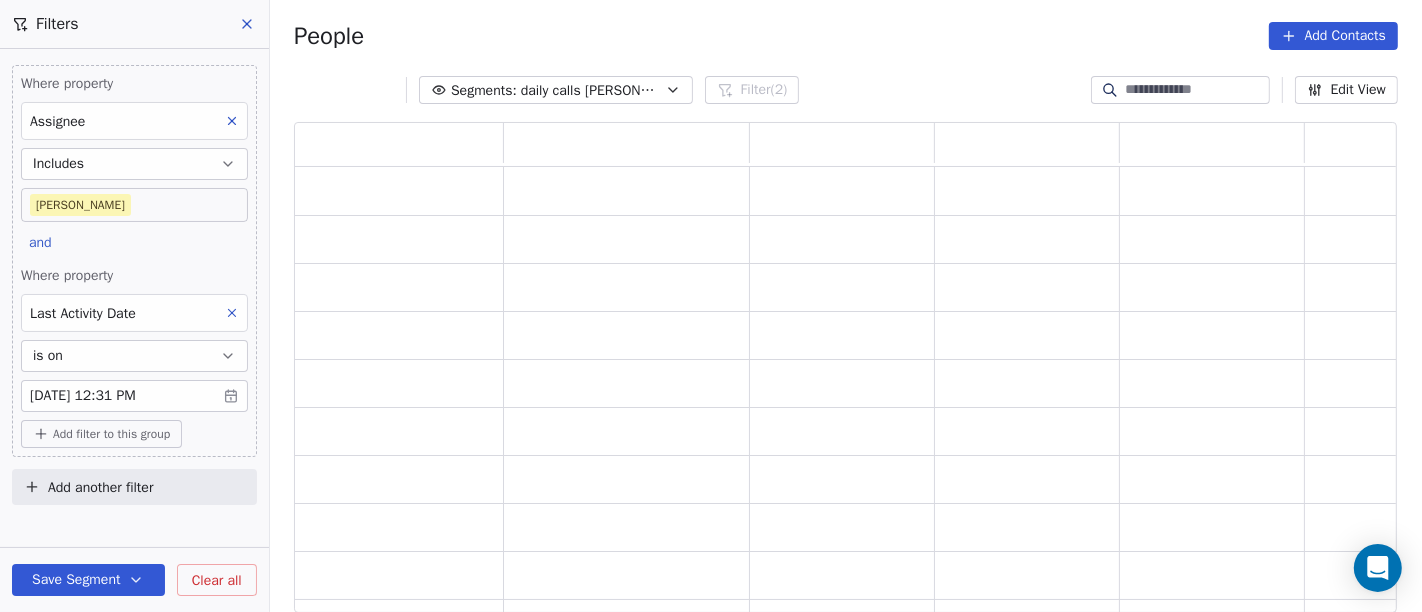 scroll, scrollTop: 17, scrollLeft: 17, axis: both 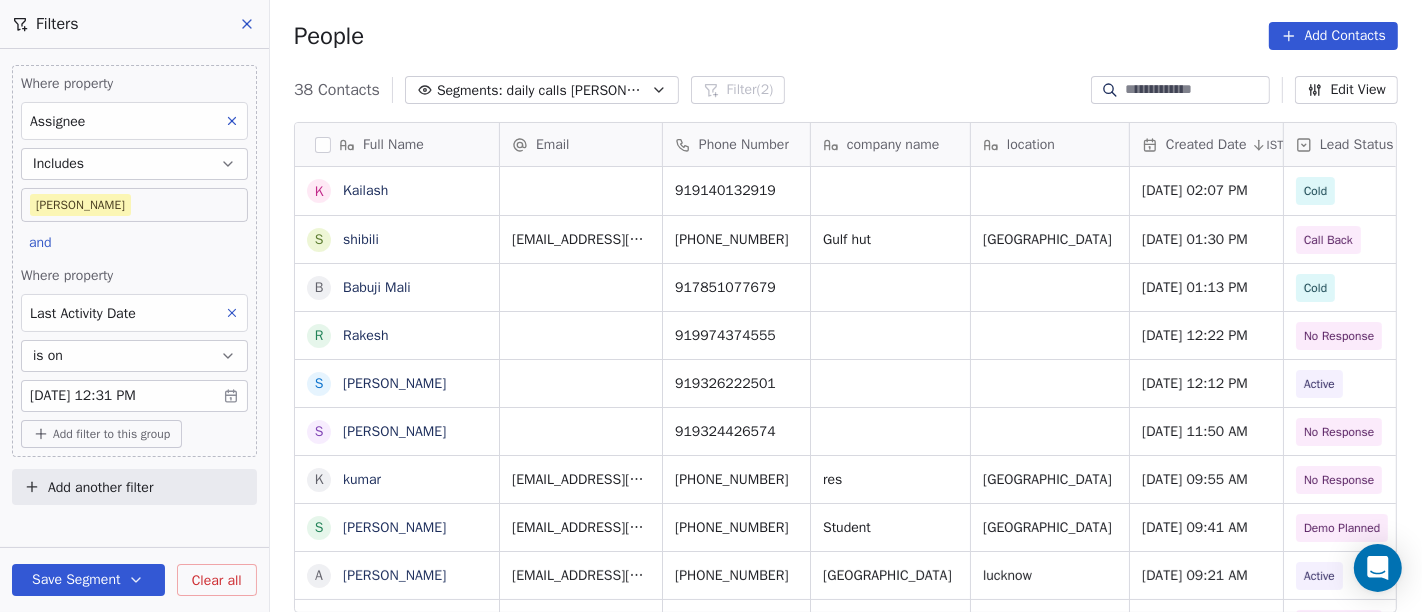 click on "On2Cook India Pvt. Ltd. Contacts People Marketing Workflows Campaigns Sales Pipelines Sequences Soon Tools Apps AI Agents Help & Support Filters Where property   Assignee   Includes Madhuri and Where property   Last Activity Date   is on Jul 03, 2025 12:31 PM Add filter to this group Add another filter Save Segment Clear all People  Add Contacts 38 Contacts Segments: daily calls salim  Filter  (2) Edit View Tag Full Name K Kailash s shibili B Babuji Mali R Rakesh S Sankalp Shah S Sunder k kumar S Saif Ul Islam A Anil Rawat R Ramesh Ramesh V Venkatesh Iyengar S SWISS GLOBAL A Anmol Singh Chauhan V Veeru N Neha Manish Rustagi M Manju Rathna Kumar M Manna Travel Tourism R Ravi G Gurvinder Singh D Dheeraj Kalra K Kannan Kayu R Raghu Nandhan Raj K Keshav Khandelwal � 𝖘𝖍𝖗𝖊𝖘𝖍𝖙𝖍 V Vali b baranidaran p p:+919746673112 p p:+919498375583 p p:+918404444273 r rajkumar Email Phone Number company name location Created Date IST Lead Status Tags Assignee Sales Rep 919140132919 Jul 03, 2025 02:07 PM" at bounding box center [711, 306] 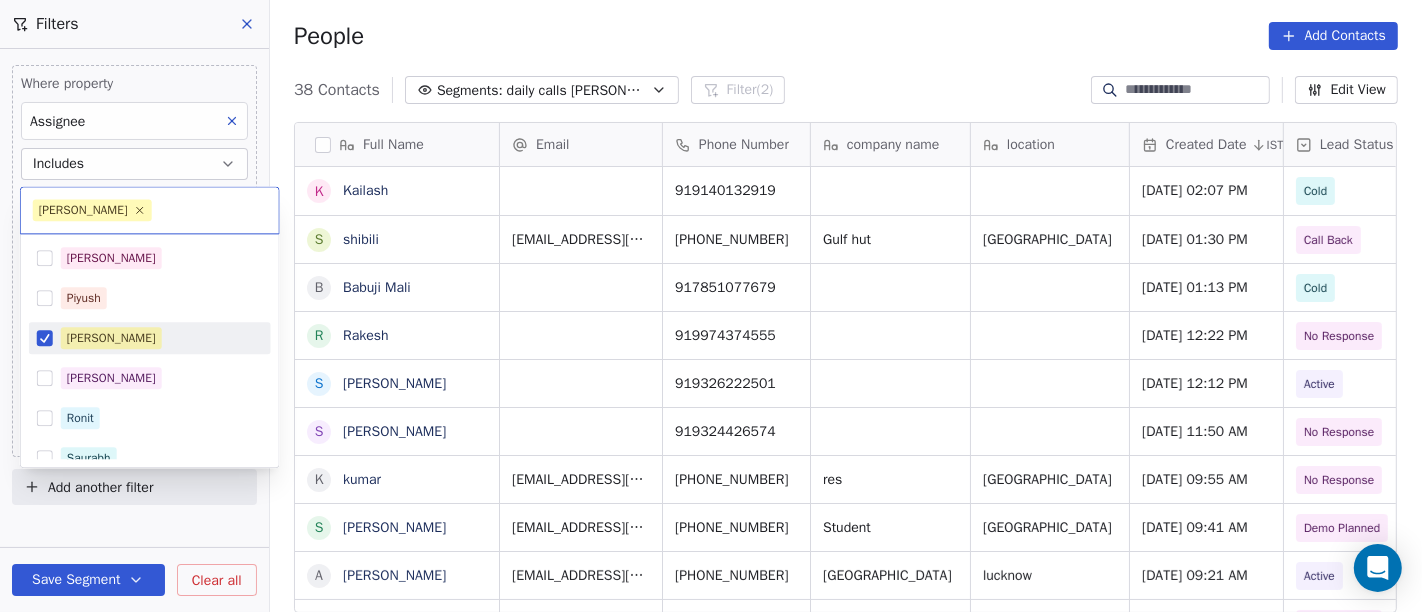 click on "[PERSON_NAME]" at bounding box center [162, 338] 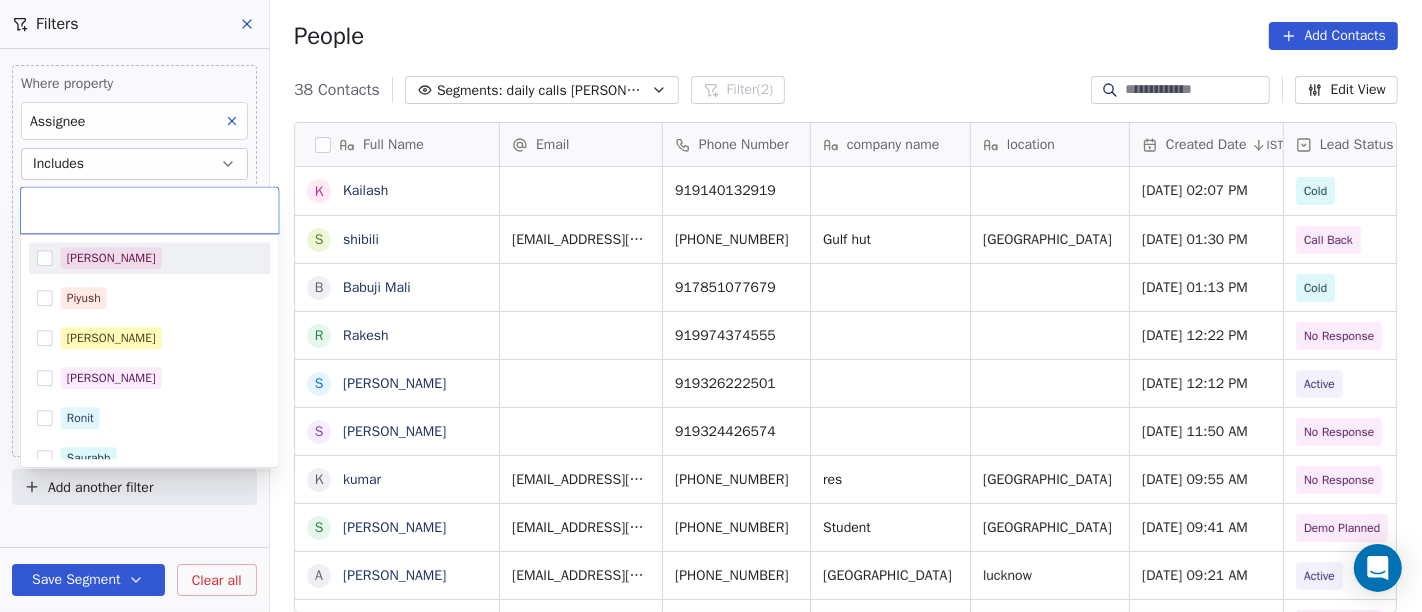 click on "[PERSON_NAME]" at bounding box center (162, 258) 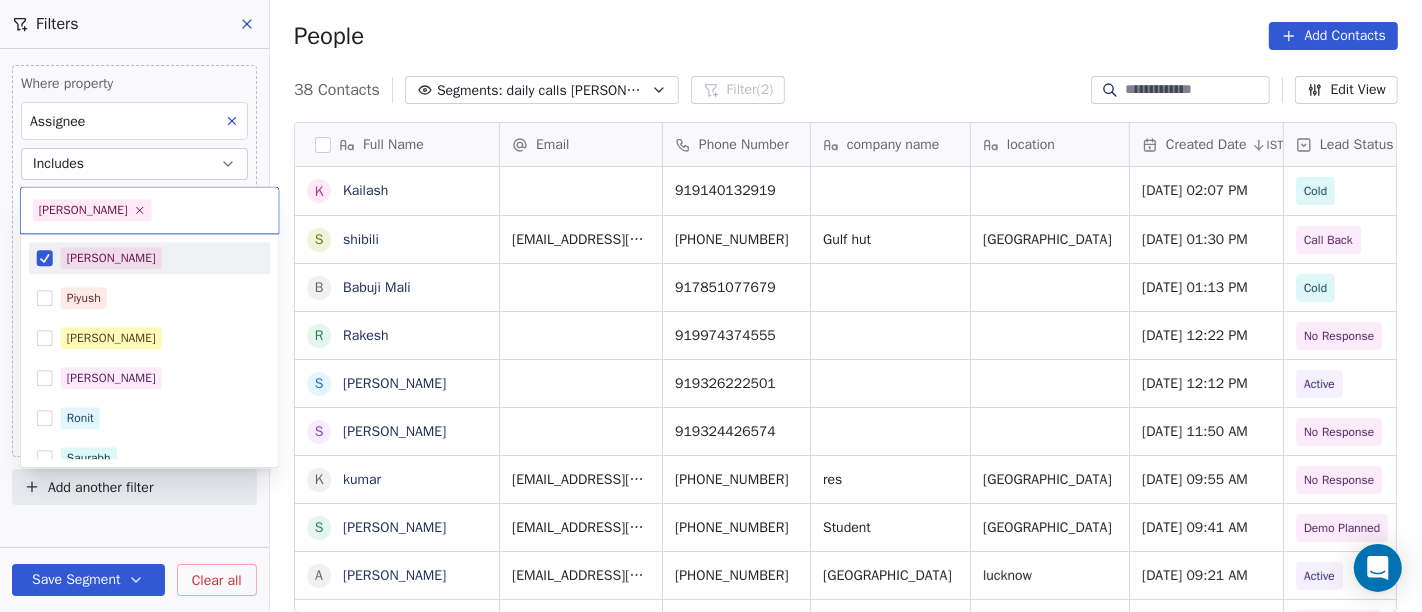 click on "On2Cook India Pvt. Ltd. Contacts People Marketing Workflows Campaigns Sales Pipelines Sequences Soon Tools Apps AI Agents Help & Support Filters Where property   Assignee   Includes Madhuri and Where property   Last Activity Date   is on Jul 03, 2025 12:31 PM Add filter to this group Add another filter Save Segment Clear all People  Add Contacts 38 Contacts Segments: daily calls salim  Filter  (2) Edit View Tag Full Name K Kailash s shibili B Babuji Mali R Rakesh S Sankalp Shah S Sunder k kumar S Saif Ul Islam A Anil Rawat R Ramesh Ramesh V Venkatesh Iyengar S SWISS GLOBAL A Anmol Singh Chauhan V Veeru N Neha Manish Rustagi M Manju Rathna Kumar M Manna Travel Tourism R Ravi G Gurvinder Singh D Dheeraj Kalra K Kannan Kayu R Raghu Nandhan Raj K Keshav Khandelwal � 𝖘𝖍𝖗𝖊𝖘𝖍𝖙𝖍 V Vali b baranidaran p p:+919746673112 p p:+919498375583 p p:+918404444273 r rajkumar Email Phone Number company name location Created Date IST Lead Status Tags Assignee Sales Rep 919140132919 Jul 03, 2025 02:07 PM" at bounding box center [711, 306] 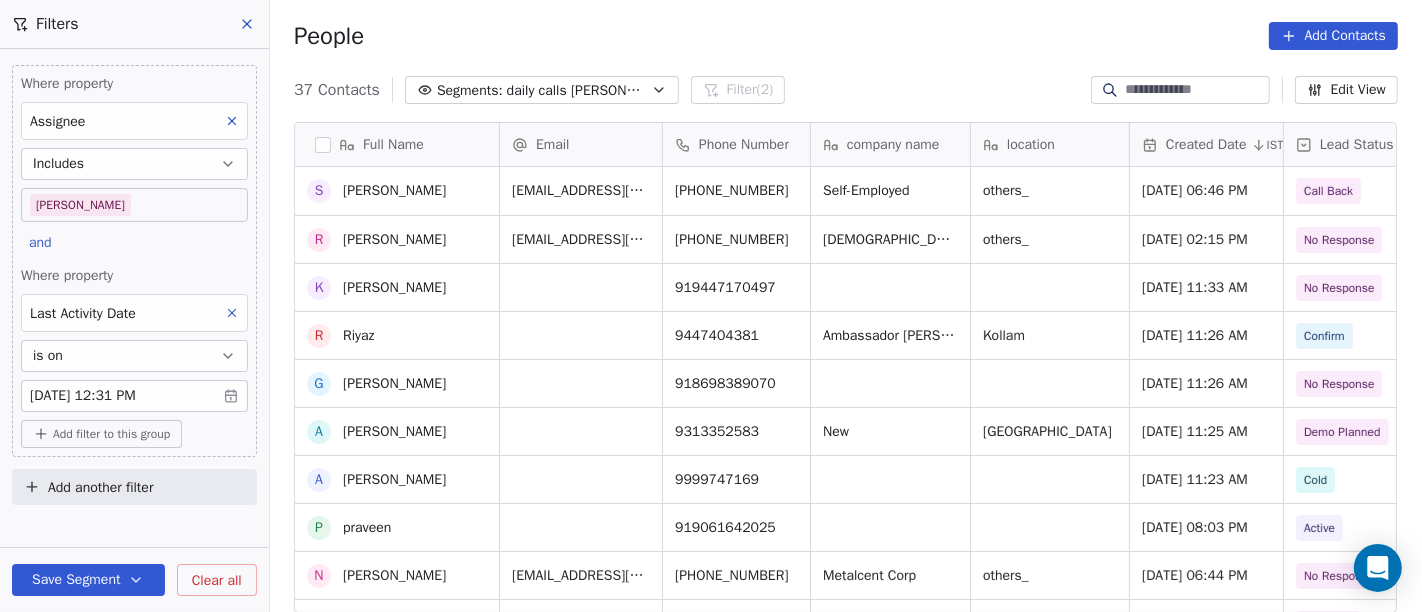scroll, scrollTop: 92, scrollLeft: 0, axis: vertical 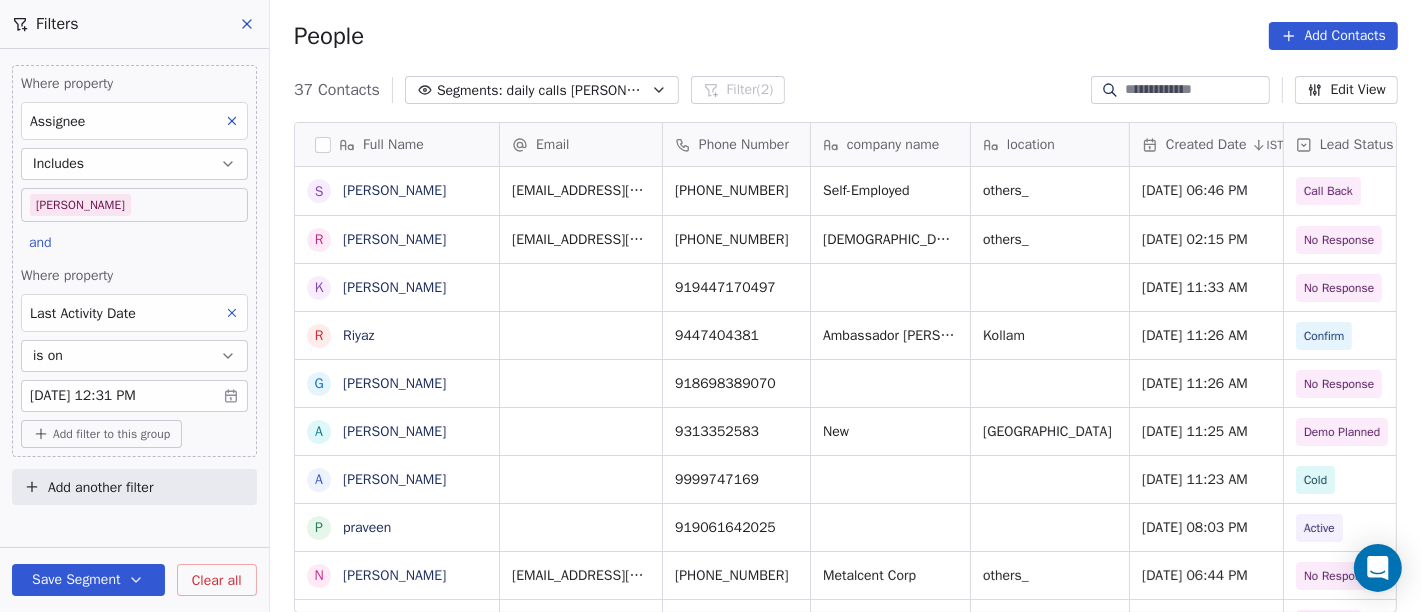 click on "On2Cook India Pvt. Ltd. Contacts People Marketing Workflows Campaigns Sales Pipelines Sequences Soon Tools Apps AI Agents Help & Support Filters Where property   Assignee   Includes Salim and Where property   Last Activity Date   is on Jul 03, 2025 12:31 PM Add filter to this group Add another filter Save Segment Clear all People  Add Contacts 37 Contacts Segments: daily calls salim  Filter  (2) Edit View Tag Full Name S Sunil Bhosale R Rupesh Joshi K Kurian R Riyaz G Ganesh Tiwari A Ankit Gupta A Amit Kochhar p praveen N Nitin Agarwal i imtiyaz shora M Manoj Sharma T The Cheesy Bond Cafe a asharfi lal mahour D Deepak Kumar J Jagmohan Singh Chauhan J Jyoti Gupta E Er Piyush Garg H Harshit Bansal P Pushpendra Singh R Rakesh B Bhupesh Vij R Rakesh Maheshwari P Praveen Goswami K Karan Z Zunaid Rahman B Bibu Rana M Mohammad Rehan A Ashok meena K Kailashchandra Kabra Y Yash Pal Chhabra Email Phone Number company name location Created Date IST Lead Status Tags Assignee Sales Rep sharvin19@gmail.com +919422094016" at bounding box center [711, 306] 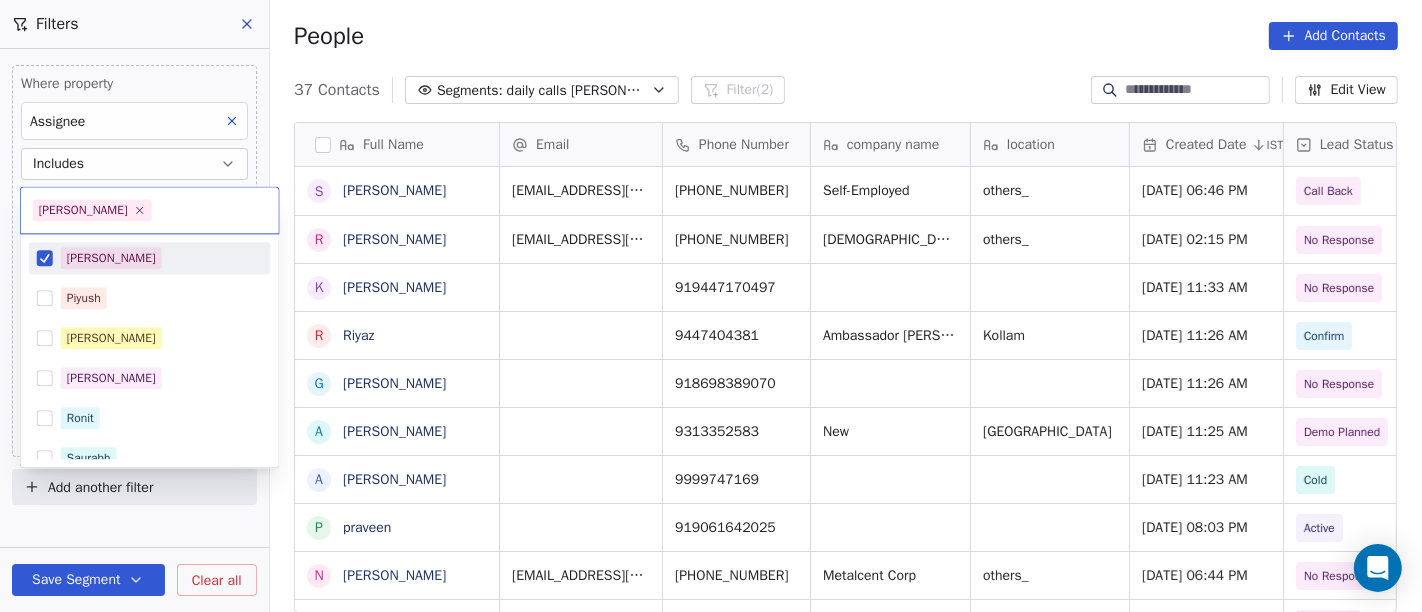 click on "[PERSON_NAME]" at bounding box center [162, 258] 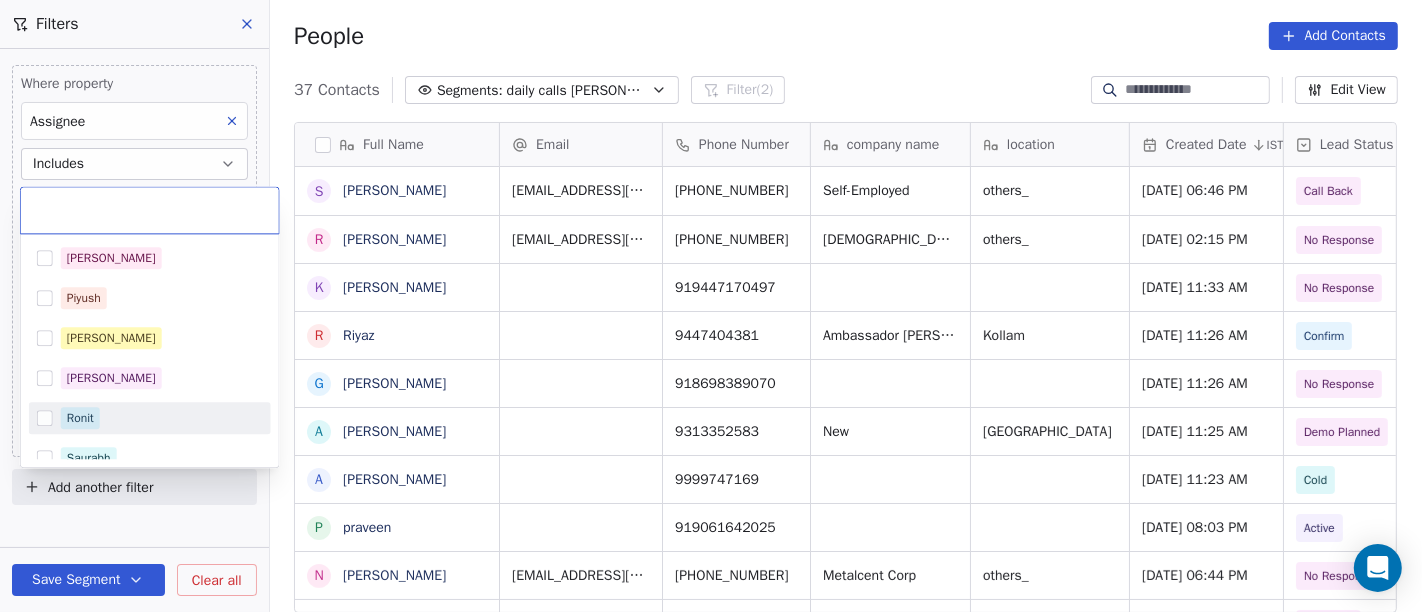 click on "Ronit" at bounding box center [150, 418] 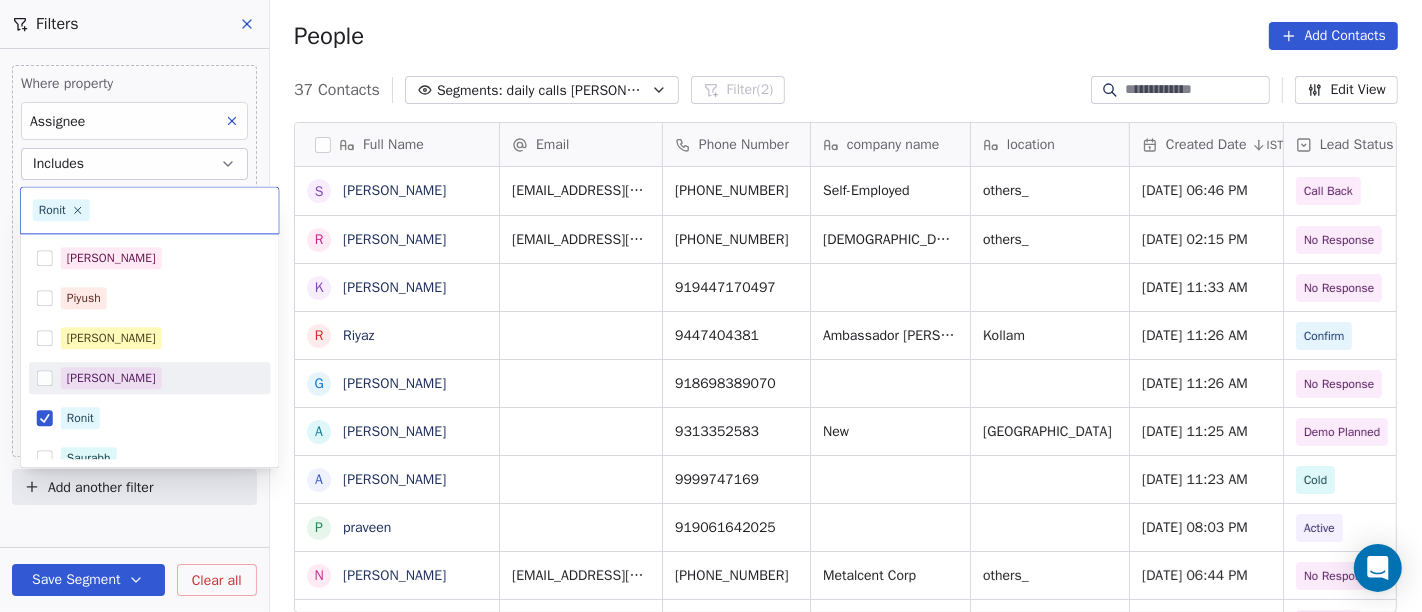 click on "On2Cook India Pvt. Ltd. Contacts People Marketing Workflows Campaigns Sales Pipelines Sequences Soon Tools Apps AI Agents Help & Support Filters Where property   Assignee   Includes Salim and Where property   Last Activity Date   is on Jul 03, 2025 12:31 PM Add filter to this group Add another filter Save Segment Clear all People  Add Contacts 37 Contacts Segments: daily calls salim  Filter  (2) Edit View Tag Full Name S Sunil Bhosale R Rupesh Joshi K Kurian R Riyaz G Ganesh Tiwari A Ankit Gupta A Amit Kochhar p praveen N Nitin Agarwal i imtiyaz shora M Manoj Sharma T The Cheesy Bond Cafe a asharfi lal mahour D Deepak Kumar J Jagmohan Singh Chauhan J Jyoti Gupta E Er Piyush Garg H Harshit Bansal P Pushpendra Singh R Rakesh B Bhupesh Vij R Rakesh Maheshwari P Praveen Goswami K Karan Z Zunaid Rahman B Bibu Rana M Mohammad Rehan A Ashok meena K Kailashchandra Kabra Y Yash Pal Chhabra Email Phone Number company name location Created Date IST Lead Status Tags Assignee Sales Rep sharvin19@gmail.com +919422094016" at bounding box center [711, 306] 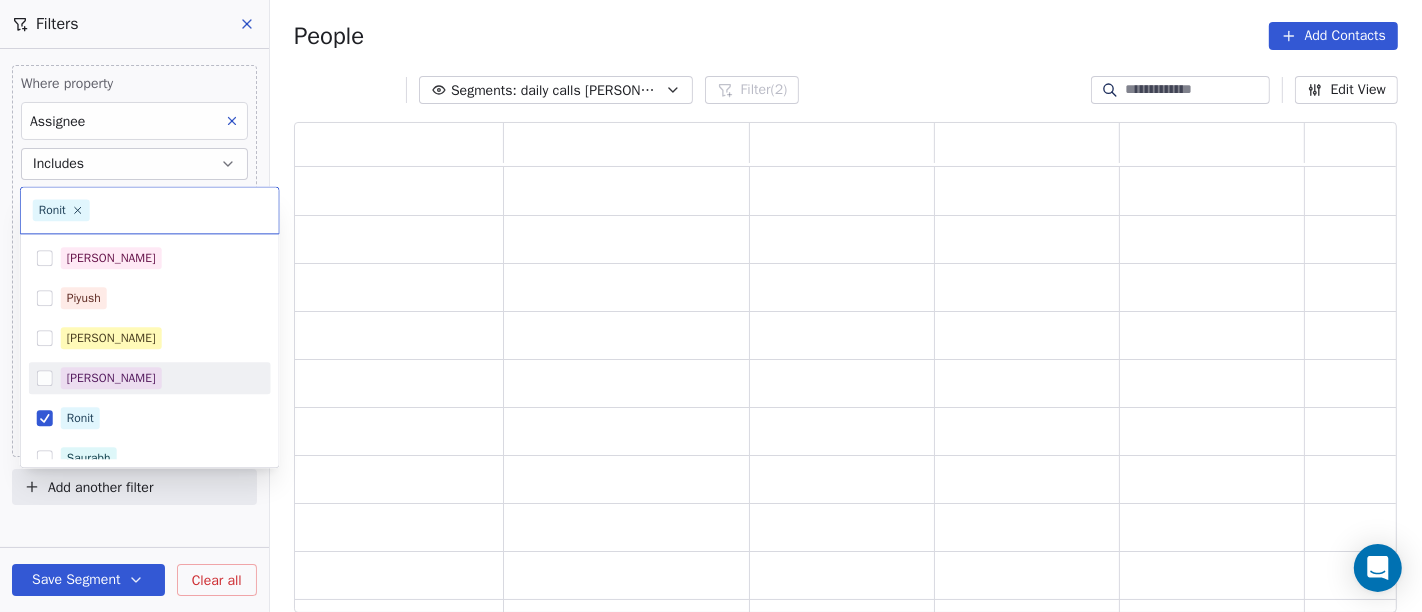 scroll, scrollTop: 17, scrollLeft: 17, axis: both 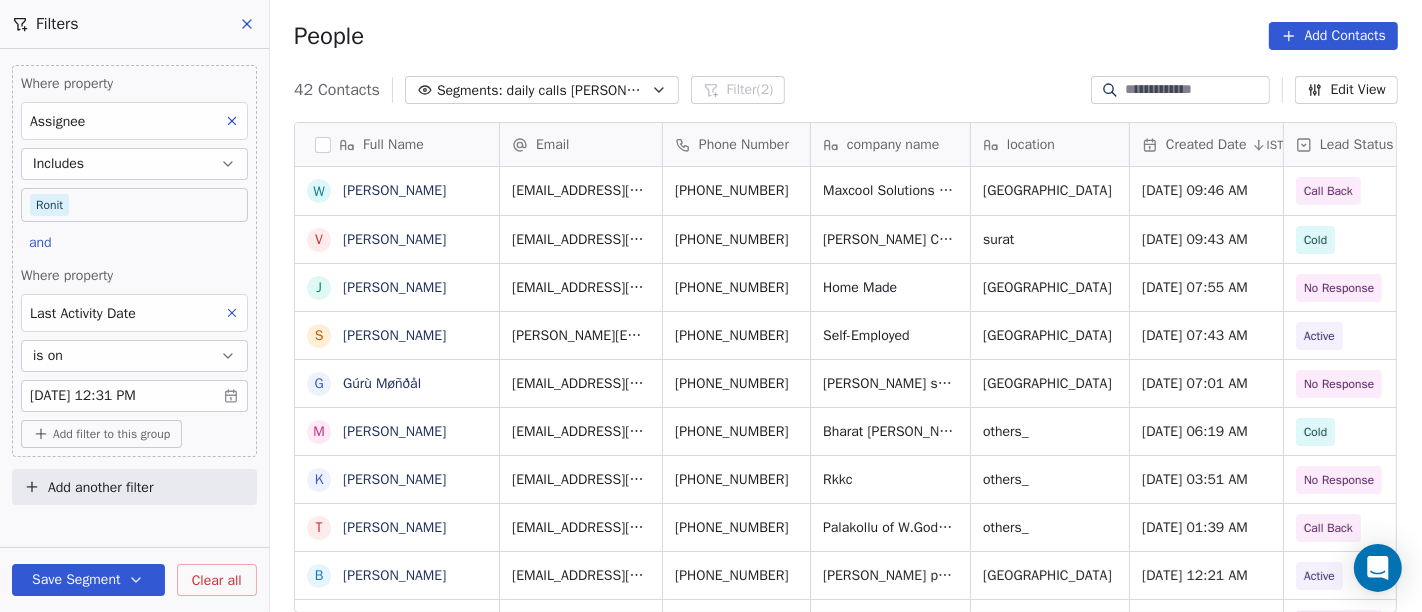 click on "On2Cook India Pvt. Ltd. Contacts People Marketing Workflows Campaigns Sales Pipelines Sequences Soon Tools Apps AI Agents Help & Support Filters Where property   Assignee   Includes Ronit and Where property   Last Activity Date   is on Jul 03, 2025 12:31 PM Add filter to this group Add another filter Save Segment Clear all People  Add Contacts 42 Contacts Segments: daily calls salim  Filter  (2) Edit View Tag Full Name W Waseeuddin KHAN V Vijay Shah J Jaiprakash Doshi S Sunil Girdhar G Gúrù Møñðål M Mohan Borse K Kailash Gupta T Trilok Naidu B Bharat Ghela m manish giri A Adityasharma स साहिल मल्हान P Pankaj Patil M Manu Atikashan Proch B Bibhu Prasad Dash V Vaizanath Awasare Z Zorba म मंगेश शील सरनाईक D Dr Sameer Bene R Rishikesh Sahu S Sajid Shaikh F Friendskart P Pragatti V Victor9 d dhritiman N Nilesh_official B Balaji c chakraborty T Trilok F Fakhruddin Email Phone Number company name location Created Date IST Lead Status Tags Assignee mumbai" at bounding box center [711, 306] 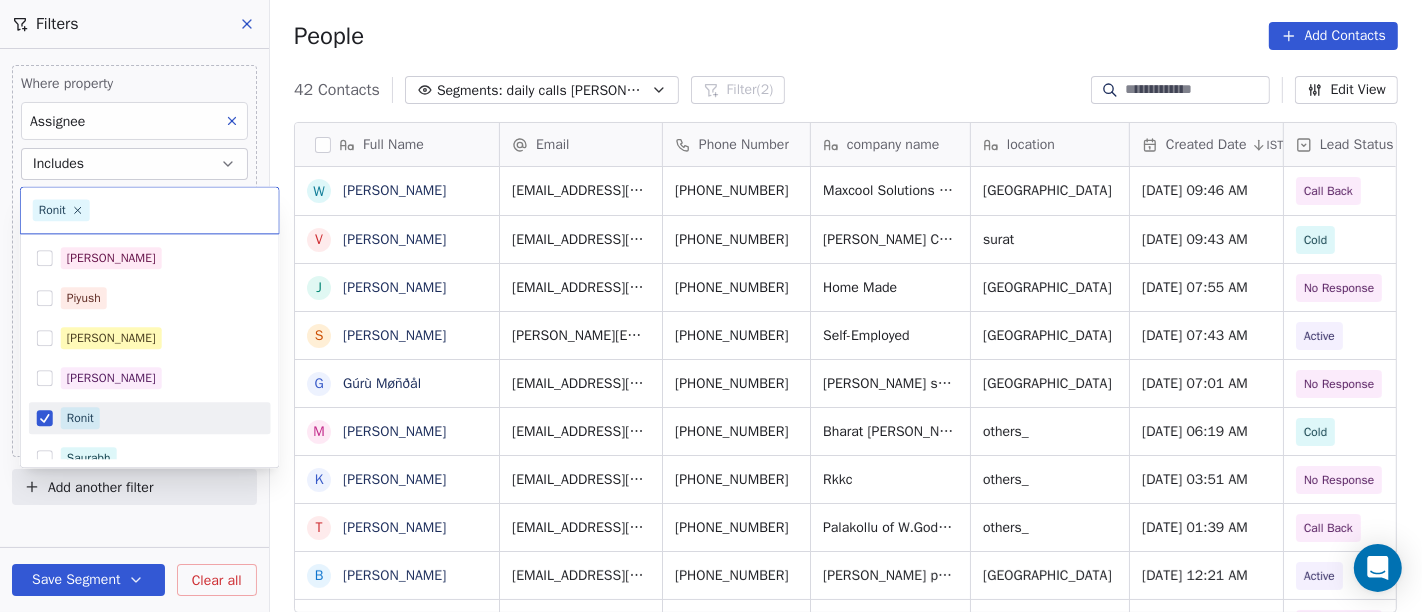 click on "Ronit" at bounding box center (80, 418) 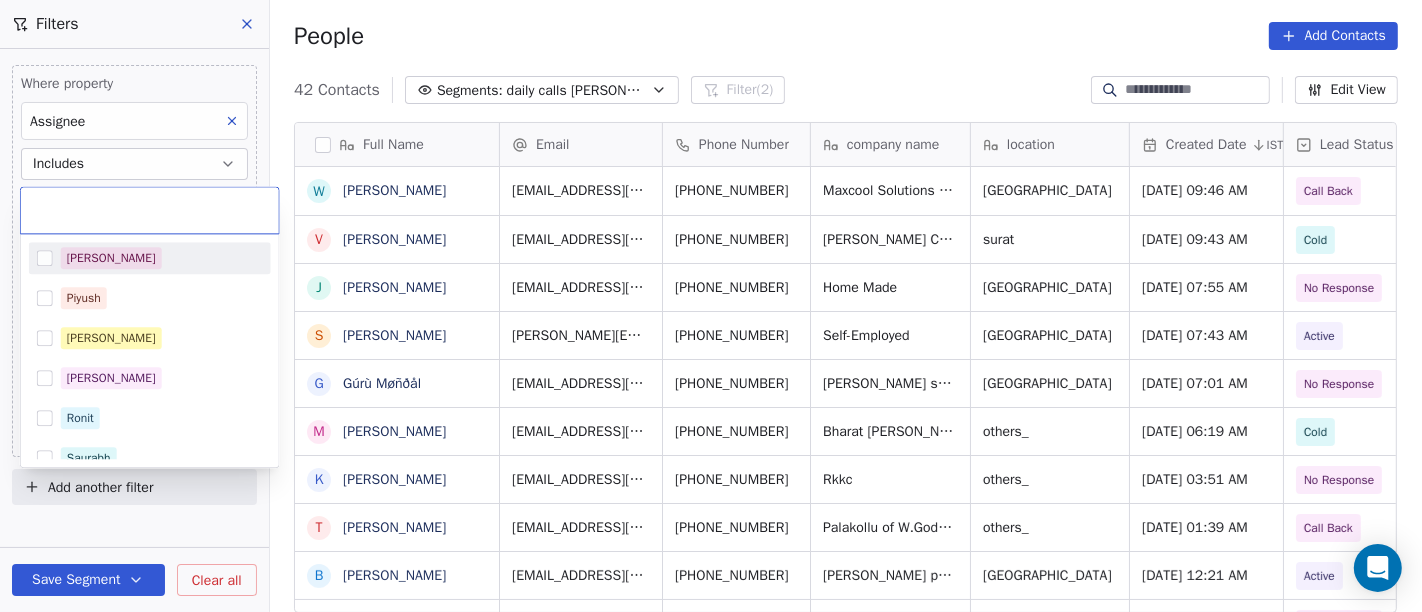 click at bounding box center [150, 210] 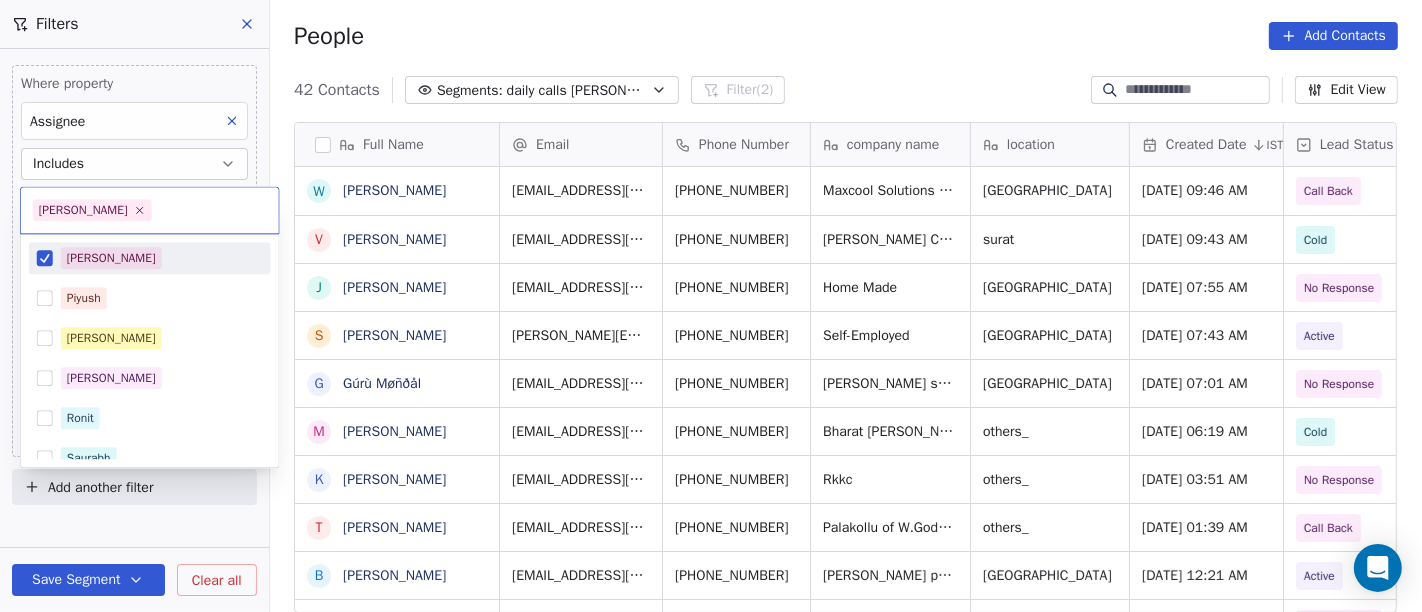 click on "On2Cook India Pvt. Ltd. Contacts People Marketing Workflows Campaigns Sales Pipelines Sequences Soon Tools Apps AI Agents Help & Support Filters Where property   Assignee   Includes Ronit and Where property   Last Activity Date   is on Jul 03, 2025 12:31 PM Add filter to this group Add another filter Save Segment Clear all People  Add Contacts 42 Contacts Segments: daily calls salim  Filter  (2) Edit View Tag Full Name W Waseeuddin KHAN V Vijay Shah J Jaiprakash Doshi S Sunil Girdhar G Gúrù Møñðål M Mohan Borse K Kailash Gupta T Trilok Naidu B Bharat Ghela m manish giri A Adityasharma स साहिल मल्हान P Pankaj Patil M Manu Atikashan Proch B Bibhu Prasad Dash V Vaizanath Awasare Z Zorba म मंगेश शील सरनाईक D Dr Sameer Bene R Rishikesh Sahu S Sajid Shaikh F Friendskart P Pragatti V Victor9 d dhritiman N Nilesh_official B Balaji c chakraborty T Trilok F Fakhruddin Email Phone Number company name location Created Date IST Lead Status Tags Assignee mumbai" at bounding box center (711, 306) 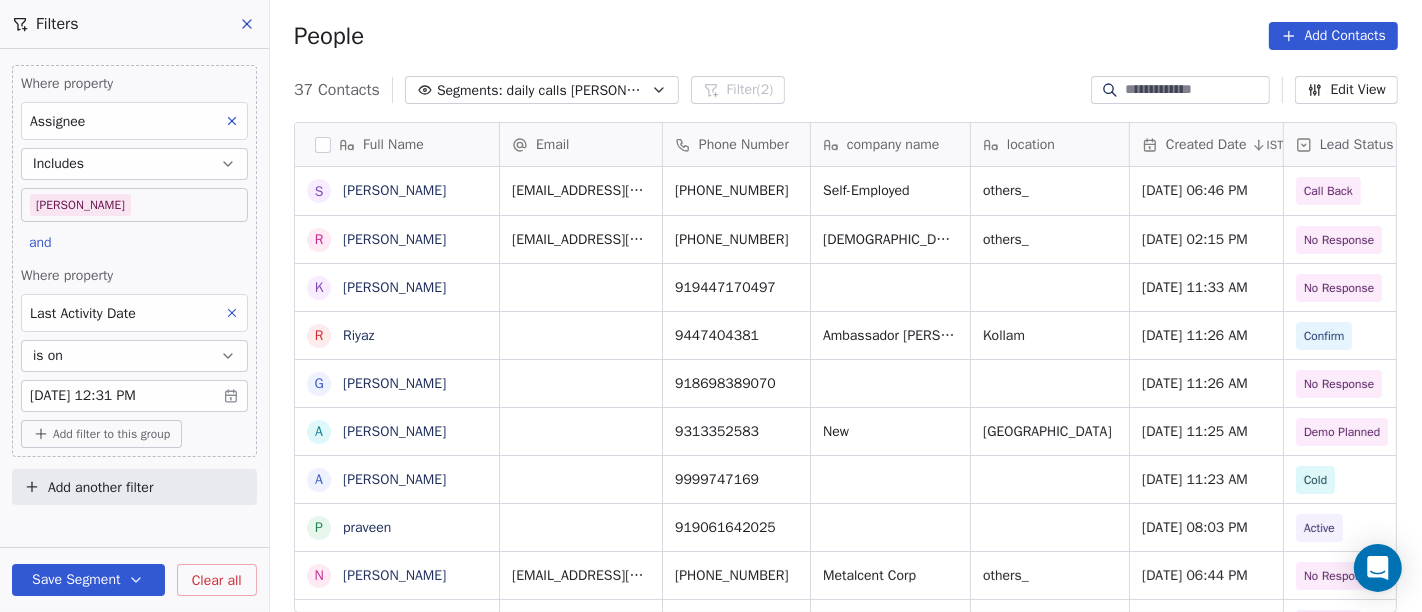 click on "Add filter to this group" at bounding box center [111, 434] 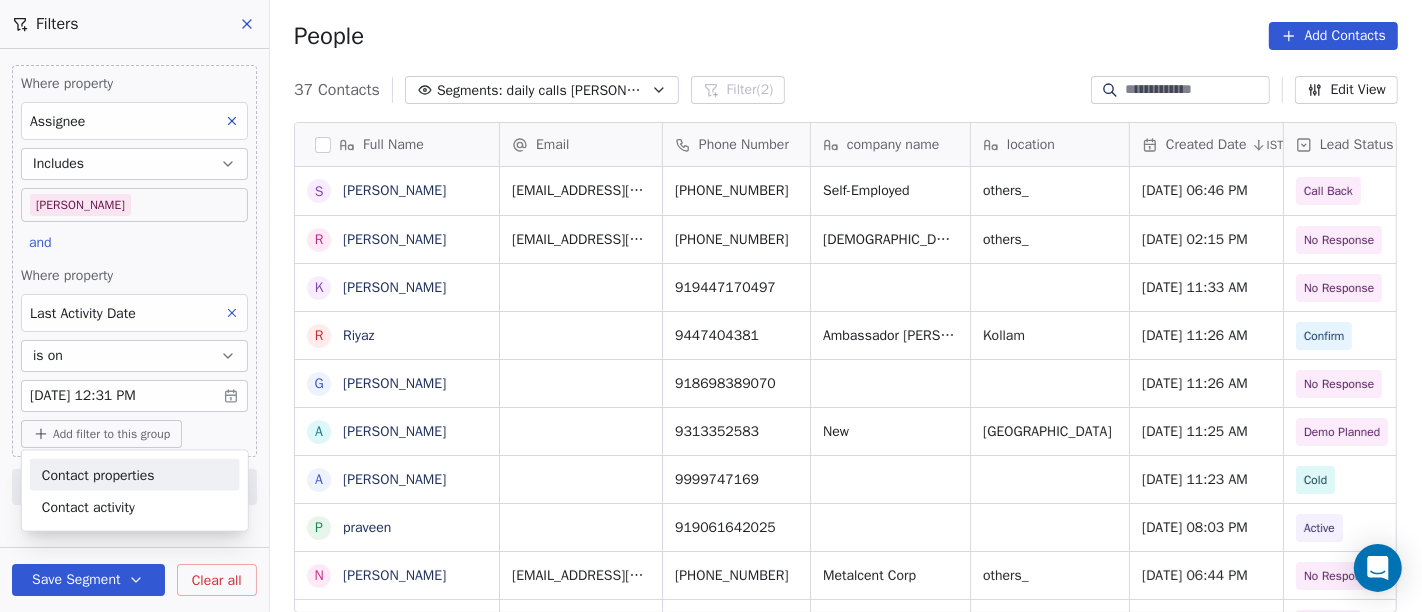 click on "Contact properties" at bounding box center [98, 474] 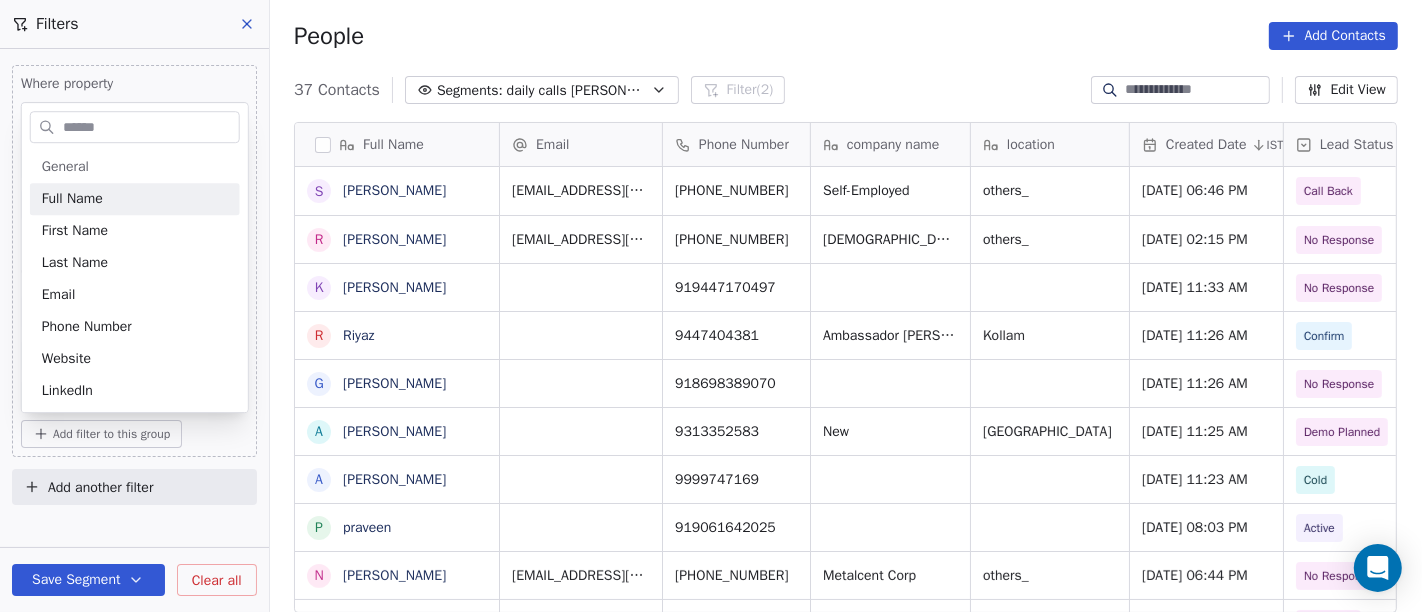 click at bounding box center [149, 127] 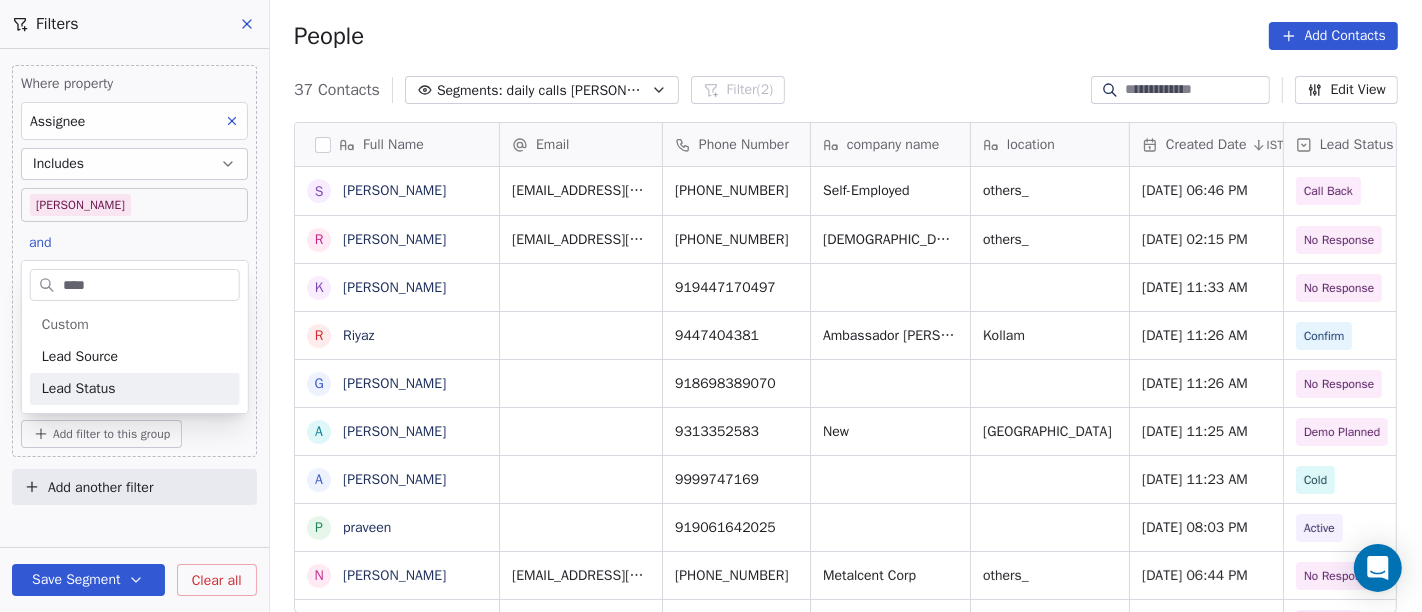 type on "****" 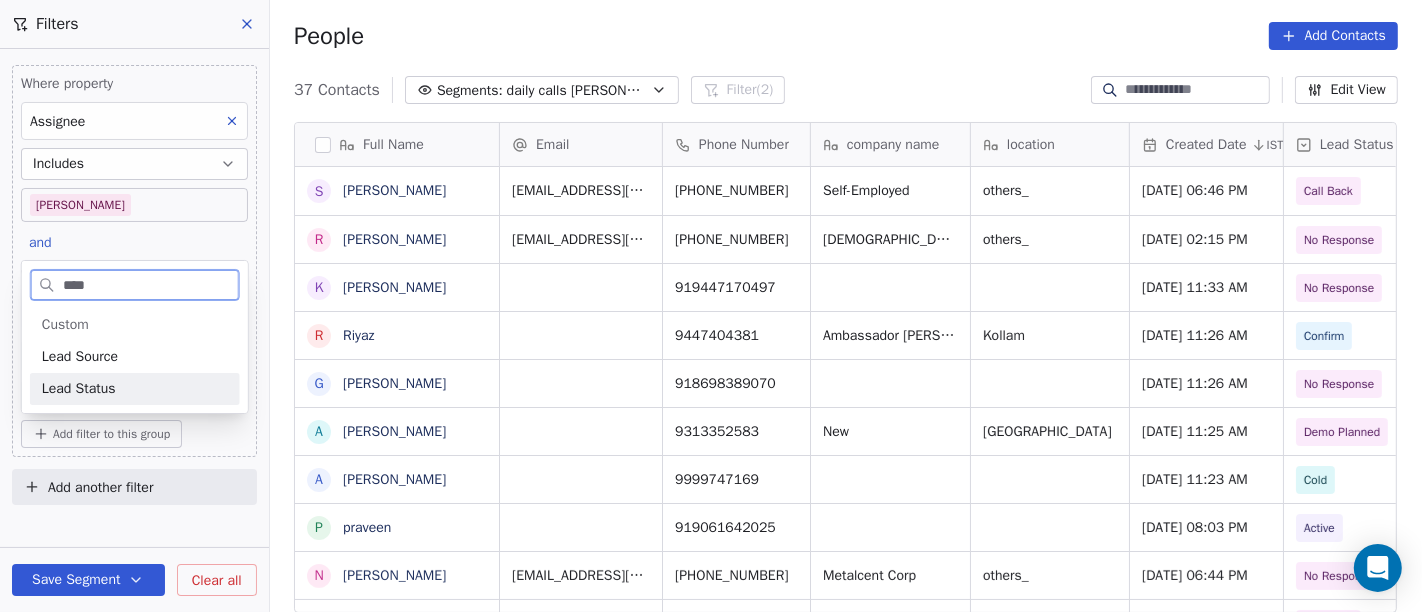 click on "Lead Status" at bounding box center [79, 389] 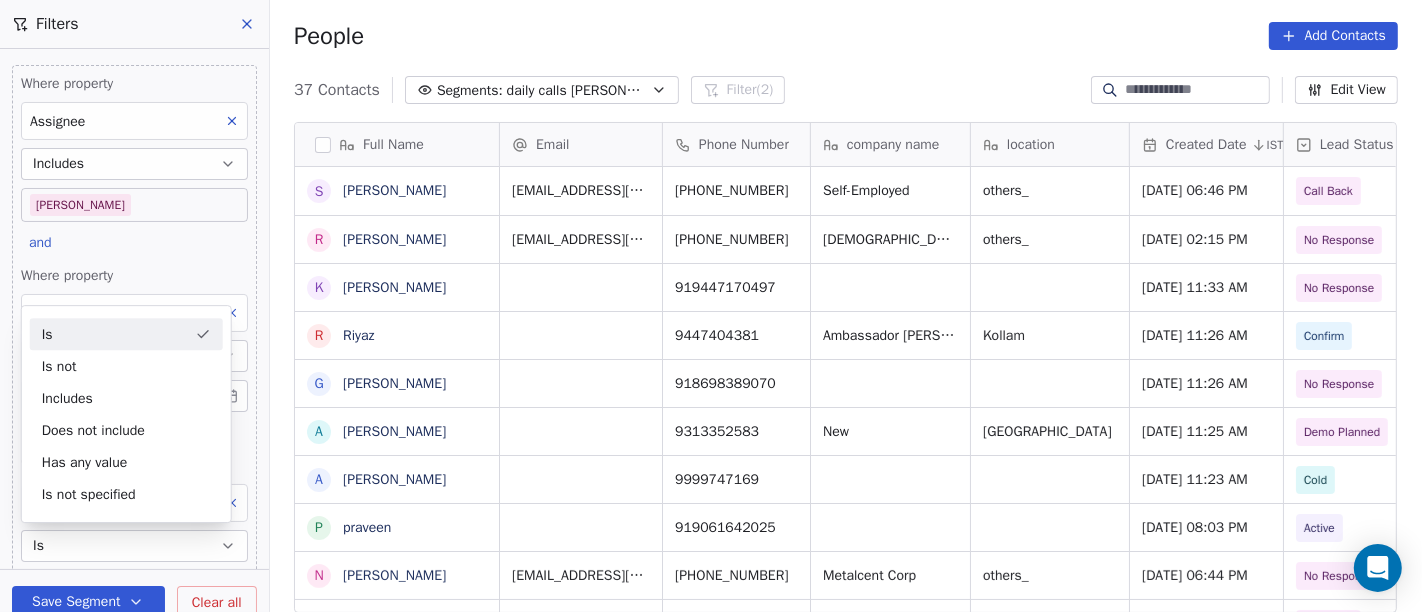 click on "Is" at bounding box center [126, 334] 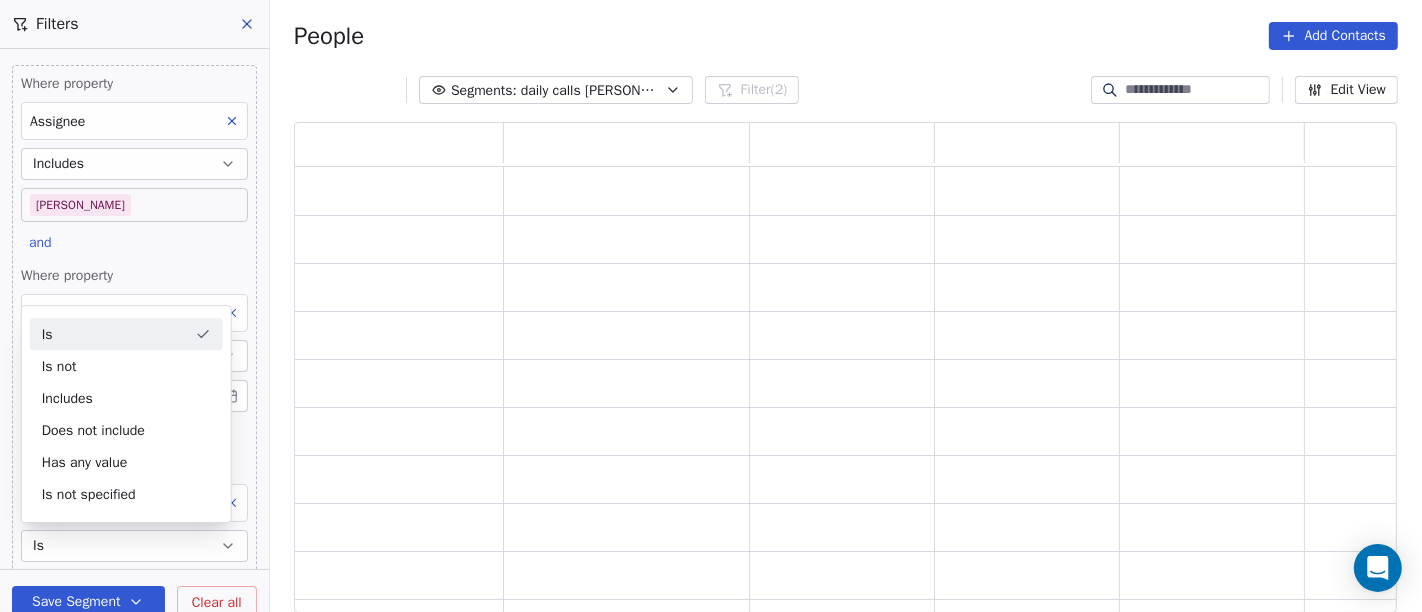 scroll, scrollTop: 17, scrollLeft: 17, axis: both 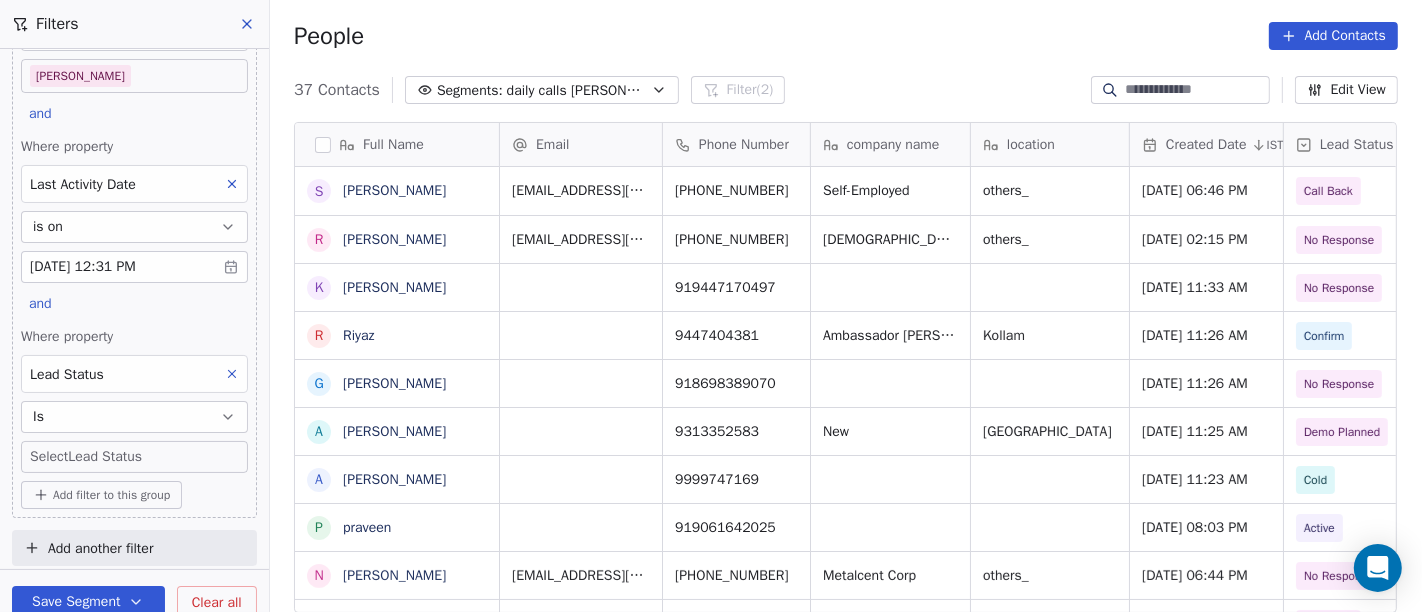click on "On2Cook India Pvt. Ltd. Contacts People Marketing Workflows Campaigns Sales Pipelines Sequences Soon Tools Apps AI Agents Help & Support Filters Where property   Assignee   Includes Salim and Where property   Last Activity Date   is on Jul 03, 2025 12:31 PM and Where property   Lead Status   Is Select  Lead Status Add filter to this group Add another filter Save Segment Clear all People  Add Contacts 37 Contacts Segments: daily calls salim  Filter  (2) Edit View Tag Full Name S Sunil Bhosale R Rupesh Joshi K Kurian R Riyaz G Ganesh Tiwari A Ankit Gupta A Amit Kochhar p praveen N Nitin Agarwal i imtiyaz shora M Manoj Sharma T The Cheesy Bond Cafe a asharfi lal mahour D Deepak Kumar J Jagmohan Singh Chauhan J Jyoti Gupta E Er Piyush Garg H Harshit Bansal P Pushpendra Singh R Rakesh B Bhupesh Vij R Rakesh Maheshwari P Praveen Goswami K Karan Z Zunaid Rahman B Bibu Rana M Mohammad Rehan A Ashok meena K Kailashchandra Kabra Y Yash Pal Chhabra Email Phone Number company name location Created Date IST Lead Status" at bounding box center [711, 306] 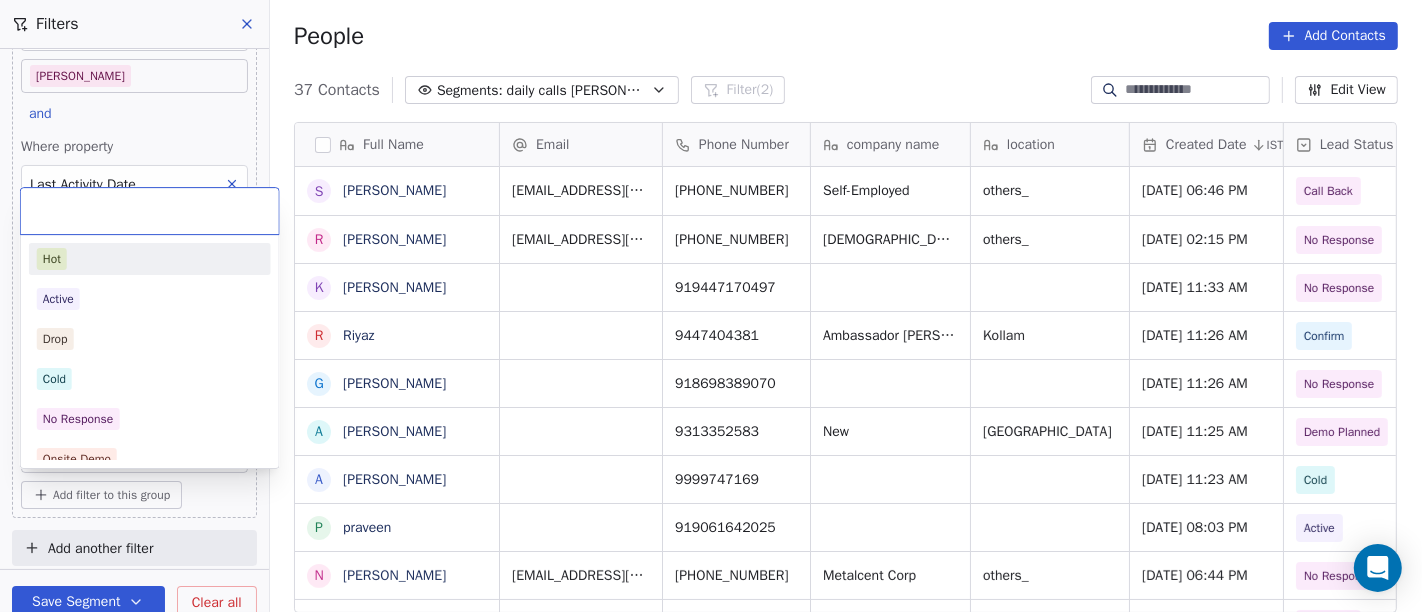 click on "Hot" at bounding box center [150, 259] 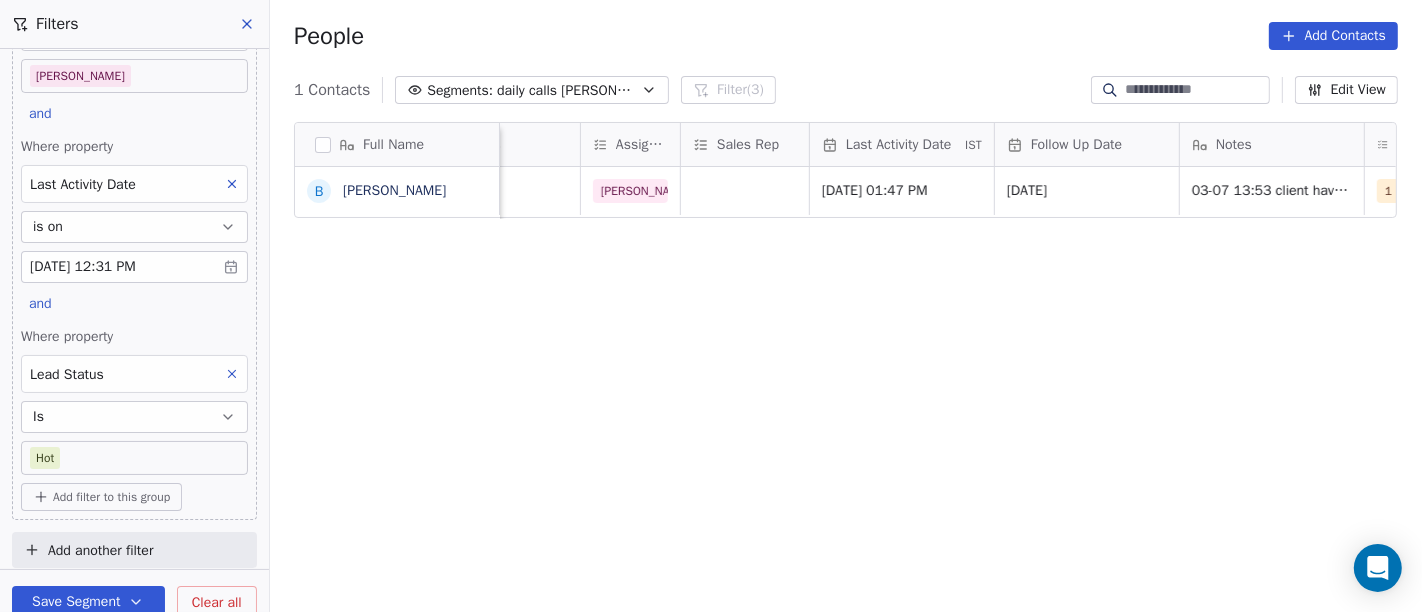 scroll, scrollTop: 0, scrollLeft: 1037, axis: horizontal 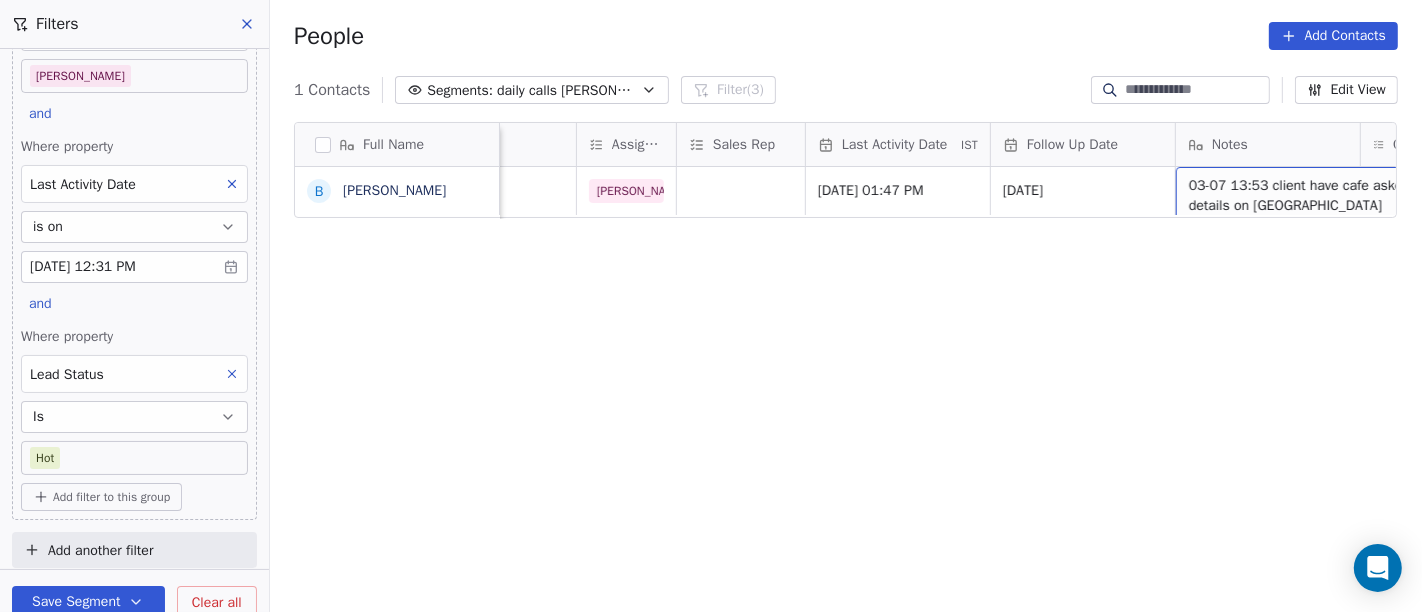 click on "Full Name B Bhupesh Vij location Created Date IST Lead Status Tags Assignee Sales Rep Last Activity Date IST Follow Up Date Notes Call Attempts Website zomato link outlet type   gurugram Jul 02, 2025 10:00 AM Hot Salim Jul 03, 2025 01:47 PM 10/07/2025 03-07 13:53 client have cafe asked details on WA 1 https://www.zomato.com/ncr/eat-out-1-gwal-pahari-gurgaon/menu restaurants
To pick up a draggable item, press the space bar.
While dragging, use the arrow keys to move the item.
Press space again to drop the item in its new position, or press escape to cancel." at bounding box center [846, 375] 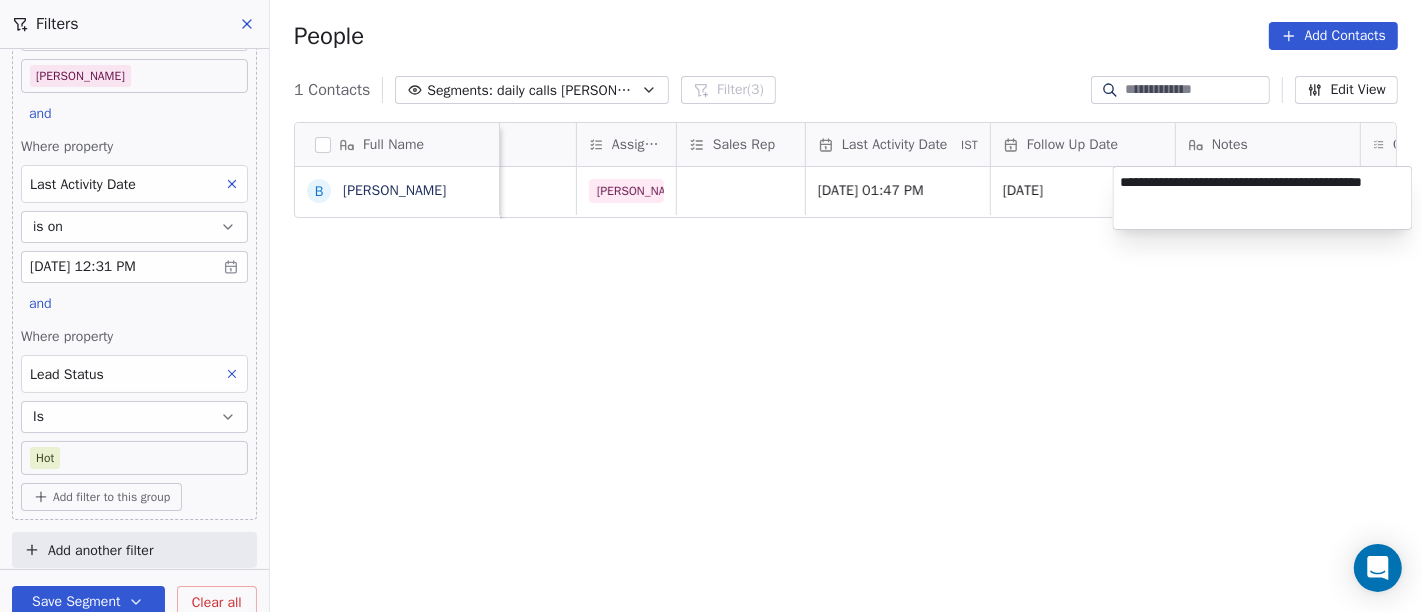 click on "**********" at bounding box center [1263, 198] 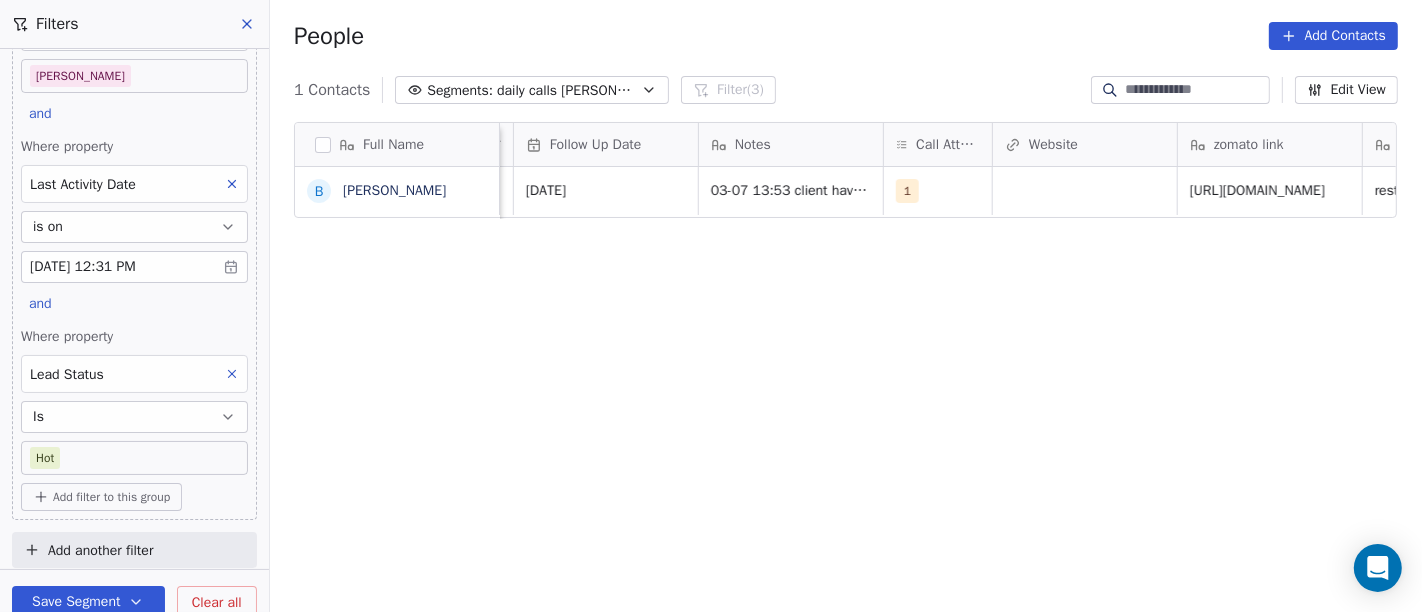 scroll, scrollTop: 8, scrollLeft: 1514, axis: both 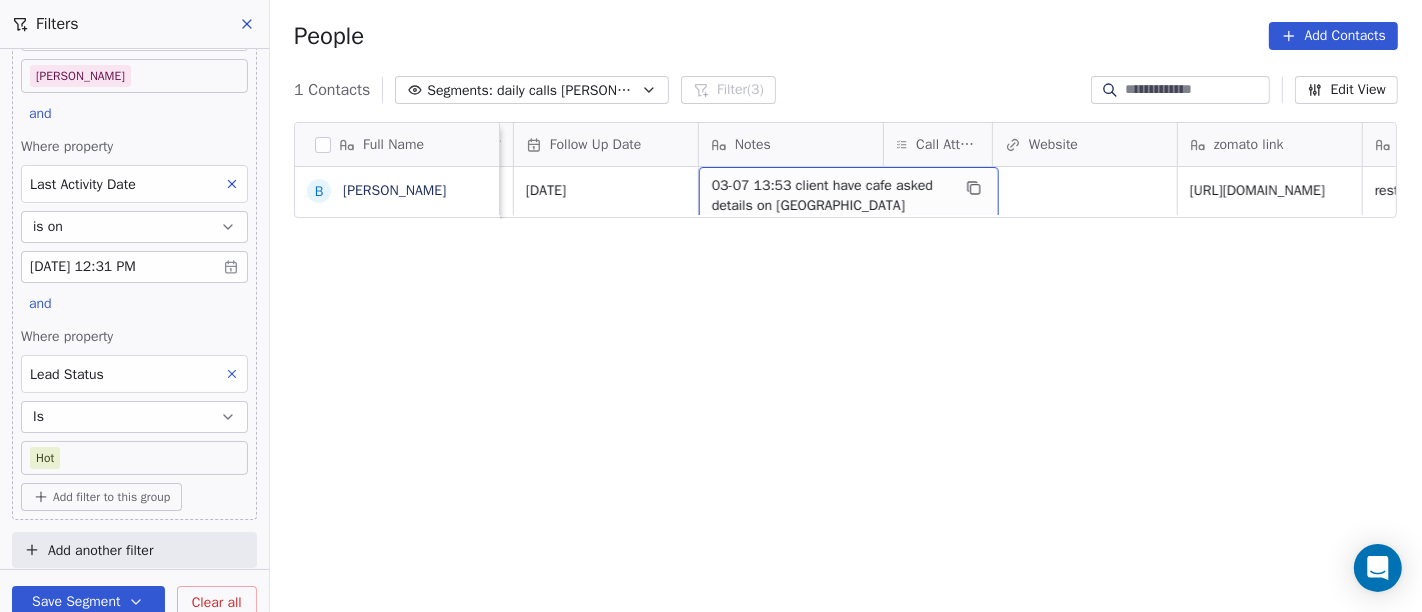 click on "03-07 13:53 client have cafe asked details on WA" at bounding box center (831, 196) 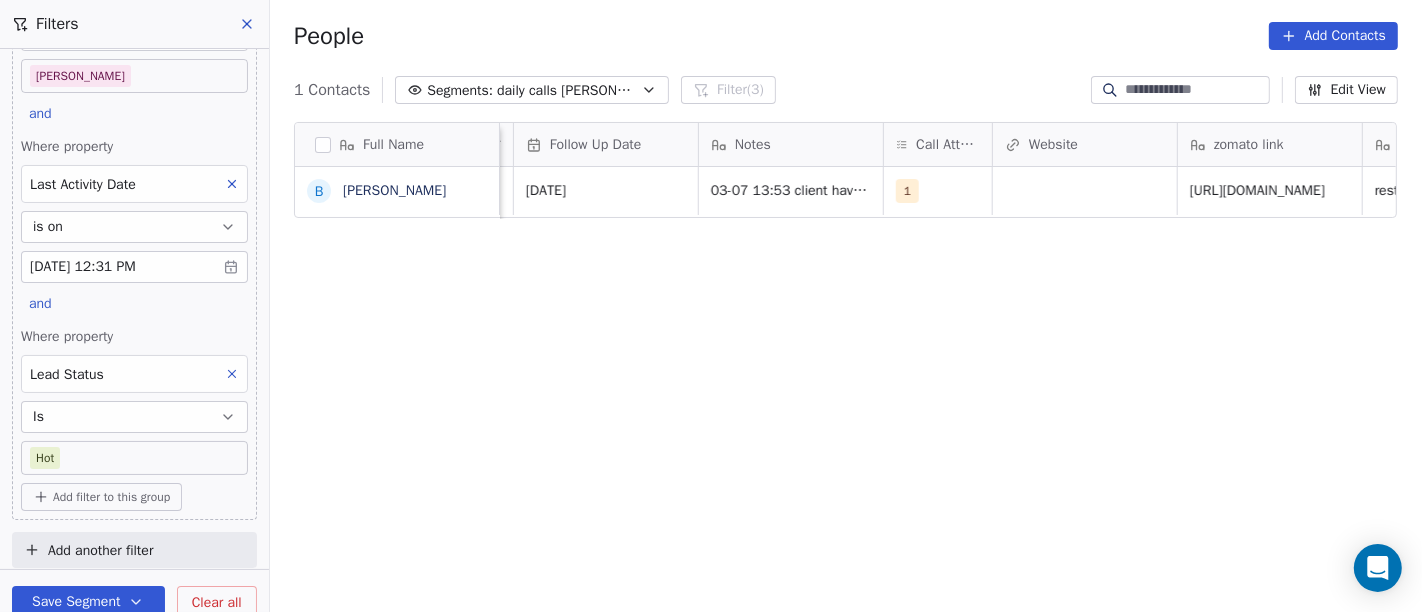 click on "On2Cook India Pvt. Ltd. Contacts People Marketing Workflows Campaigns Sales Pipelines Sequences Soon Tools Apps AI Agents Help & Support Filters Where property   Assignee   Includes Salim and Where property   Last Activity Date   is on Jul 03, 2025 12:31 PM and Where property   Lead Status   Is Hot Add filter to this group Add another filter Save Segment Clear all People  Add Contacts 1 Contacts Segments: daily calls salim  Filter  (3) Edit View Tag Full Name B Bhupesh Vij Tags Assignee Sales Rep Last Activity Date IST Follow Up Date Notes Call Attempts Website zomato link outlet type Location Job Title Whastapp Message    Salim Jul 03, 2025 01:47 PM 10/07/2025 03-07 13:53 client have cafe asked details on WA 1 https://www.zomato.com/ncr/eat-out-1-gwal-pahari-gurgaon/menu restaurants
To pick up a draggable item, press the space bar.
While dragging, use the arrow keys to move the item.
Press space again to drop the item in its new position, or press escape to cancel." at bounding box center (711, 306) 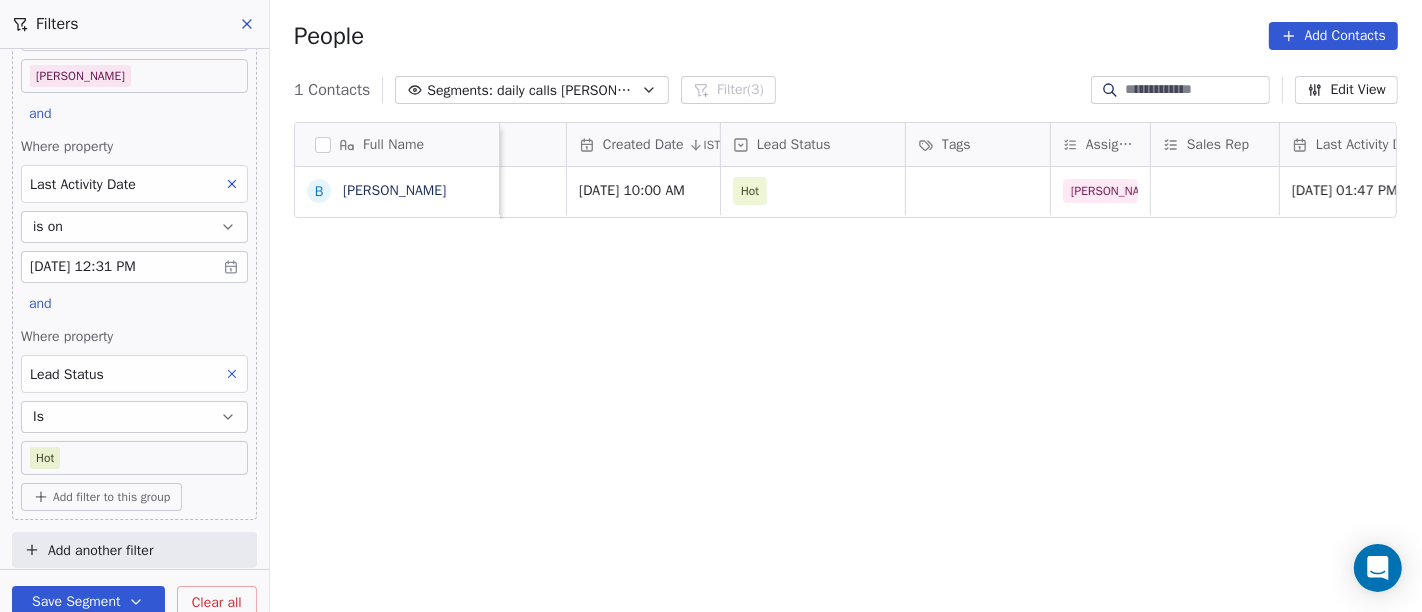 scroll, scrollTop: 0, scrollLeft: 564, axis: horizontal 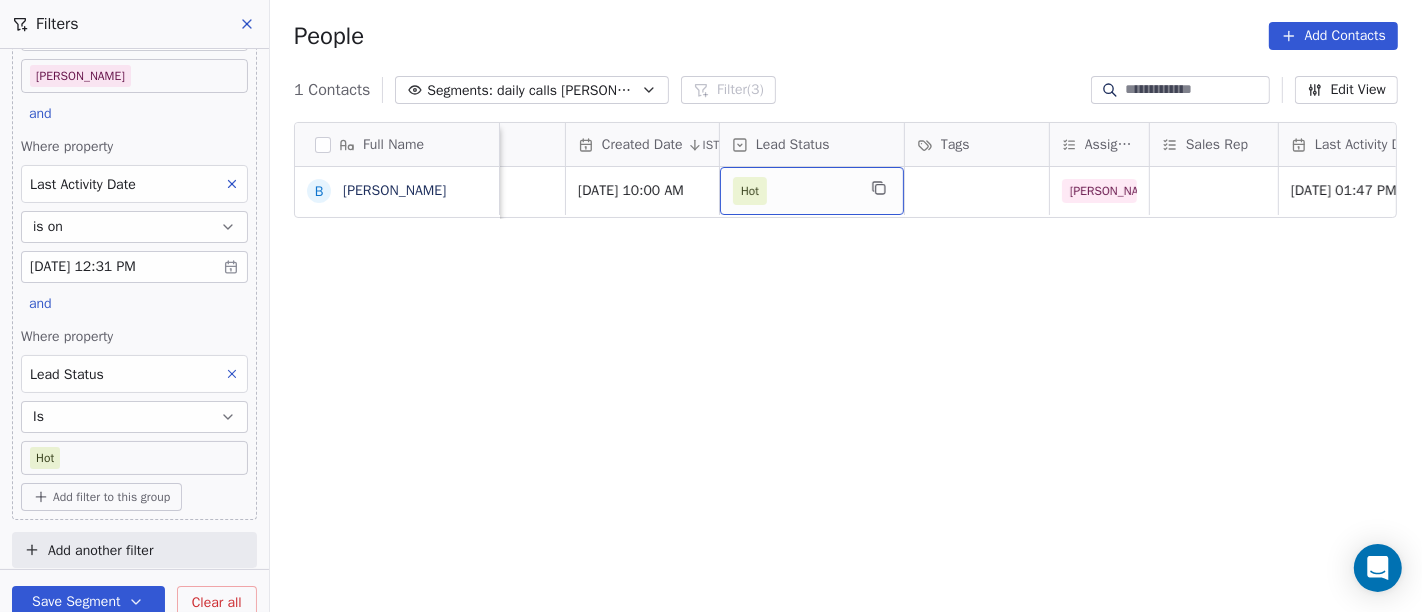click on "Hot" at bounding box center (794, 191) 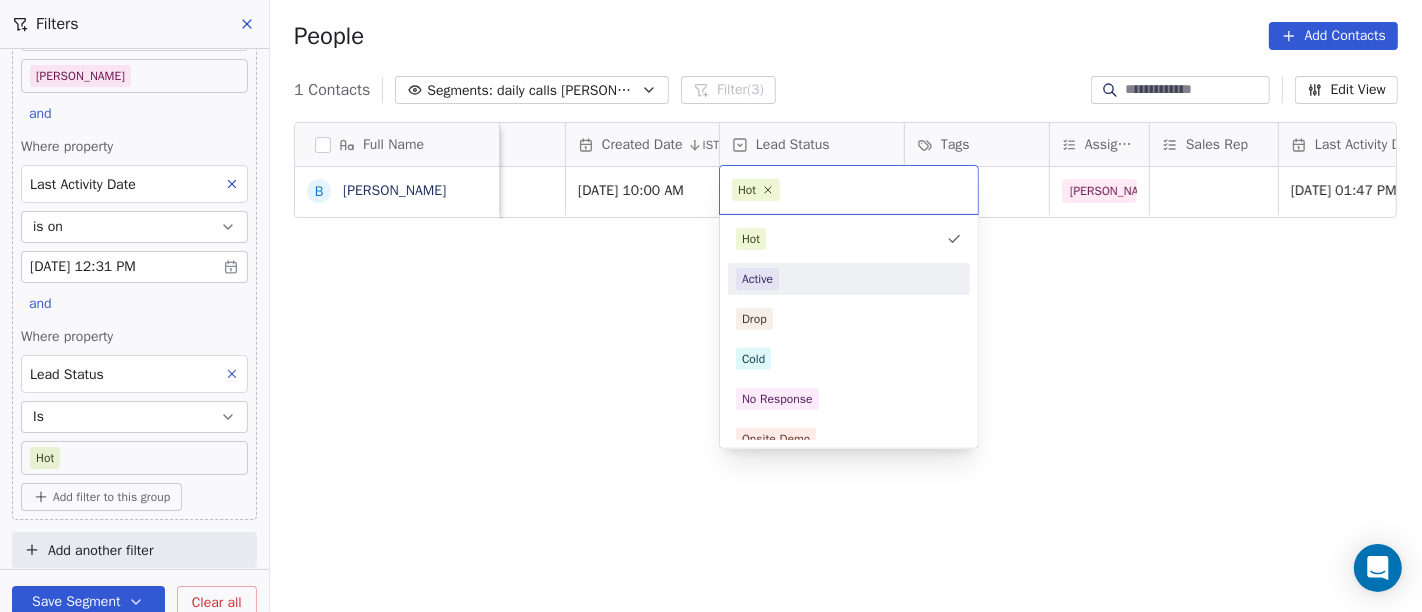 click on "Active" at bounding box center (849, 279) 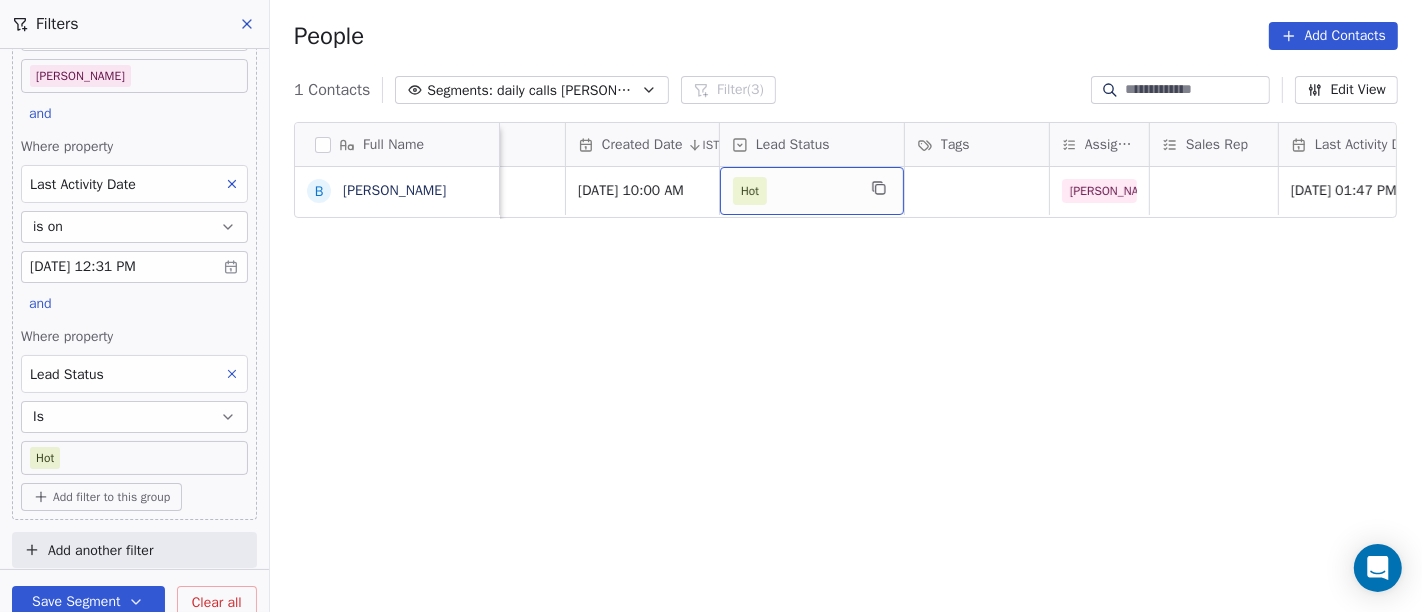 click on "Full Name B Bhupesh Vij Email Phone Number company name location Created Date IST Lead Status Tags Assignee Sales Rep Last Activity Date IST Follow Up Date Notes Call Attempts bhupeshvij@gmail.com +919810363599 Eatout gurugram Jul 02, 2025 10:00 AM Hot Salim Jul 03, 2025 01:47 PM 10/07/2025 03-07 13:53 client have cafe asked details on WA 1
To pick up a draggable item, press the space bar.
While dragging, use the arrow keys to move the item.
Press space again to drop the item in its new position, or press escape to cancel." at bounding box center (846, 375) 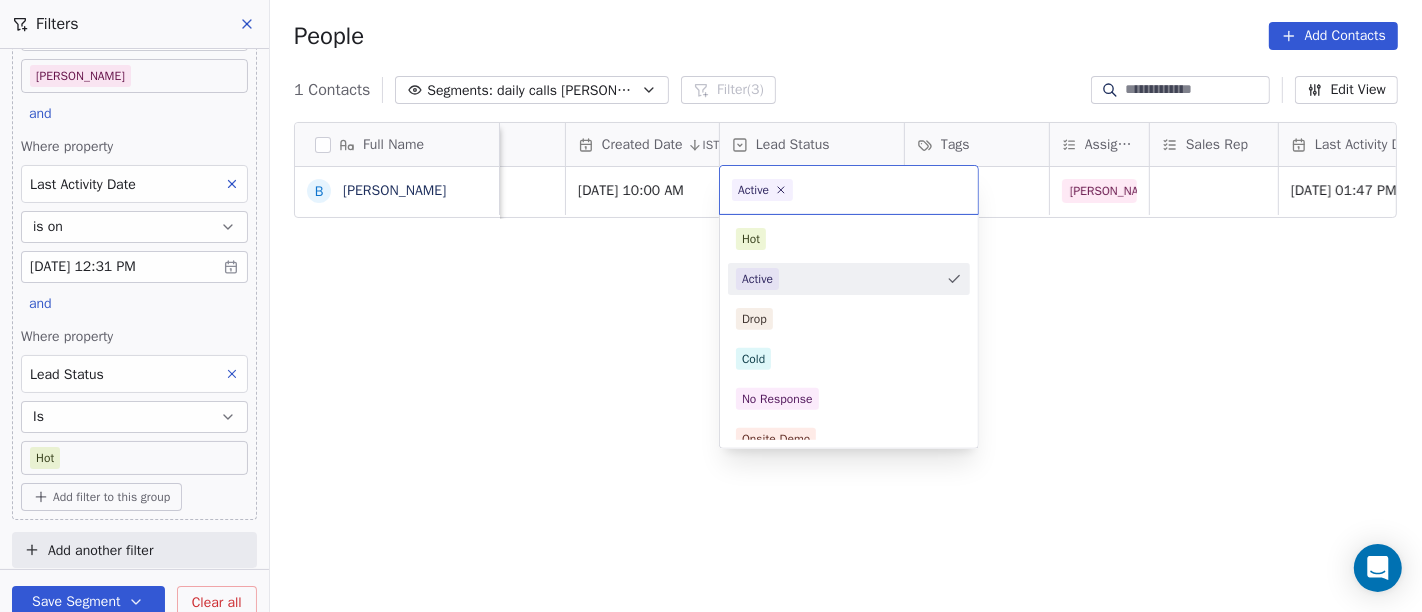 click on "Active" at bounding box center (757, 279) 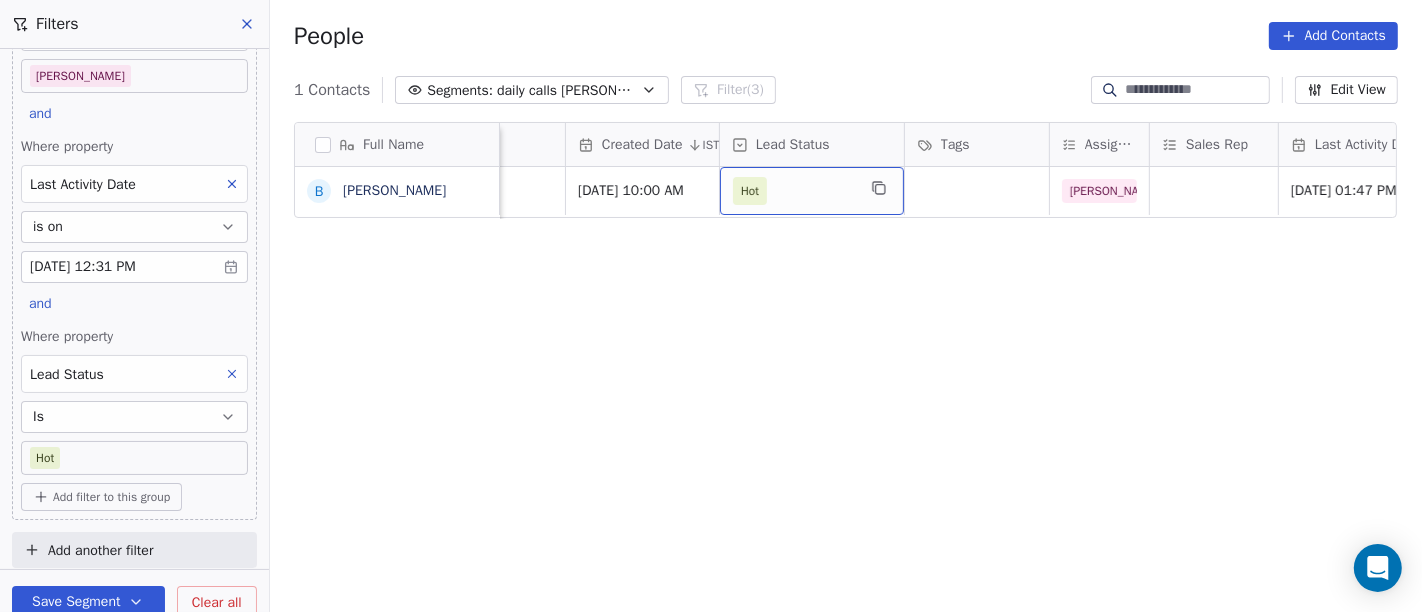 click on "Hot" at bounding box center [794, 191] 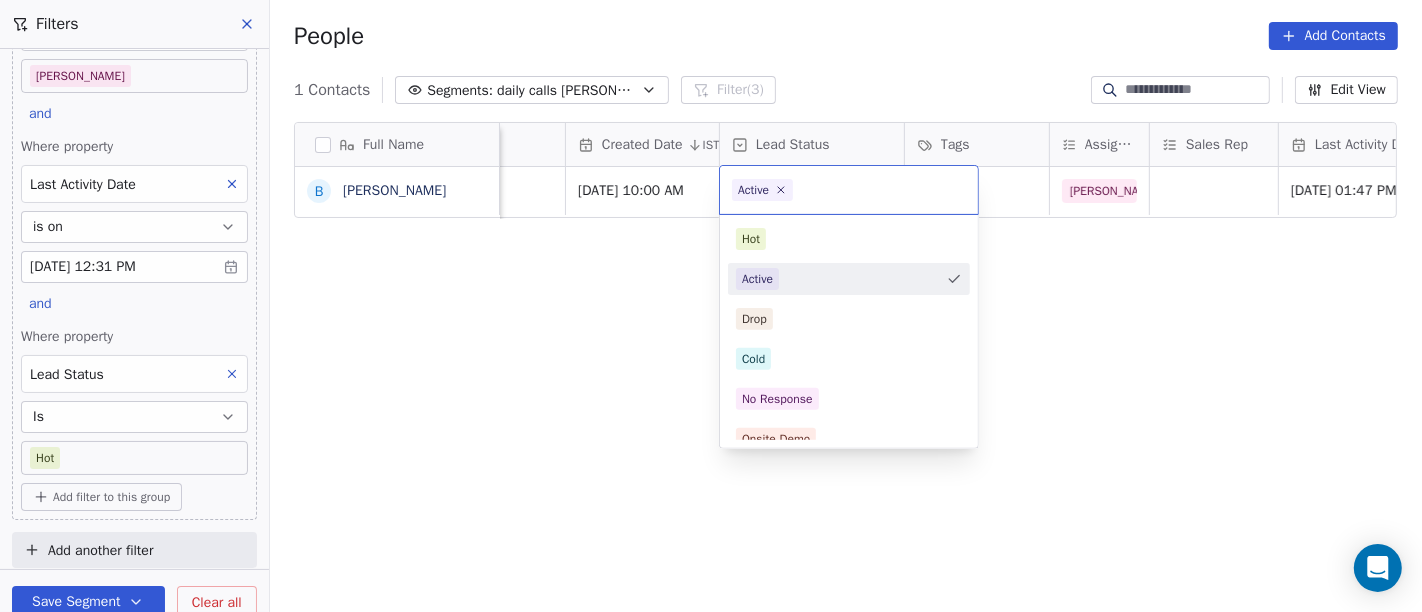 click on "Hot Active Drop Cold No Response Onsite Demo RSP (Distributor) Converted Duplicate Call Back Demo Planned Demo Given Auto Response Demo Rescheduled Demo Cancelled Confirm High Medium Low" at bounding box center [849, 599] 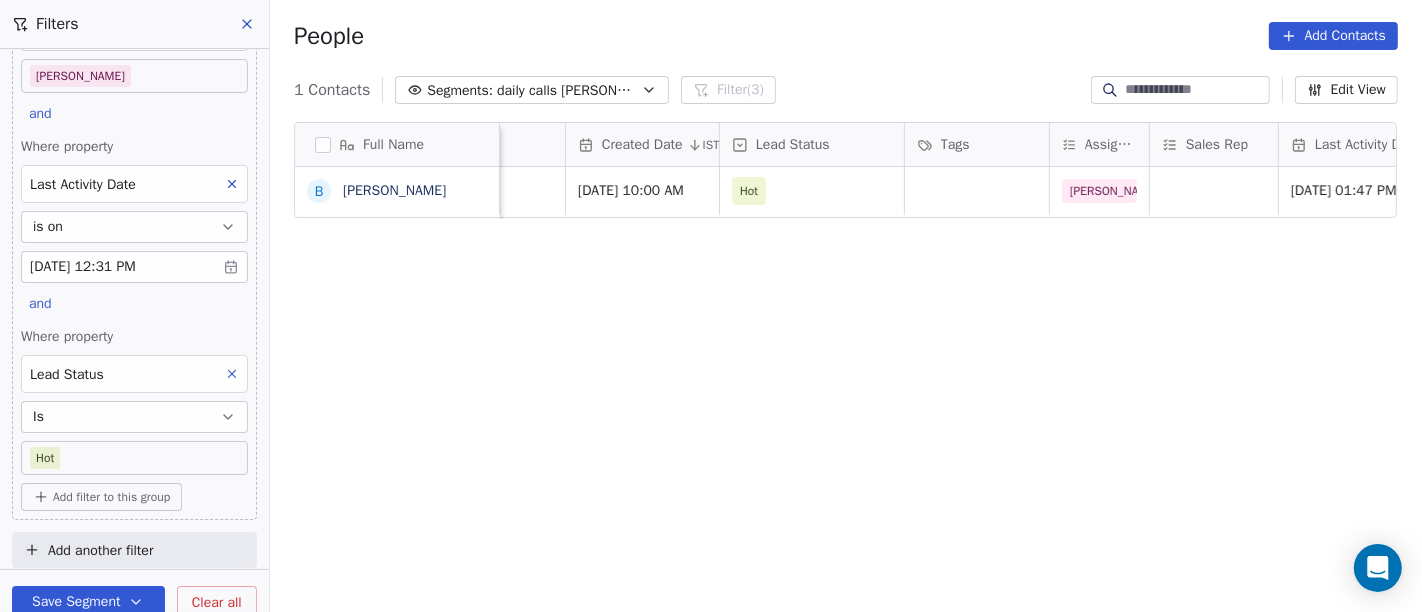 scroll, scrollTop: 131, scrollLeft: 0, axis: vertical 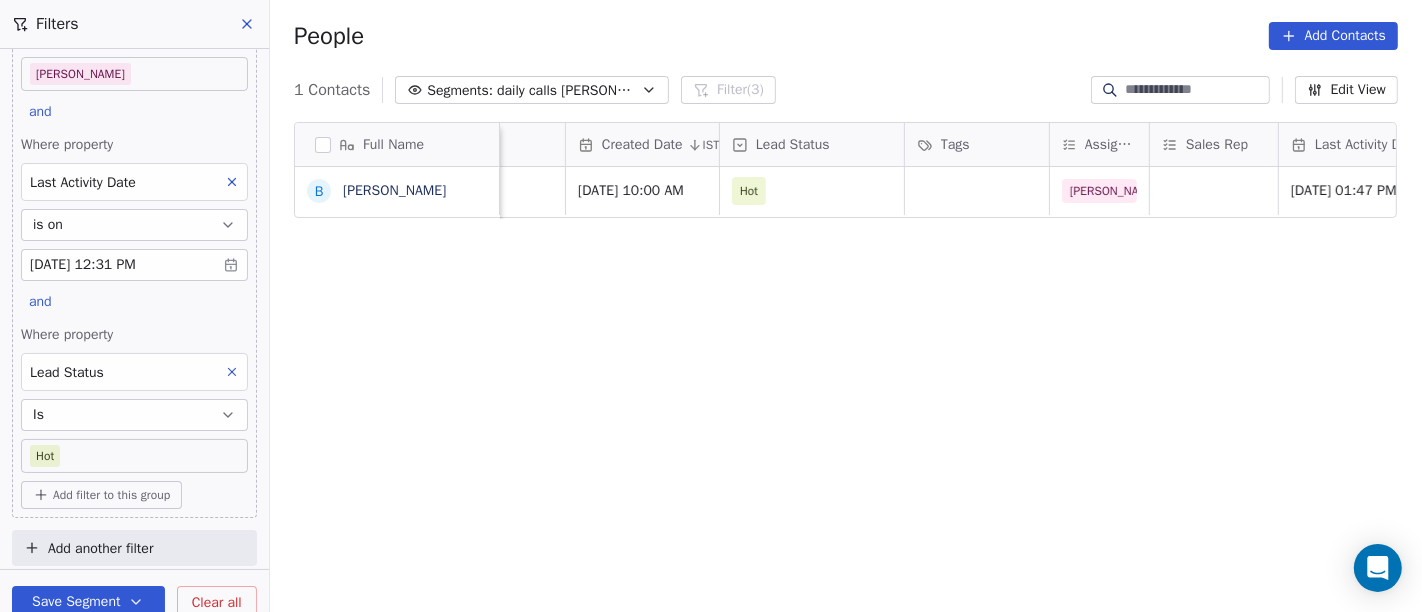 click on "On2Cook India Pvt. Ltd. Contacts People Marketing Workflows Campaigns Sales Pipelines Sequences Soon Tools Apps AI Agents Help & Support Filters Where property   Assignee   Includes Salim and Where property   Last Activity Date   is on Jul 03, 2025 12:31 PM and Where property   Lead Status   Is Hot Add filter to this group Add another filter Save Segment Clear all People  Add Contacts 1 Contacts Segments: daily calls salim  Filter  (3) Edit View Tag Full Name B Bhupesh Vij Email Phone Number company name location Created Date IST Lead Status Tags Assignee Sales Rep Last Activity Date IST Follow Up Date Notes Call Attempts bhupeshvij@gmail.com +919810363599 Eatout gurugram Jul 02, 2025 10:00 AM Hot Salim Jul 03, 2025 01:47 PM 10/07/2025 03-07 13:53 client have cafe asked details on WA 1
To pick up a draggable item, press the space bar.
While dragging, use the arrow keys to move the item.
Press space again to drop the item in its new position, or press escape to cancel." at bounding box center (711, 306) 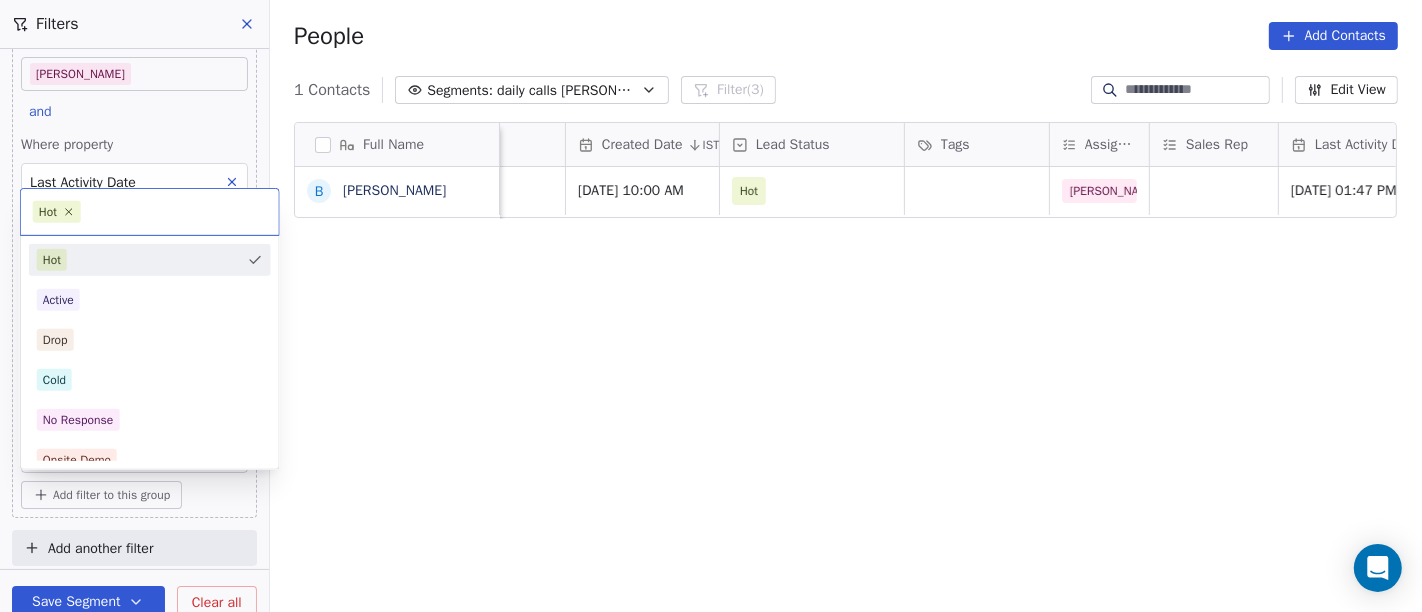 click on "Hot" at bounding box center [138, 260] 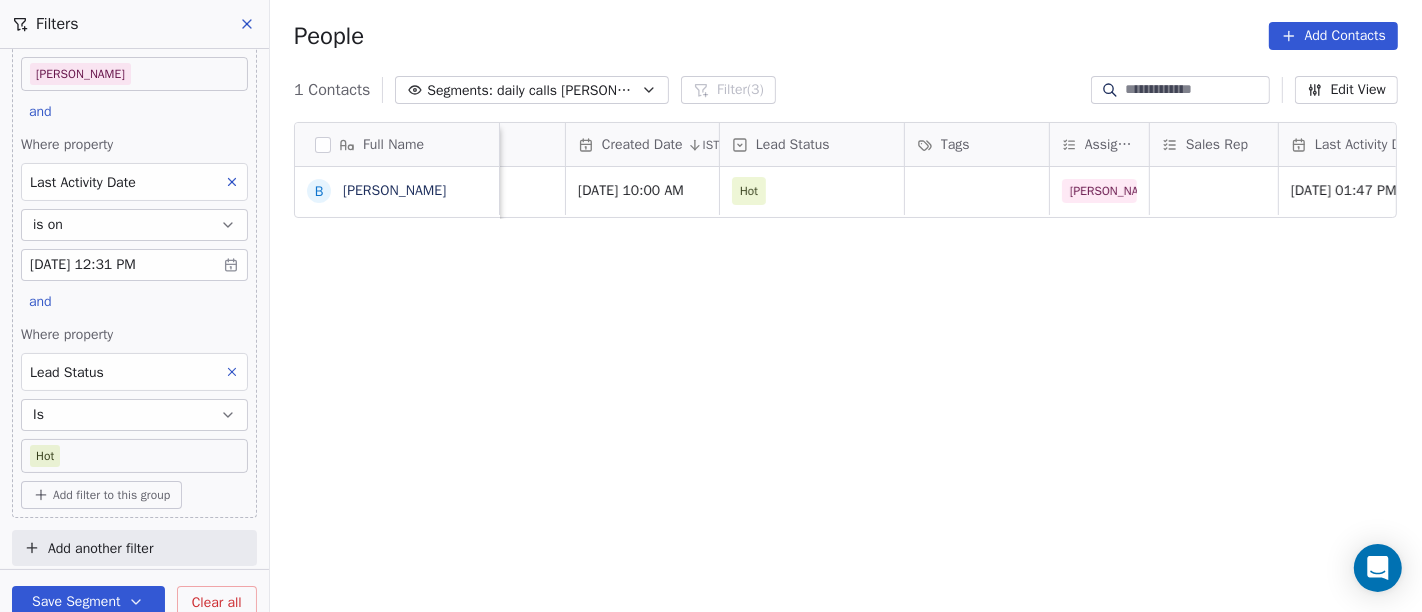 click on "Where property   Assignee   Includes Salim and Where property   Last Activity Date   is on Jul 03, 2025 12:31 PM and Where property   Lead Status   Is Hot Add filter to this group" at bounding box center (134, 226) 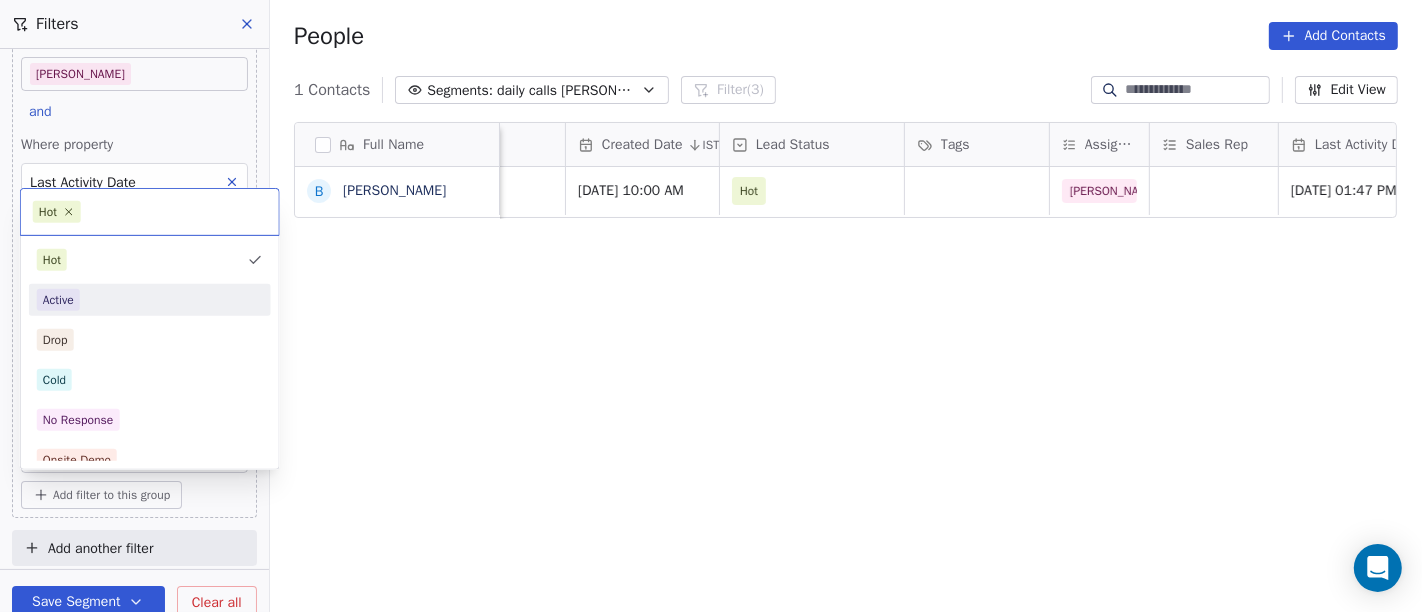 click on "Active" at bounding box center (150, 300) 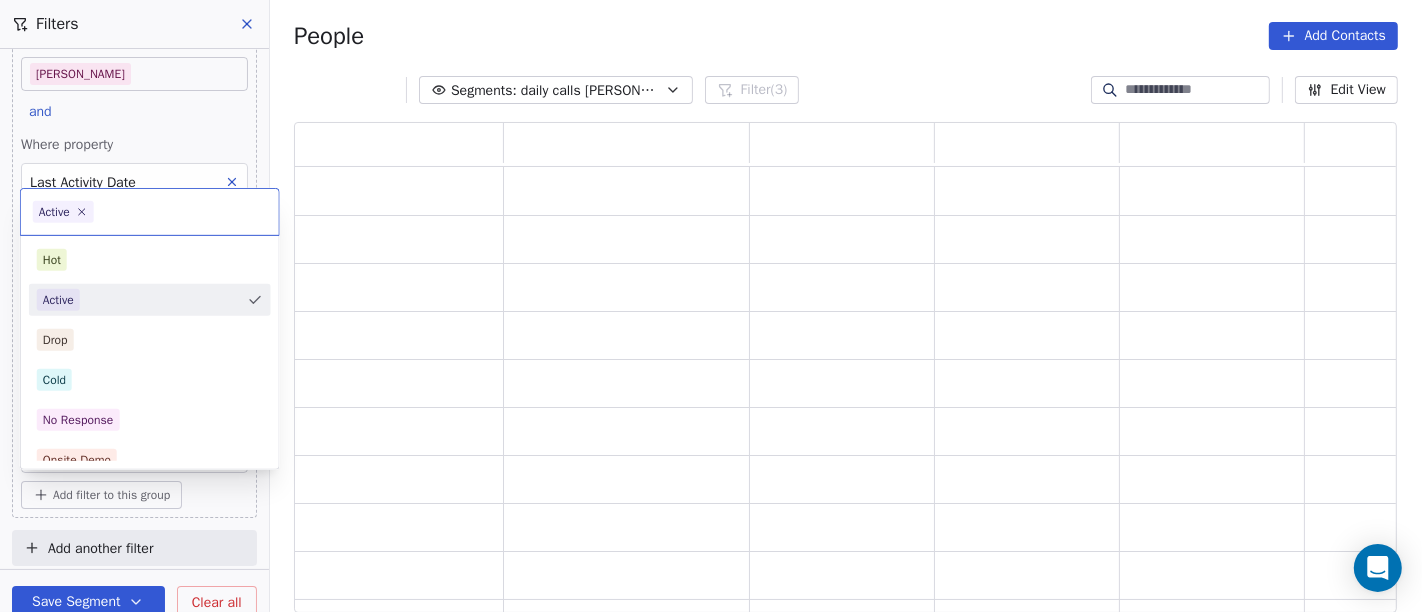 scroll, scrollTop: 17, scrollLeft: 17, axis: both 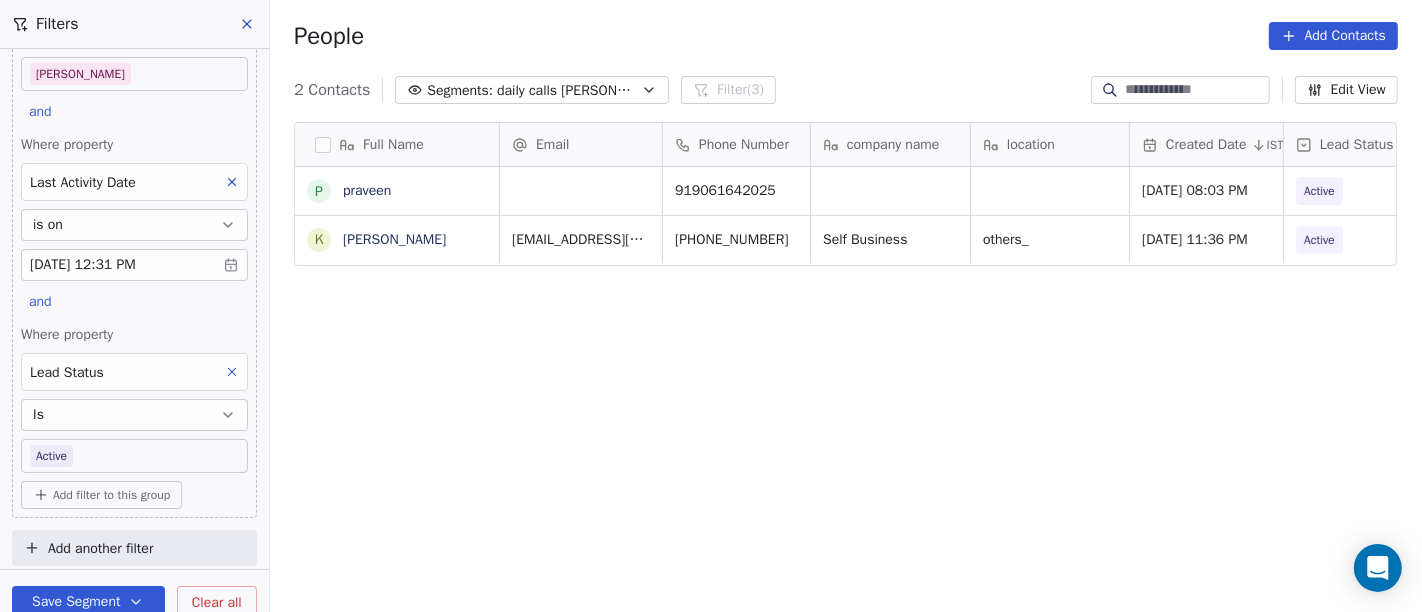 click on "On2Cook India Pvt. Ltd. Contacts People Marketing Workflows Campaigns Sales Pipelines Sequences Soon Tools Apps AI Agents Help & Support Filters Where property   Assignee   Includes Salim and Where property   Last Activity Date   is on Jul 03, 2025 12:31 PM and Where property   Lead Status   Is Active Add filter to this group Add another filter Save Segment Clear all People  Add Contacts 2 Contacts Segments: daily calls salim  Filter  (3) Edit View Tag Full Name p praveen K Kailashchandra Kabra Email Phone Number company name location Created Date IST Lead Status Tags Assignee Sales Rep 919061642025 Jul 02, 2025 08:03 PM Active Salim kailashskabra123@yahoo.in +919422175315 Self Business others_ Jul 01, 2025 11:36 PM Active Salim
To pick up a draggable item, press the space bar.
While dragging, use the arrow keys to move the item.
Press space again to drop the item in its new position, or press escape to cancel." at bounding box center [711, 306] 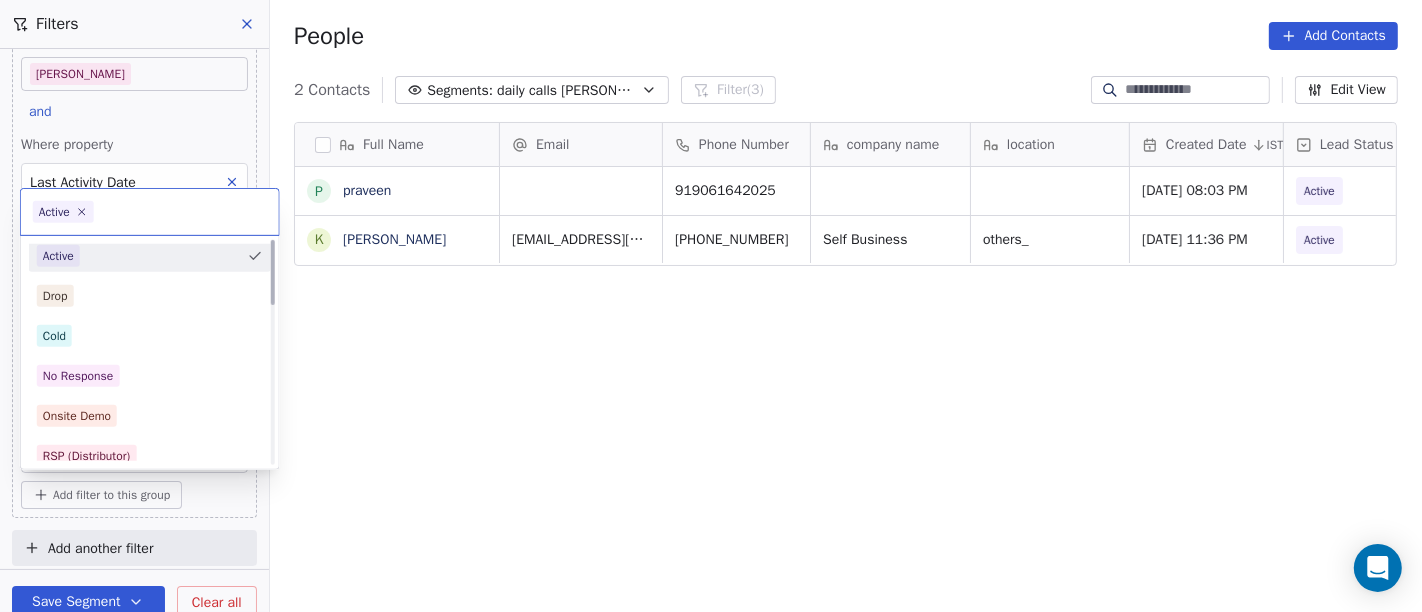 scroll, scrollTop: 0, scrollLeft: 0, axis: both 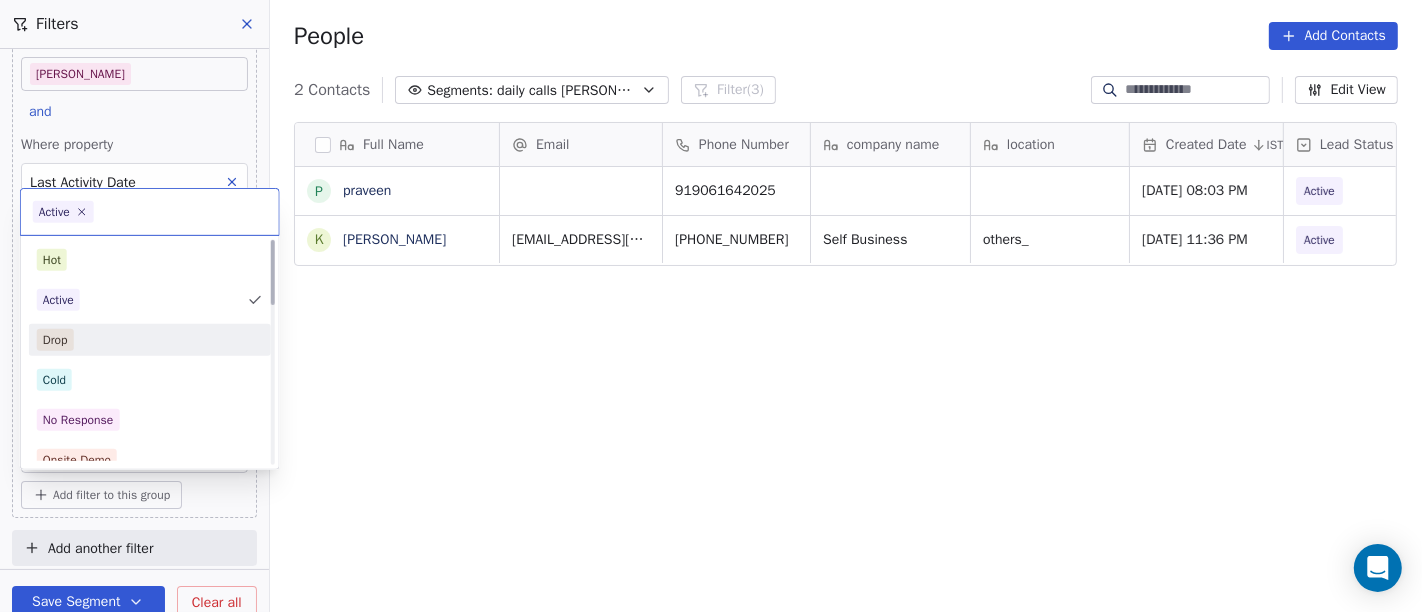 click on "Drop" at bounding box center [150, 340] 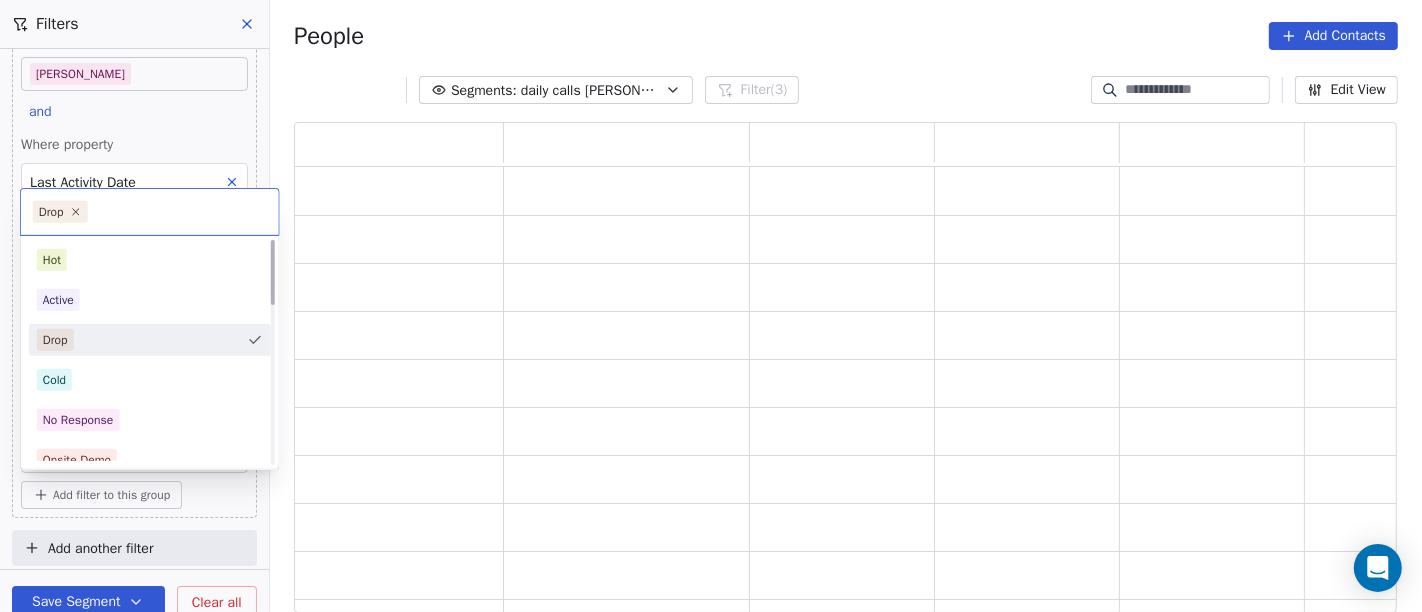 scroll, scrollTop: 17, scrollLeft: 17, axis: both 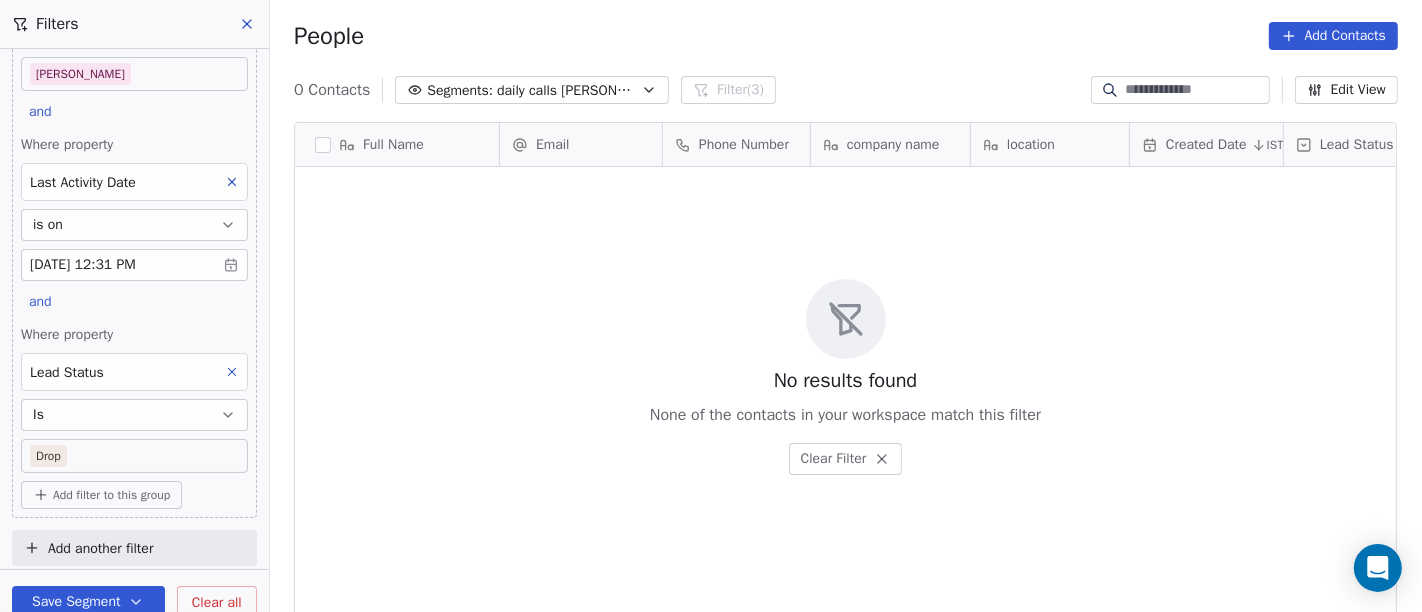 click on "On2Cook India Pvt. Ltd. Contacts People Marketing Workflows Campaigns Sales Pipelines Sequences Soon Tools Apps AI Agents Help & Support Filters Where property   Assignee   Includes Salim and Where property   Last Activity Date   is on Jul 03, 2025 12:31 PM and Where property   Lead Status   Is Drop Add filter to this group Add another filter Save Segment Clear all People  Add Contacts 0 Contacts Segments: daily calls salim  Filter  (3) Edit View Tag Full Name Email Phone Number company name location Created Date IST Lead Status Tags Assignee Sales Rep
To pick up a draggable item, press the space bar.
While dragging, use the arrow keys to move the item.
Press space again to drop the item in its new position, or press escape to cancel.
No results found None of the contacts in your workspace match this filter Clear Filter" at bounding box center [711, 306] 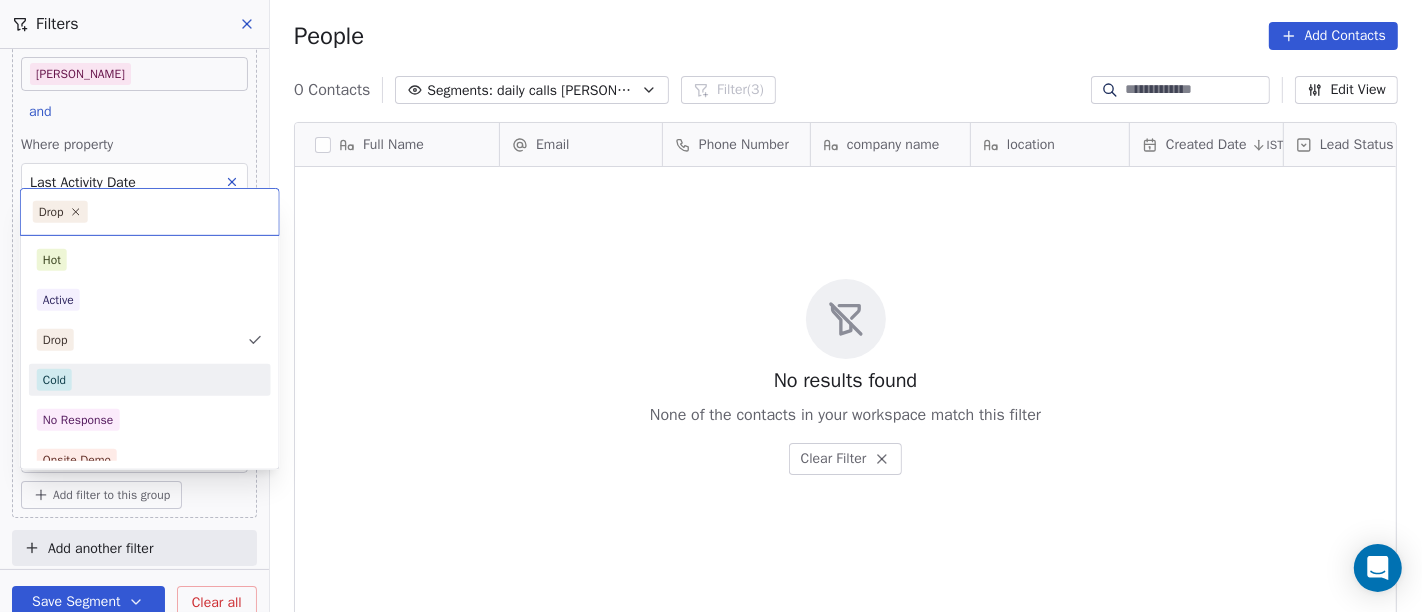click on "Cold" at bounding box center [150, 380] 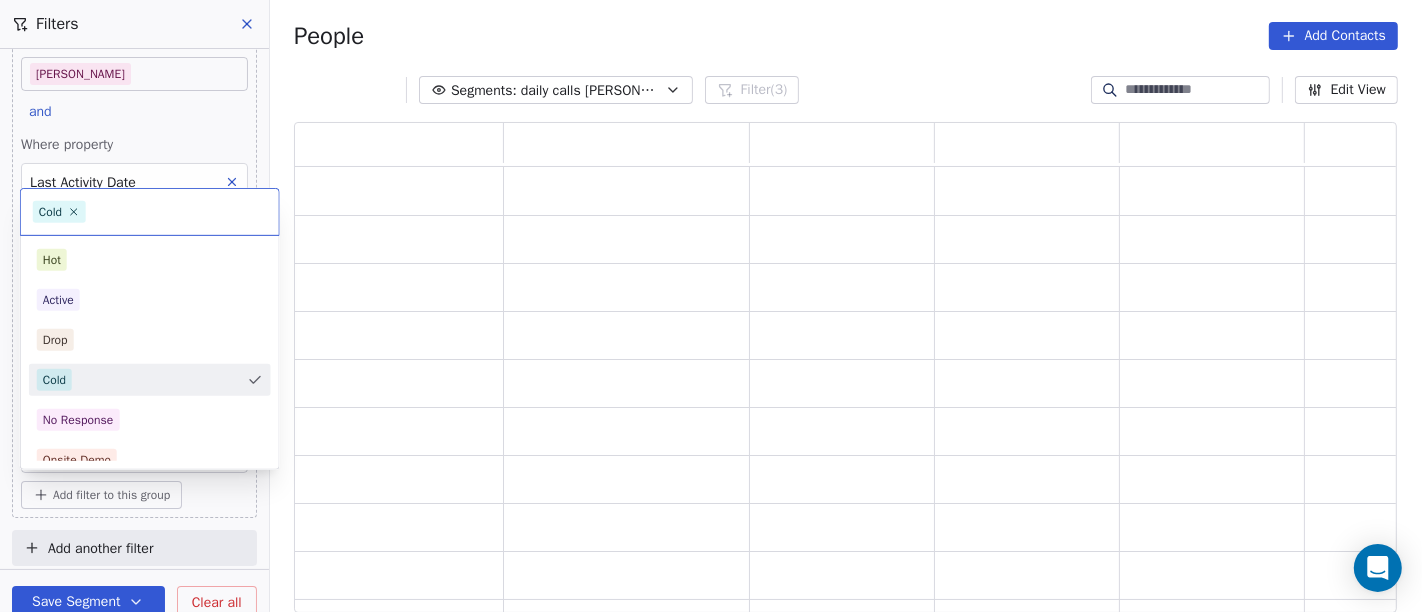 scroll, scrollTop: 17, scrollLeft: 17, axis: both 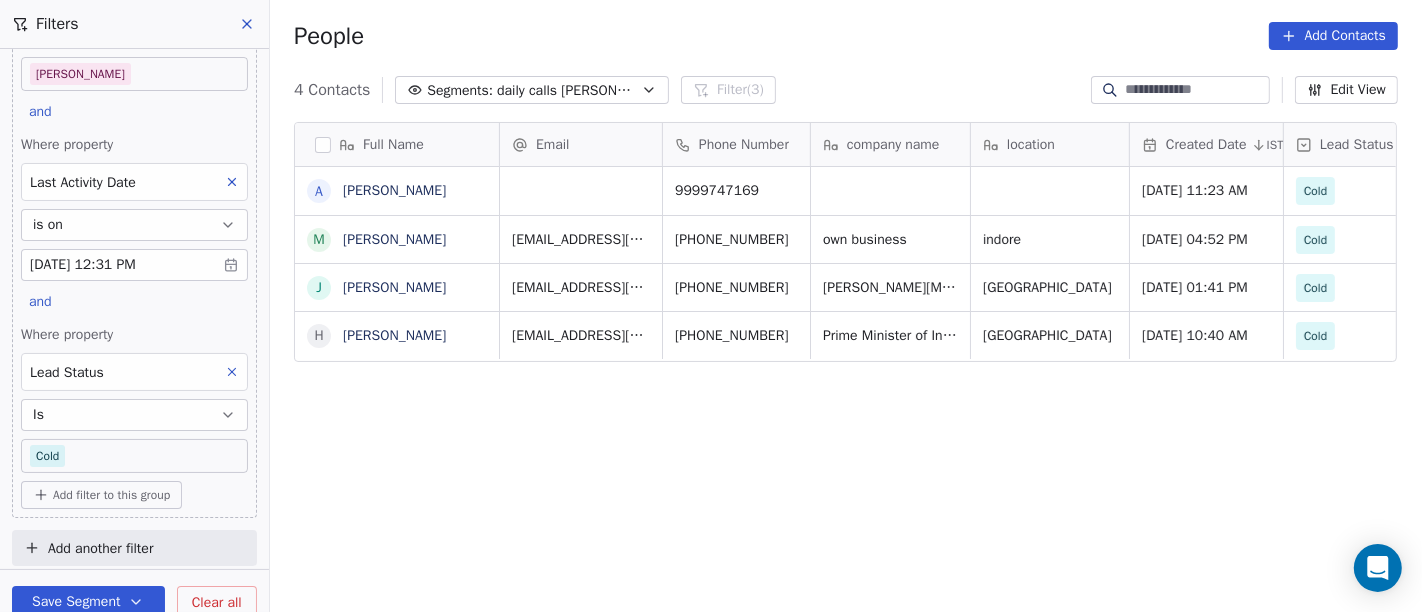 click on "On2Cook India Pvt. Ltd. Contacts People Marketing Workflows Campaigns Sales Pipelines Sequences Soon Tools Apps AI Agents Help & Support Filters Where property   Assignee   Includes Salim and Where property   Last Activity Date   is on Jul 03, 2025 12:31 PM and Where property   Lead Status   Is Cold Add filter to this group Add another filter Save Segment Clear all People  Add Contacts 4 Contacts Segments: daily calls salim  Filter  (3) Edit View Tag Full Name A Amit Kochhar M Manoj Sharma J Jyoti Gupta H Harshit Bansal Email Phone Number company name location Created Date IST Lead Status Tags Assignee Sales Rep 9999747169 Jul 03, 2025 11:23 AM Cold Salim mann6142@yahoo.com +919425491498 own business indore Jul 02, 2025 04:52 PM Cold B2C Salim jtgupta823@gmail.com +919810332439 Abhinav bal lok delhi Jul 02, 2025 01:41 PM Cold B2C Salim bharshit23@gmail.com +919736720051 Prime Minister of India chandigarh Jul 02, 2025 10:40 AM Cold Salim" at bounding box center [711, 306] 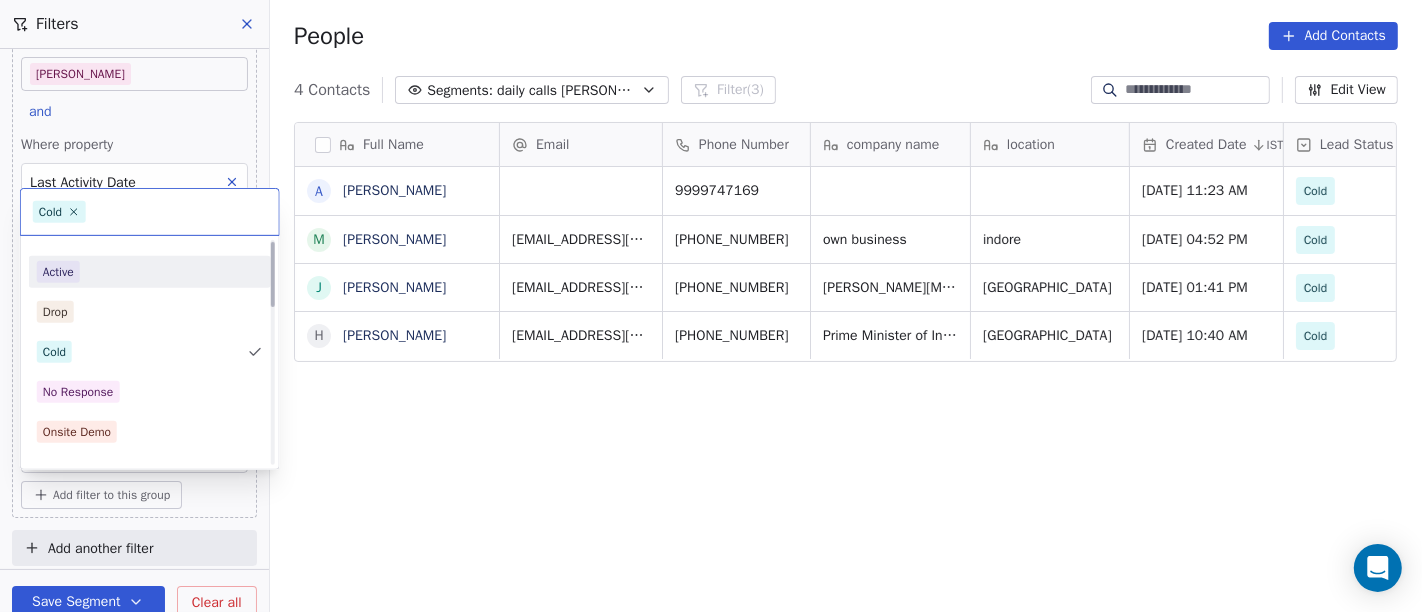 scroll, scrollTop: 0, scrollLeft: 0, axis: both 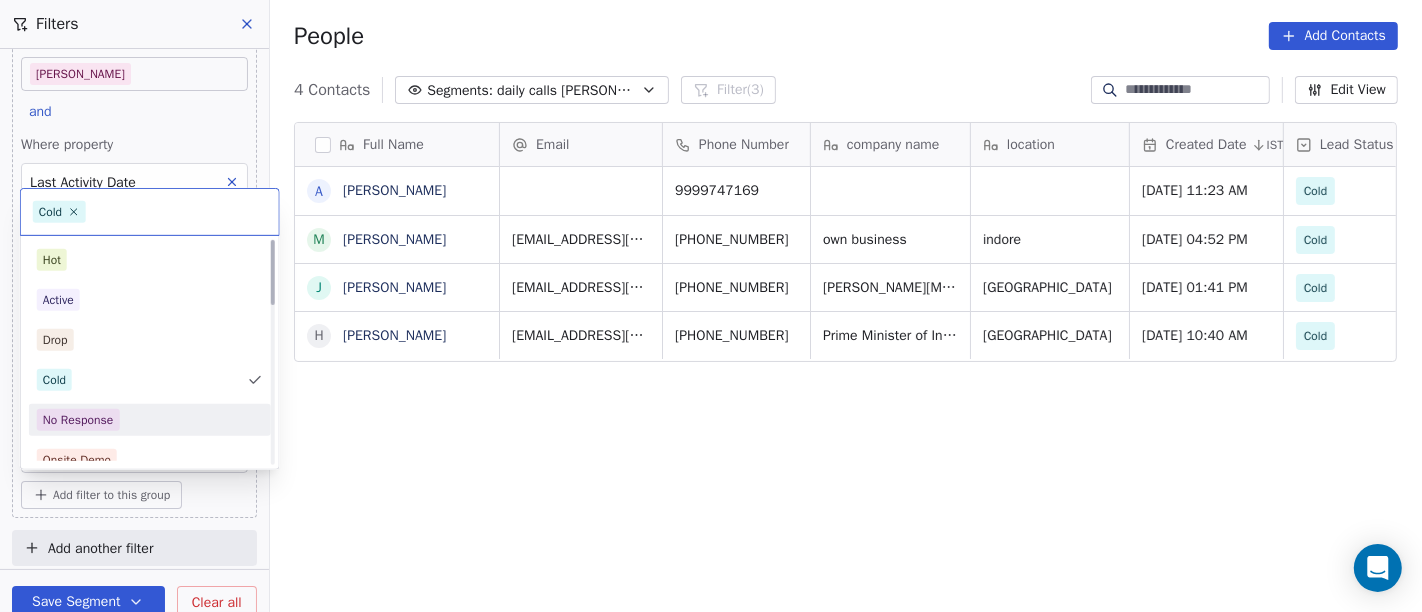 click on "No Response" at bounding box center [150, 420] 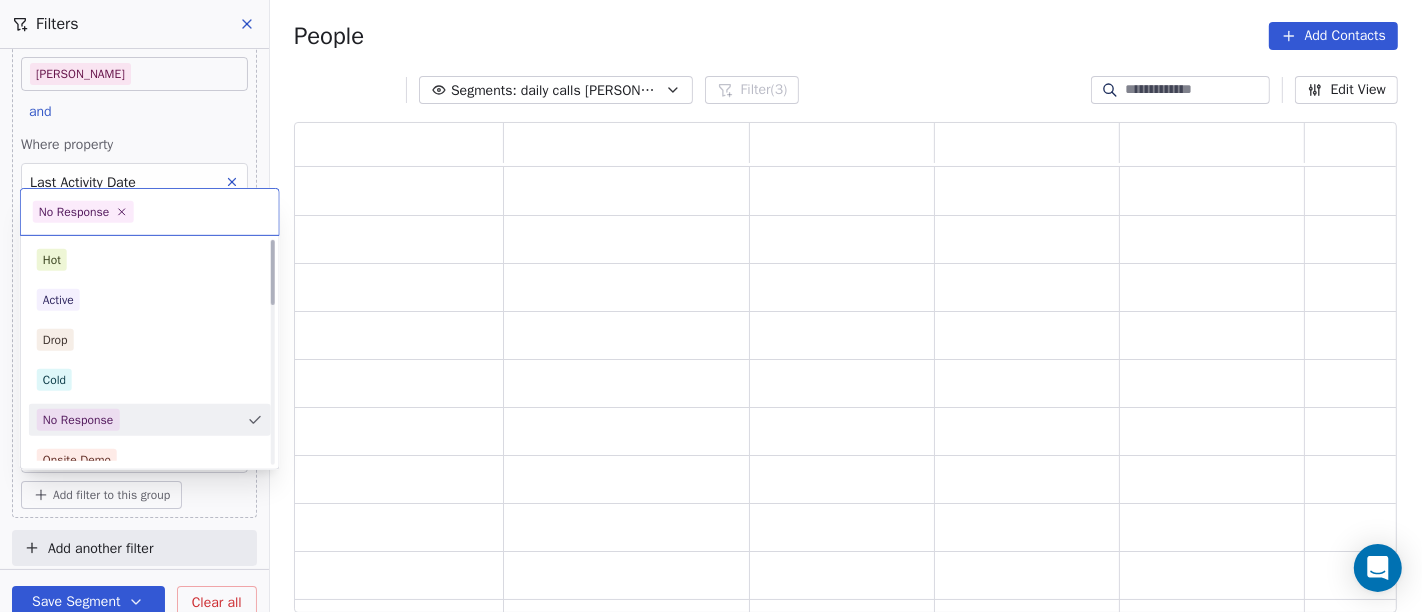 scroll, scrollTop: 17, scrollLeft: 17, axis: both 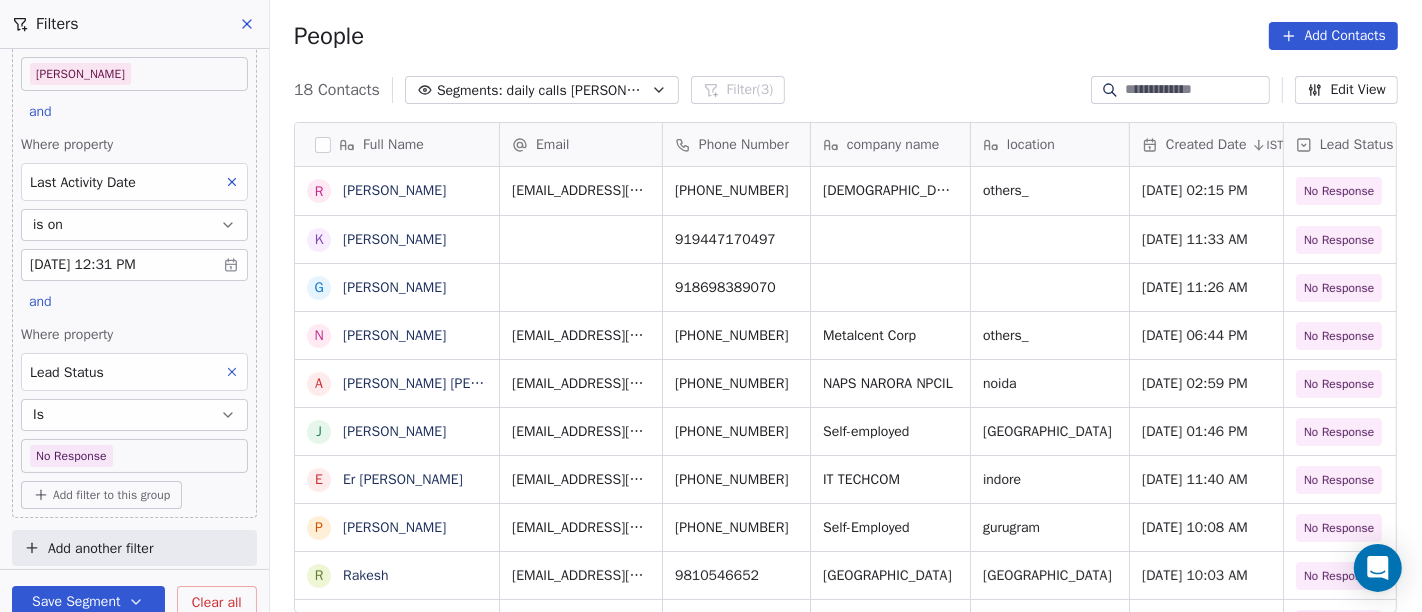 click on "On2Cook India Pvt. Ltd. Contacts People Marketing Workflows Campaigns Sales Pipelines Sequences Soon Tools Apps AI Agents Help & Support Filters Where property   Assignee   Includes Salim and Where property   Last Activity Date   is on Jul 03, 2025 12:31 PM and Where property   Lead Status   Is No Response Add filter to this group Add another filter Save Segment Clear all People  Add Contacts 18 Contacts Segments: daily calls salim  Filter  (3) Edit View Tag Full Name R Rupesh Joshi K Kurian G Ganesh Tiwari N Nitin Agarwal a asharfi lal mahour J Jagmohan Singh Chauhan E Er Piyush Garg P Pushpendra Singh R Rakesh R Rakesh Maheshwari K Karan Z Zunaid Rahman B Bibu Rana M Mohammad Rehan A Ashok meena Y Yash Pal Chhabra U Uma Sanghi H Himanshu Modi Email Phone Number company name location Created Date IST Lead Status Tags Assignee Sales Rep rupeshj762@gmail.com +917058458267 Shambhu nashta centre others_ Jul 03, 2025 02:15 PM No Response Salim 919447170497 Jul 03, 2025 11:33 AM No Response Salim 918698389070" at bounding box center (711, 306) 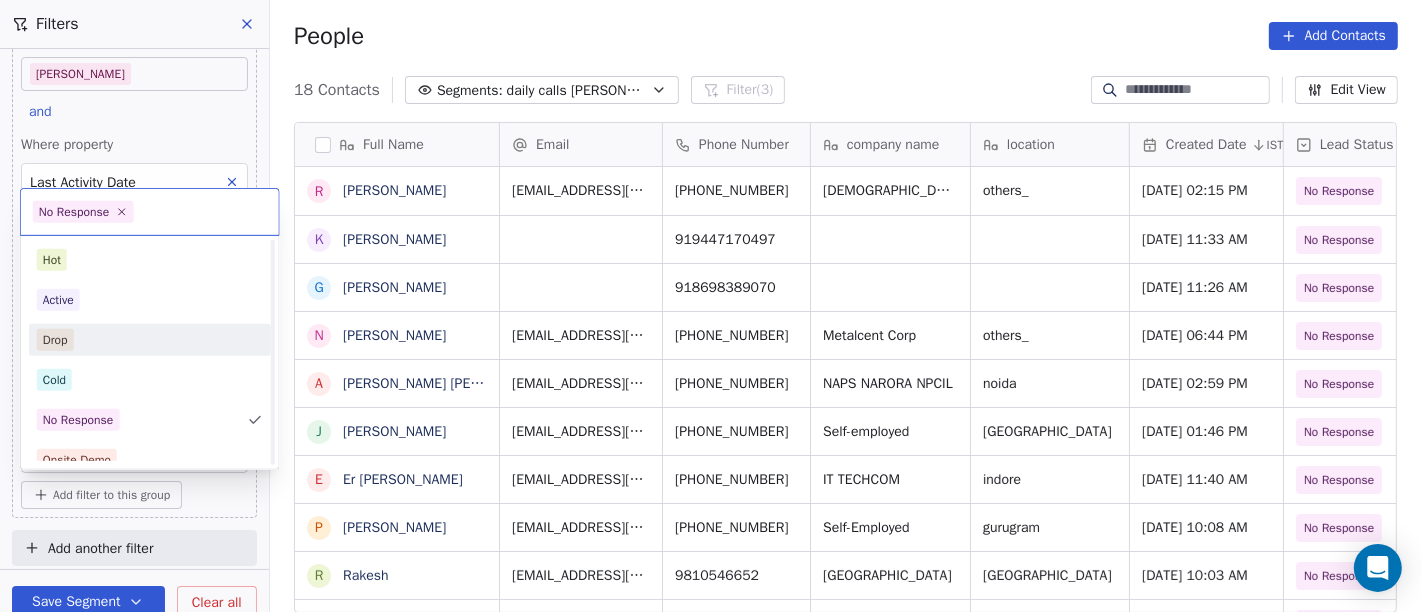 scroll, scrollTop: 111, scrollLeft: 0, axis: vertical 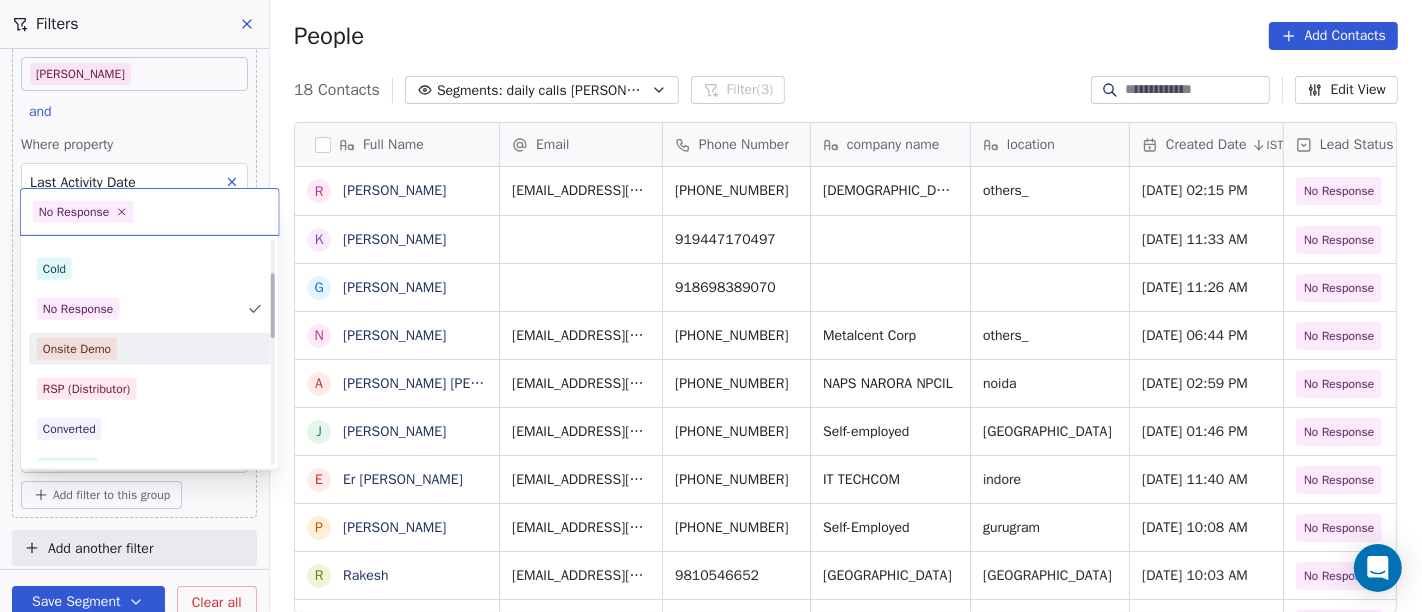 click on "Onsite Demo" at bounding box center (150, 349) 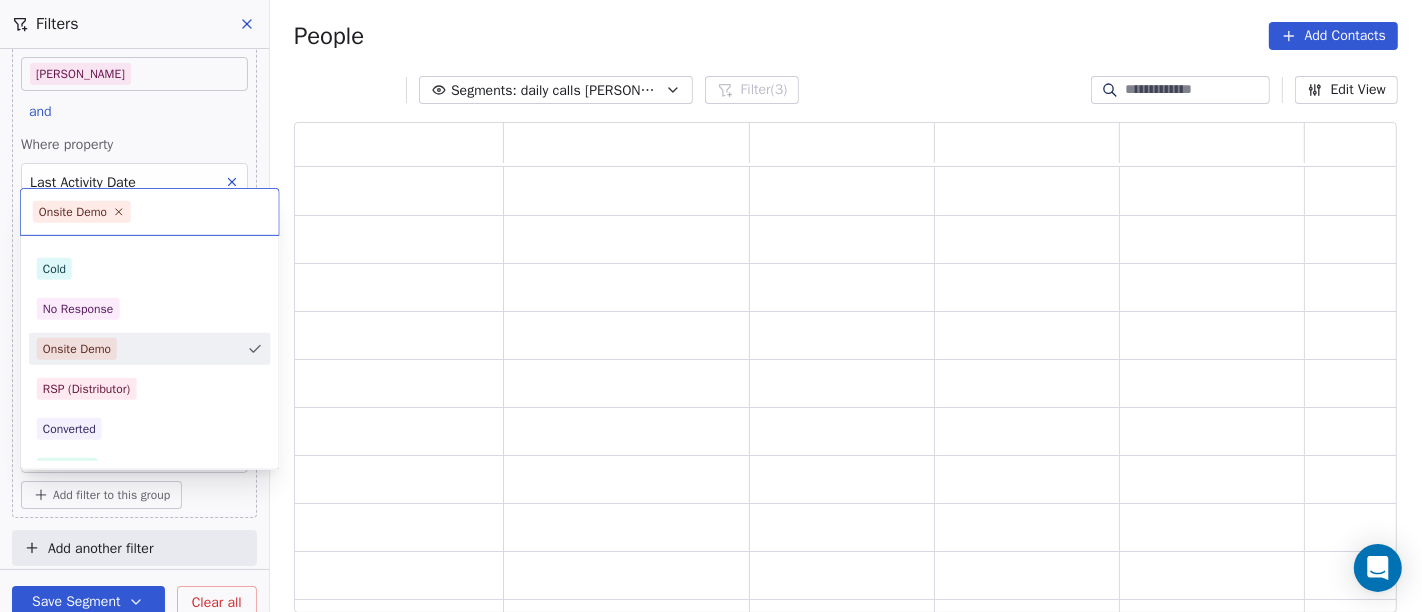 scroll, scrollTop: 17, scrollLeft: 17, axis: both 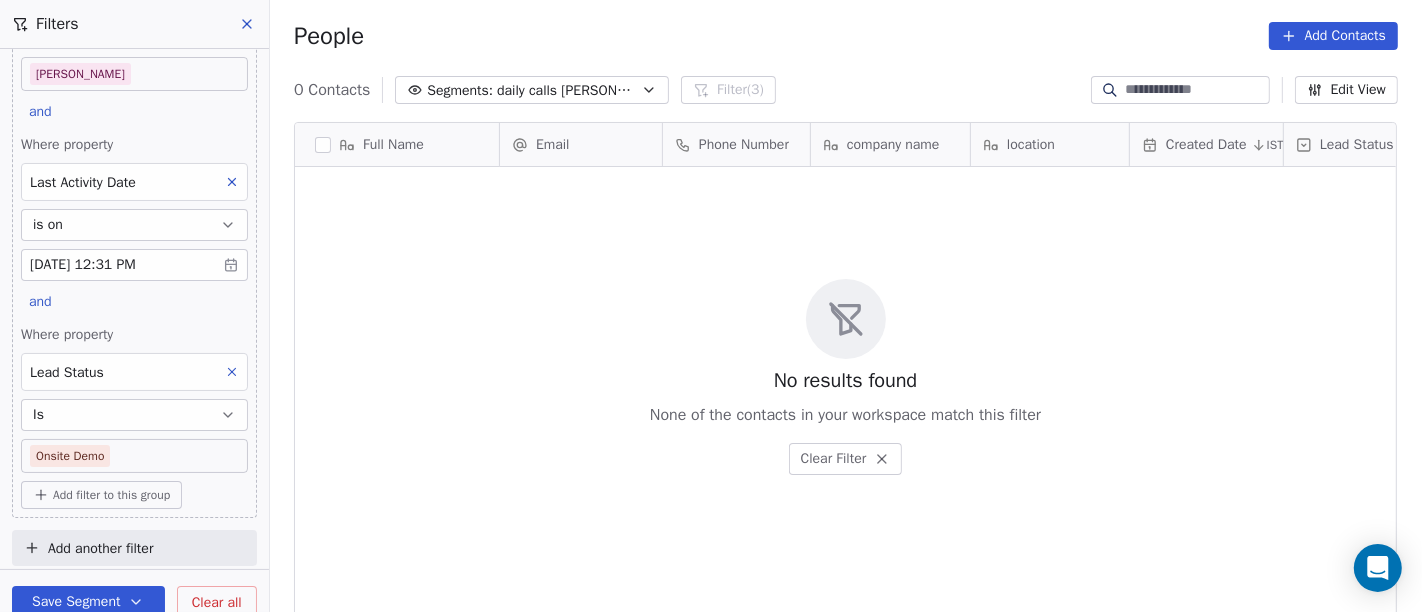 click on "On2Cook India Pvt. Ltd. Contacts People Marketing Workflows Campaigns Sales Pipelines Sequences Soon Tools Apps AI Agents Help & Support Filters Where property   Assignee   Includes Salim and Where property   Last Activity Date   is on Jul 03, 2025 12:31 PM and Where property   Lead Status   Is Onsite Demo Add filter to this group Add another filter Save Segment Clear all People  Add Contacts 0 Contacts Segments: daily calls salim  Filter  (3) Edit View Tag Full Name Email Phone Number company name location Created Date IST Lead Status Tags Assignee Sales Rep
To pick up a draggable item, press the space bar.
While dragging, use the arrow keys to move the item.
Press space again to drop the item in its new position, or press escape to cancel.
No results found None of the contacts in your workspace match this filter Clear Filter" at bounding box center (711, 306) 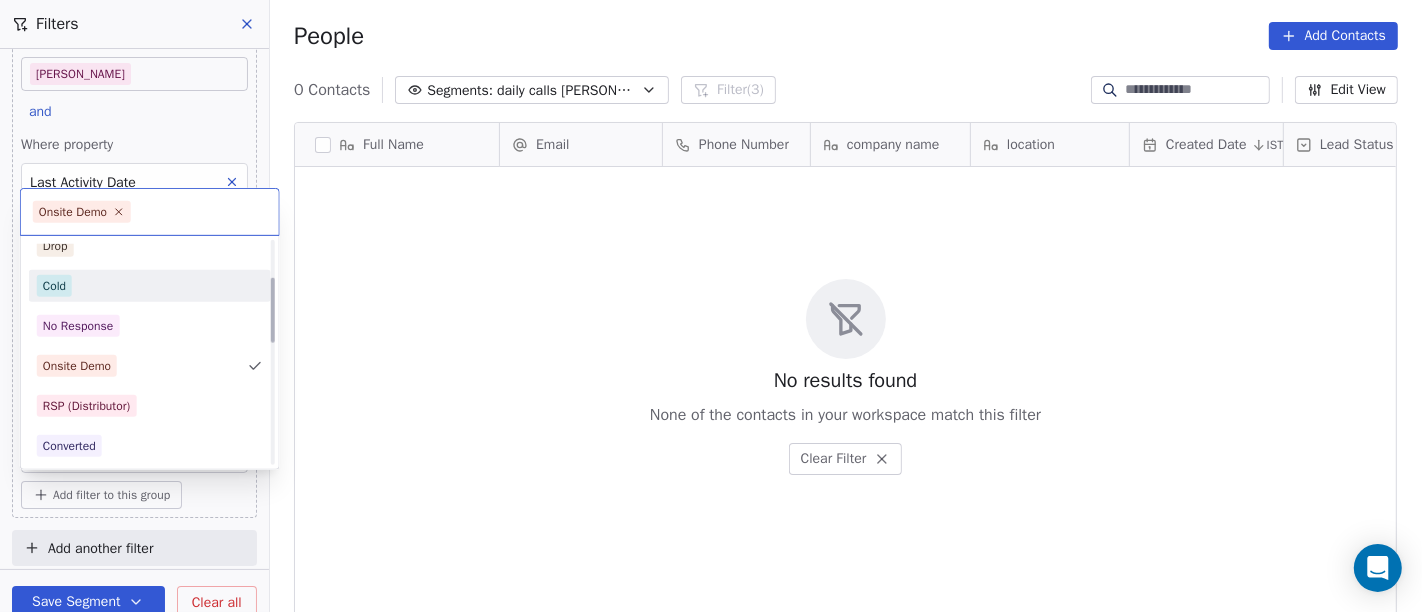 scroll, scrollTop: 125, scrollLeft: 0, axis: vertical 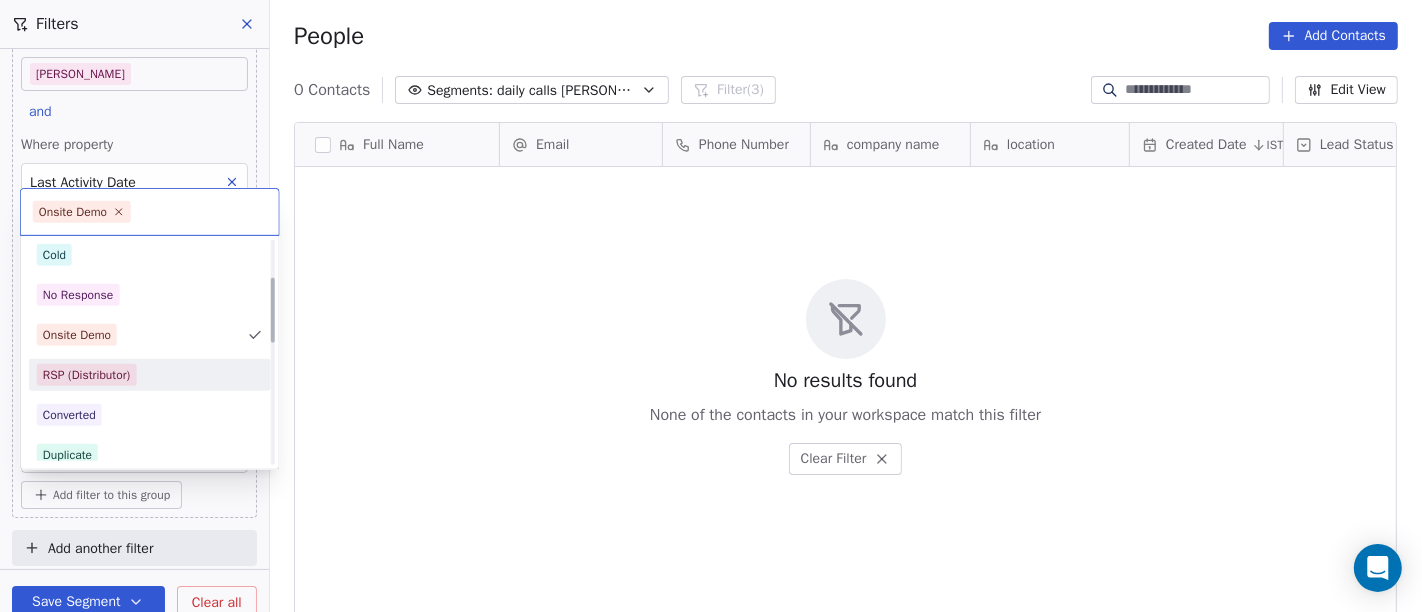 click on "RSP (Distributor)" at bounding box center (150, 375) 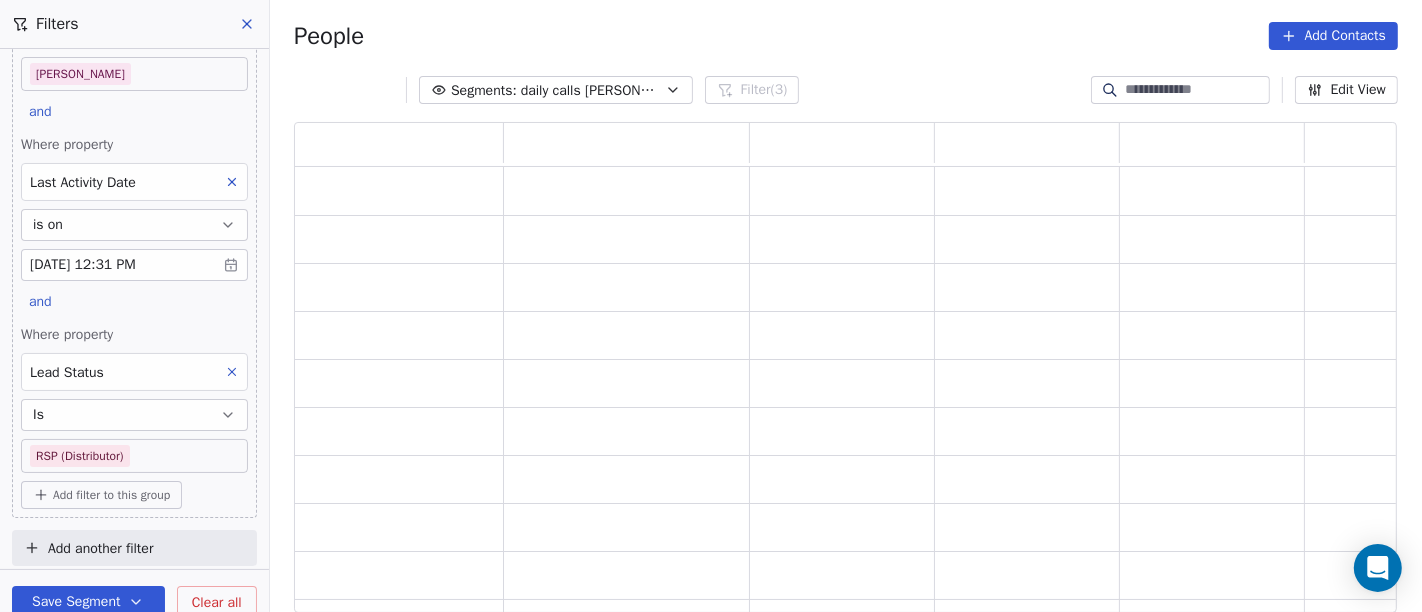 scroll, scrollTop: 17, scrollLeft: 17, axis: both 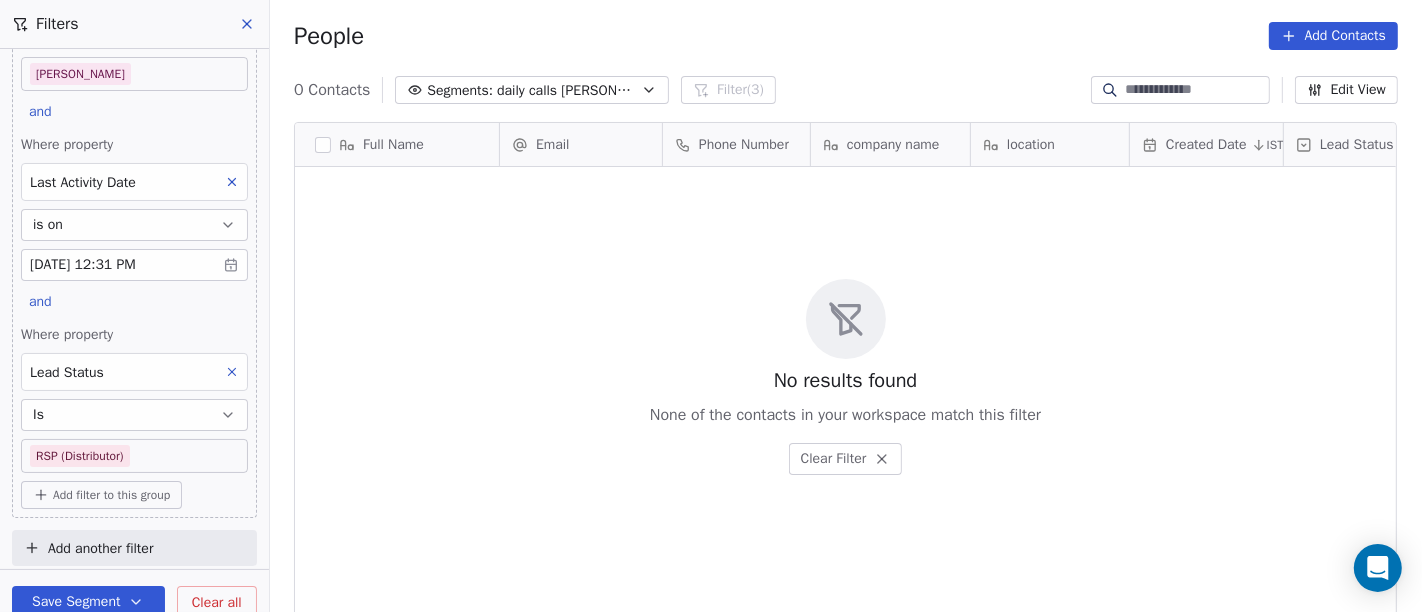 click on "On2Cook India Pvt. Ltd. Contacts People Marketing Workflows Campaigns Sales Pipelines Sequences Soon Tools Apps AI Agents Help & Support Filters Where property   Assignee   Includes Salim and Where property   Last Activity Date   is on Jul 03, 2025 12:31 PM and Where property   Lead Status   Is RSP (Distributor) Add filter to this group Add another filter Save Segment Clear all People  Add Contacts 0 Contacts Segments: daily calls salim  Filter  (3) Edit View Tag Full Name Email Phone Number company name location Created Date IST Lead Status Tags Assignee Sales Rep
To pick up a draggable item, press the space bar.
While dragging, use the arrow keys to move the item.
Press space again to drop the item in its new position, or press escape to cancel.
No results found None of the contacts in your workspace match this filter Clear Filter" at bounding box center (711, 306) 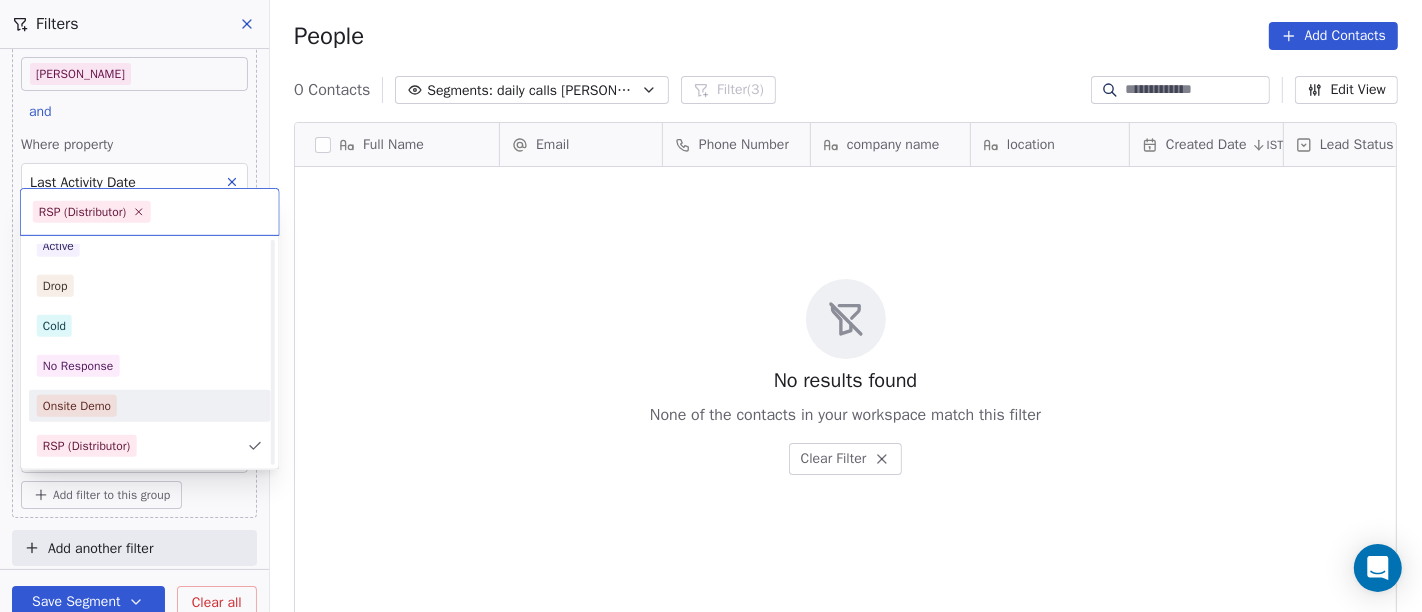 scroll 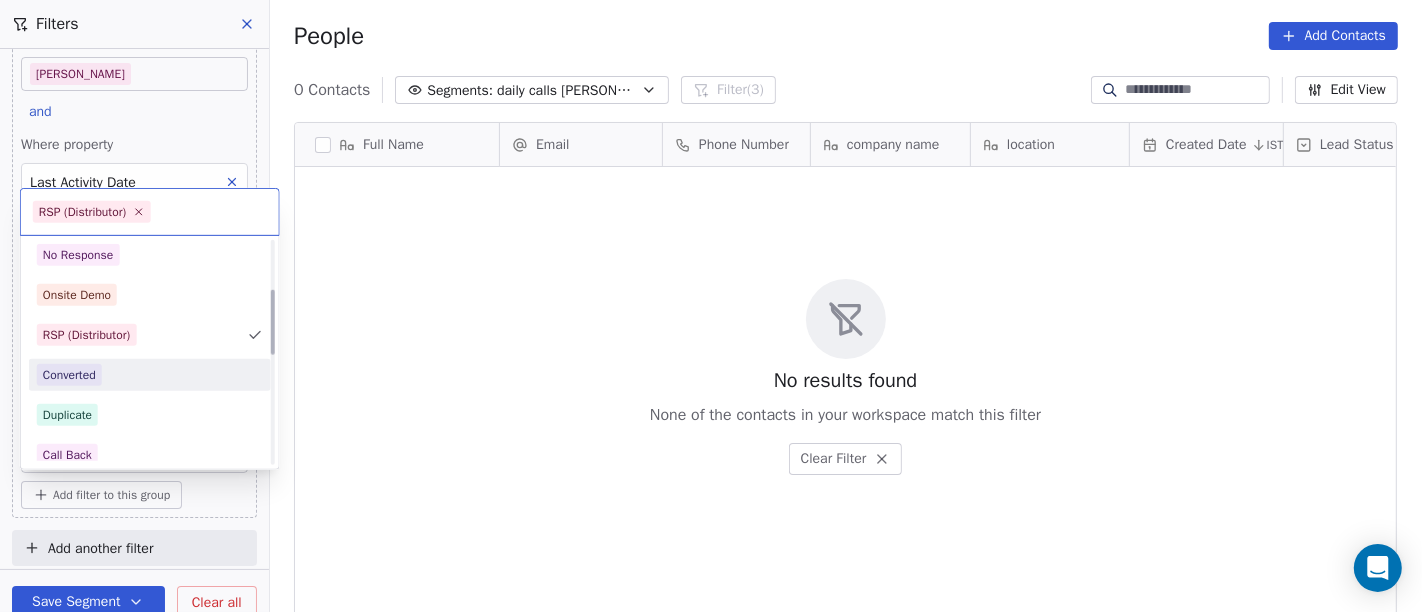 click on "Converted" at bounding box center (150, 375) 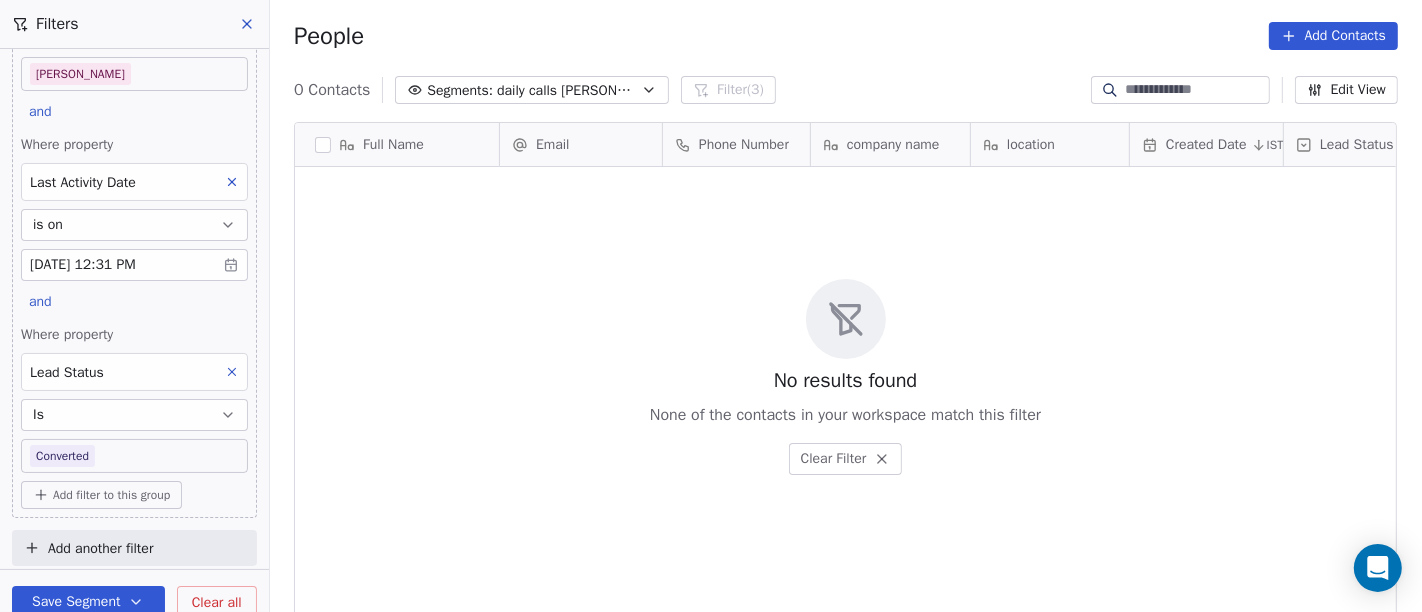 click on "On2Cook India Pvt. Ltd. Contacts People Marketing Workflows Campaigns Sales Pipelines Sequences Soon Tools Apps AI Agents Help & Support Filters Where property   Assignee   Includes Salim and Where property   Last Activity Date   is on Jul 03, 2025 12:31 PM and Where property   Lead Status   Is Converted Add filter to this group Add another filter Save Segment Clear all People  Add Contacts 0 Contacts Segments: daily calls salim  Filter  (3) Edit View Tag Full Name Email Phone Number company name location Created Date IST Lead Status Tags Assignee Sales Rep
To pick up a draggable item, press the space bar.
While dragging, use the arrow keys to move the item.
Press space again to drop the item in its new position, or press escape to cancel.
No results found None of the contacts in your workspace match this filter Clear Filter" at bounding box center [711, 306] 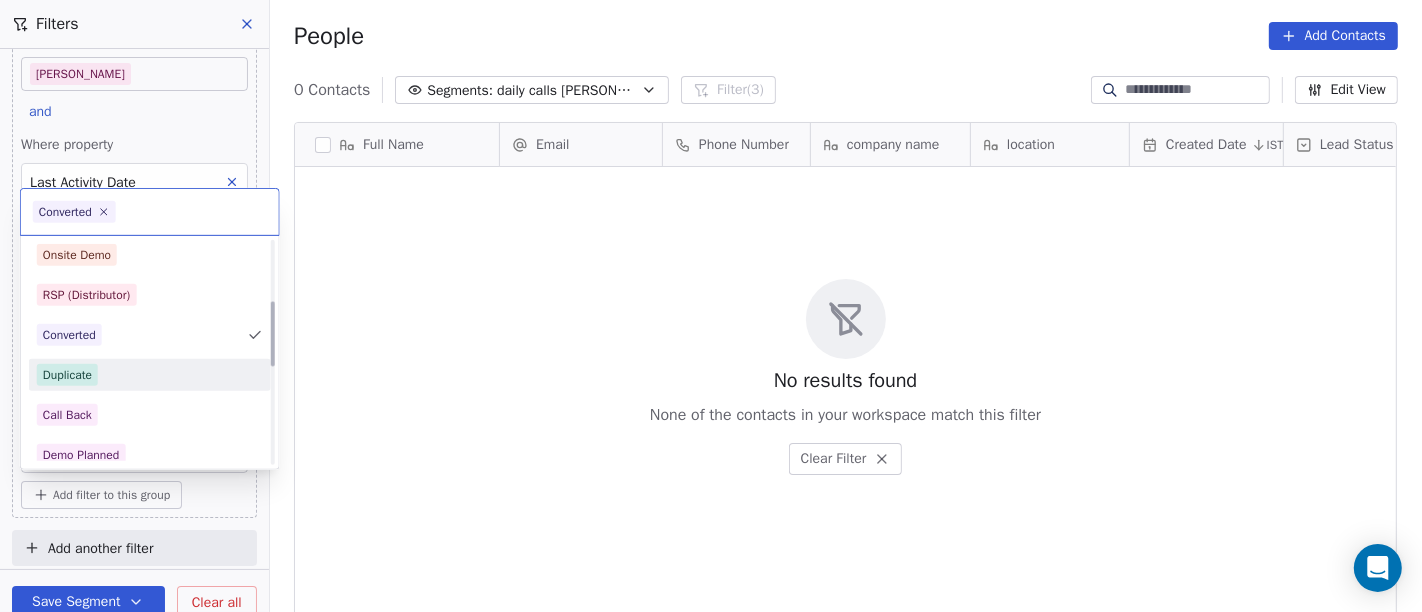 click on "Duplicate" at bounding box center [150, 375] 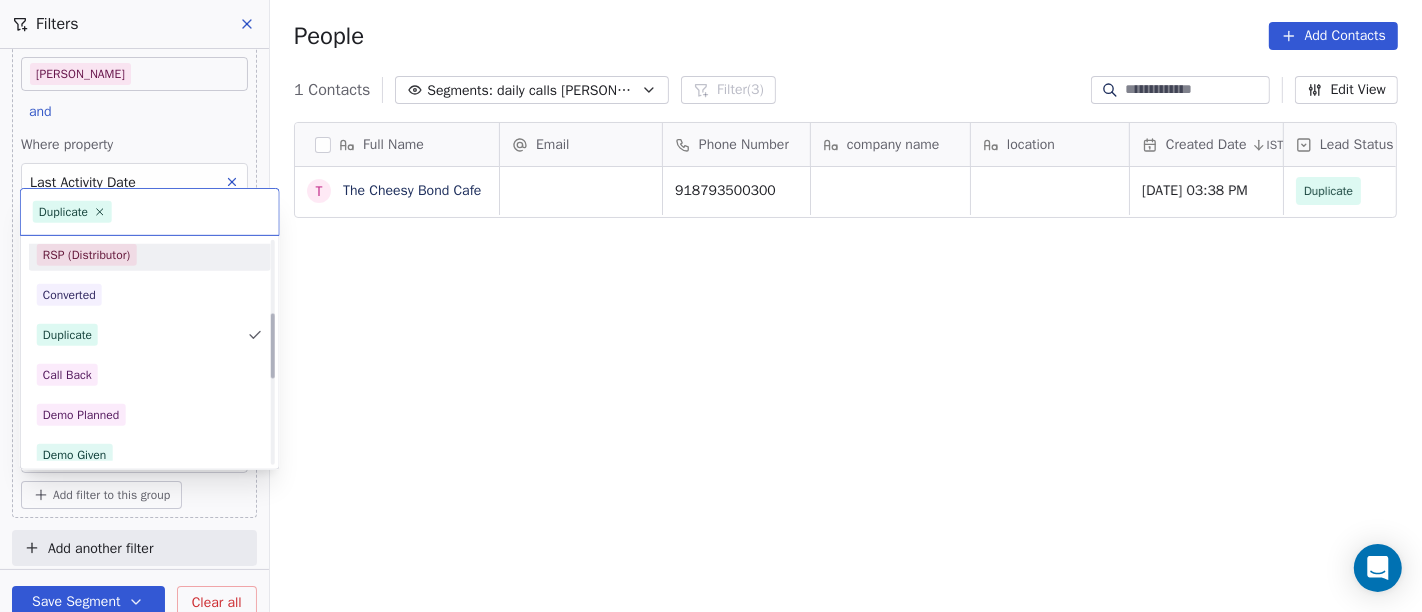 click on "Call Back" at bounding box center [67, 375] 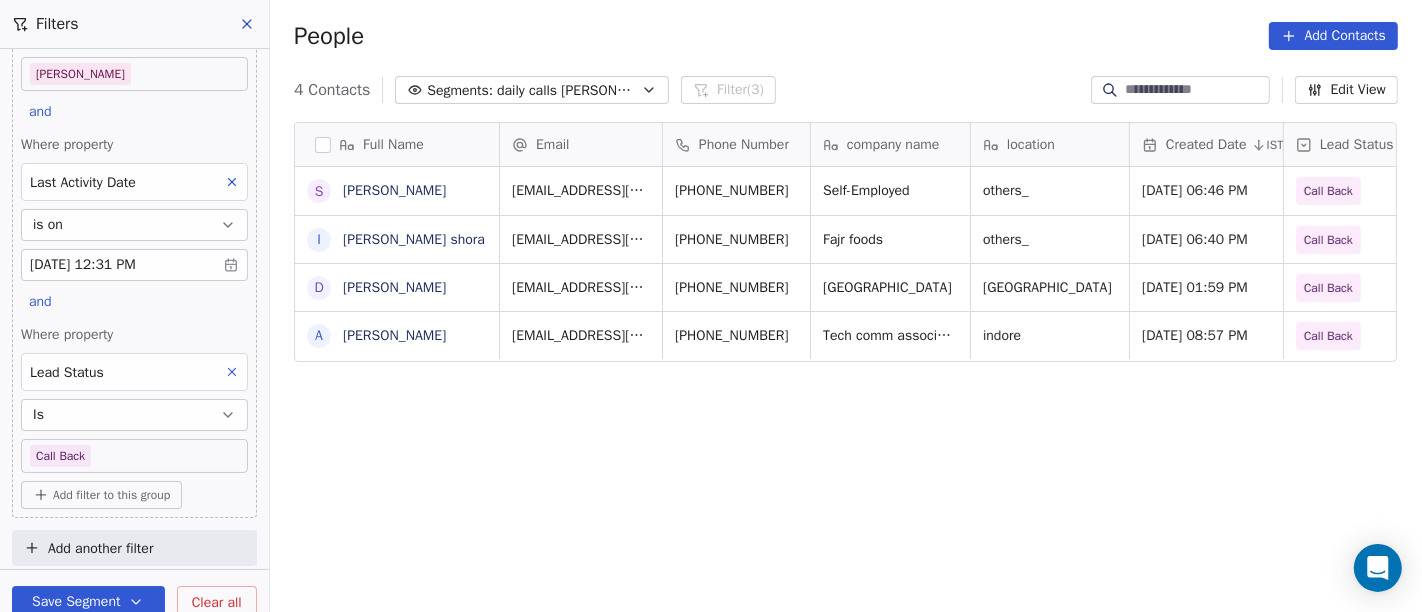 click on "On2Cook India Pvt. Ltd. Contacts People Marketing Workflows Campaigns Sales Pipelines Sequences Soon Tools Apps AI Agents Help & Support Filters Where property   Assignee   Includes Salim and Where property   Last Activity Date   is on Jul 03, 2025 12:31 PM and Where property   Lead Status   Is Call Back Add filter to this group Add another filter Save Segment Clear all People  Add Contacts 4 Contacts Segments: daily calls salim  Filter  (3) Edit View Tag Full Name S Sunil Bhosale i imtiyaz shora D Deepak Kumar A Amit natekar Email Phone Number company name location Created Date IST Lead Status Tags Assignee Sales Rep sharvin19@gmail.com +919422094016 Self-Employed others_ Jul 03, 2025 06:46 PM Call Back Salim iaspanun@gmail.com +919596176417 Fajr foods others_ Jul 02, 2025 06:40 PM Call Back Salim deepakkr3406@gmail.com +919560890848 Jaslok Hospital & Research Centre delhi Jul 02, 2025 01:59 PM Call Back Salim amitnatekar13431@gmail.com +917583813431 Tech comm associates indore Jul 01, 2025 08:57 PM Salim" at bounding box center (711, 306) 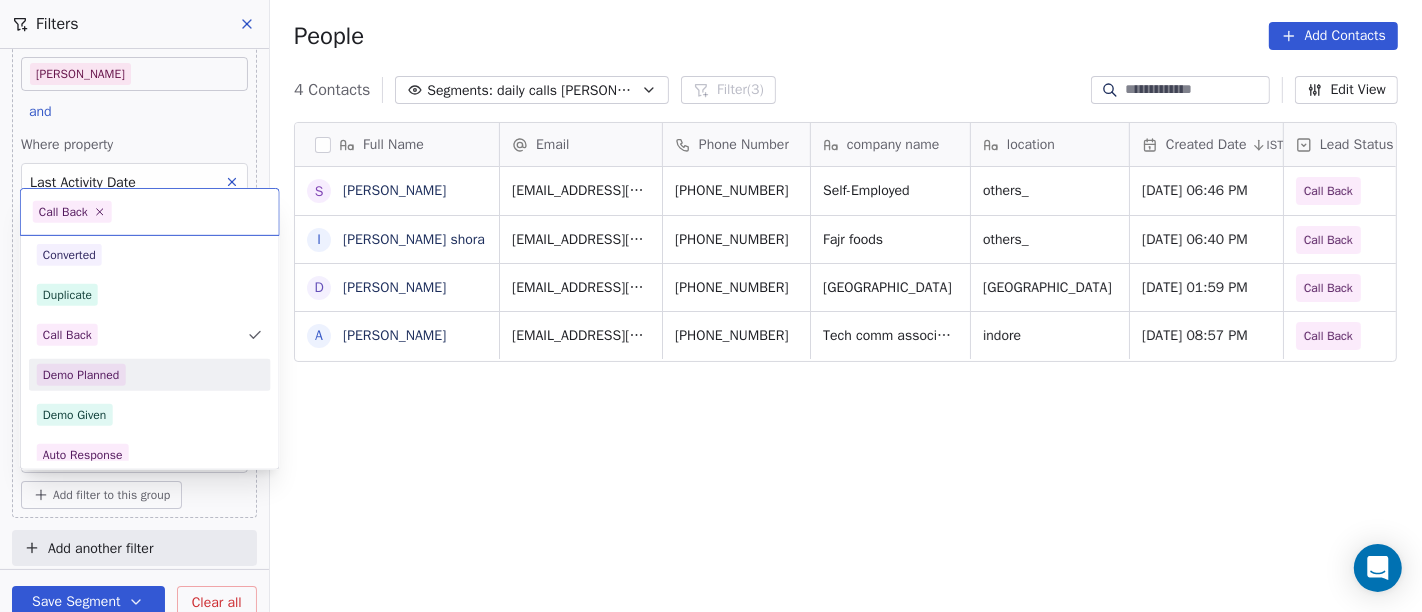 click on "Demo Planned" at bounding box center (150, 375) 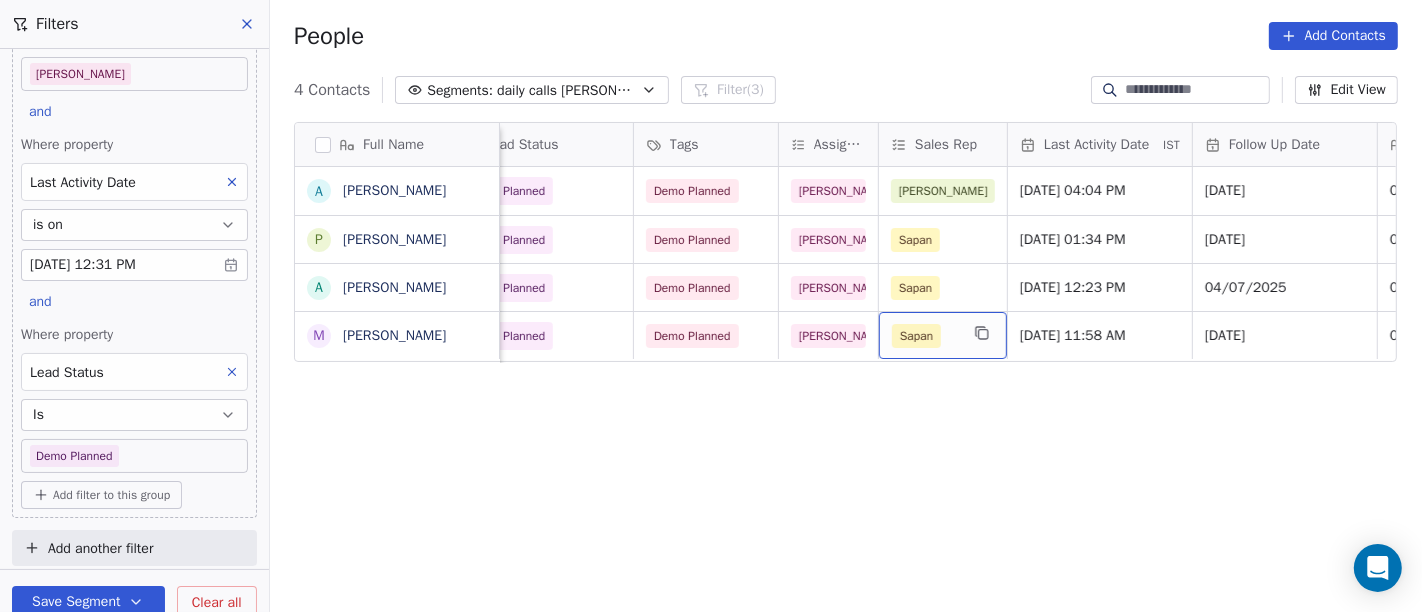 click on "Sapan" at bounding box center [925, 336] 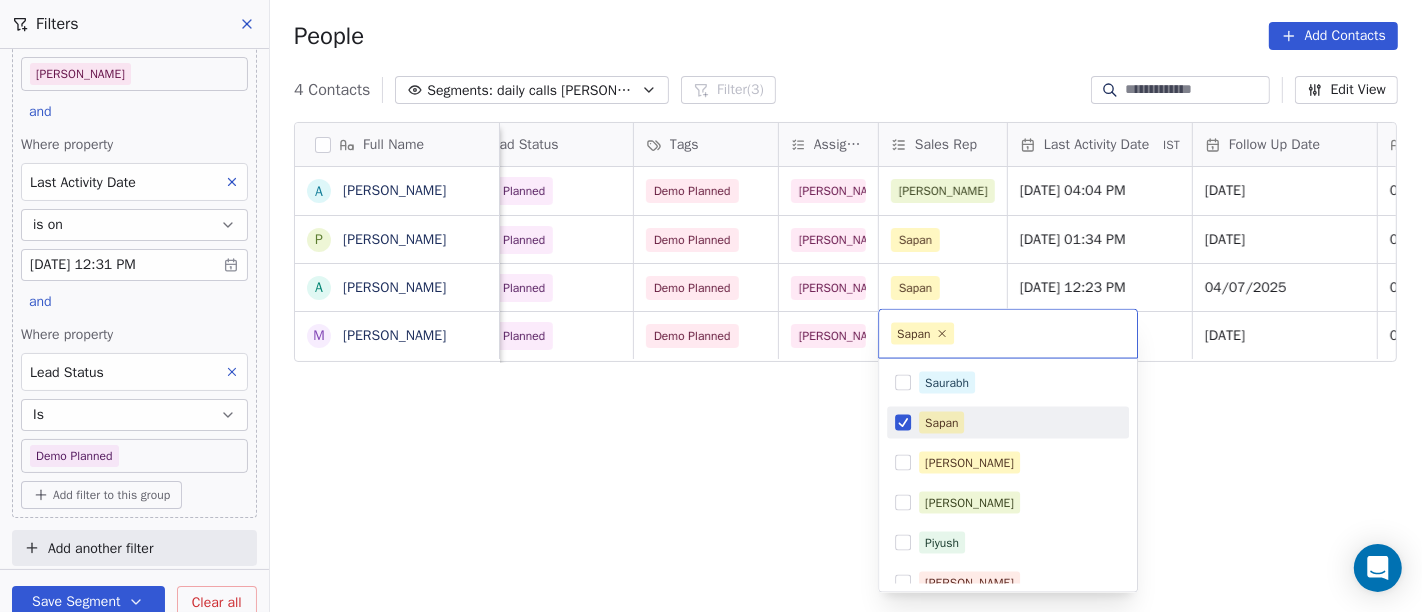 click on "Sapan" at bounding box center [941, 423] 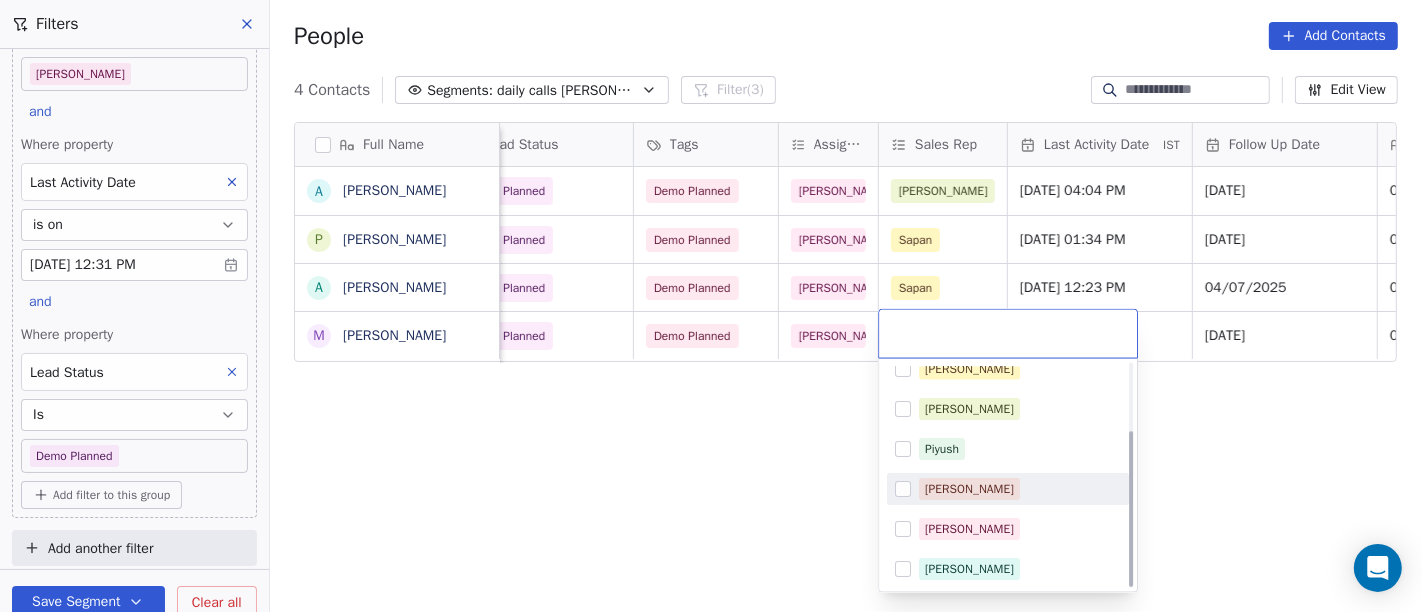 click on "[PERSON_NAME]" at bounding box center (1008, 489) 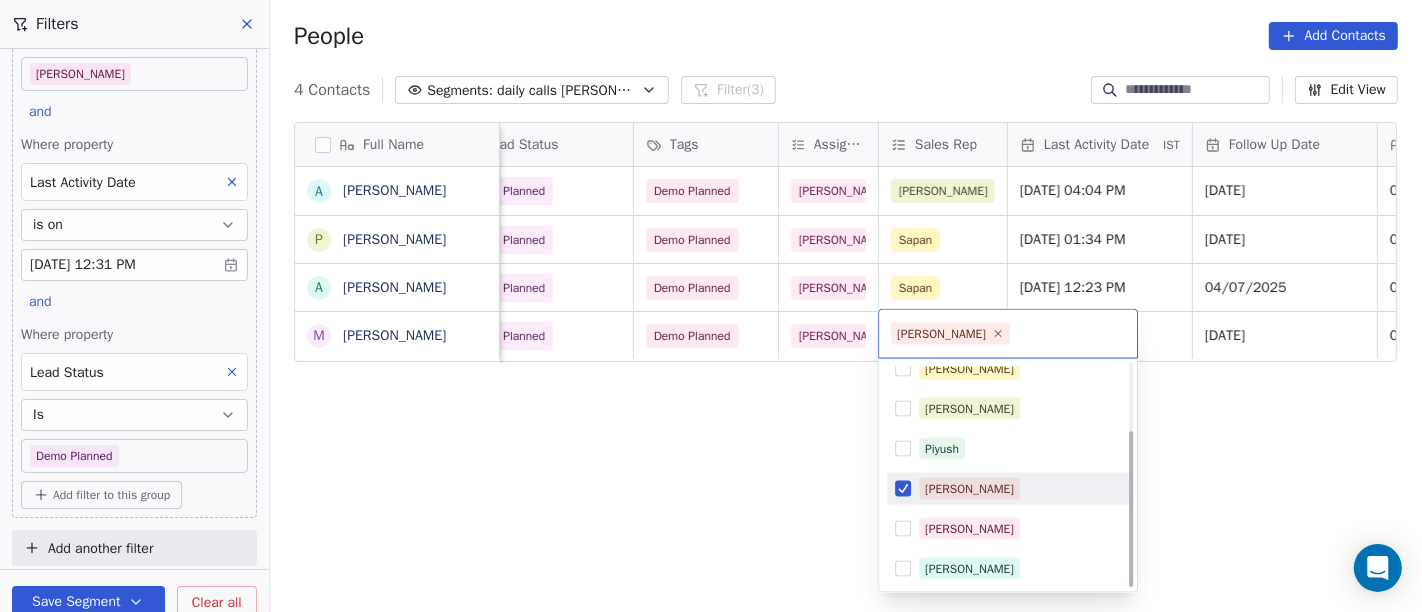 click on "On2Cook India Pvt. Ltd. Contacts People Marketing Workflows Campaigns Sales Pipelines Sequences Soon Tools Apps AI Agents Help & Support Filters Where property   Assignee   Includes Salim and Where property   Last Activity Date   is on Jul 03, 2025 12:31 PM and Where property   Lead Status   Is Demo Planned Add filter to this group Add another filter Save Segment Clear all People  Add Contacts 4 Contacts Segments: daily calls salim  Filter  (3) Edit View Tag Full Name A Ankit Gupta P Praveen Goswami A ANJIL AGRAWAL M Mohd Tanveer company name location Created Date IST Lead Status Tags Assignee Sales Rep Last Activity Date IST Follow Up Date Notes Call Attempts Website zomato link   New Delhi Jul 03, 2025 11:25 AM Demo Planned Demo Planned Salim Anmol Jul 03, 2025 04:04 PM 07/07/2025 03-07 16:04 client planning for new cloud kitchen details shared on WA 18-05 switch off 1   Captain chops Caterers chandigarh Jul 02, 2025 08:58 AM Demo Planned Demo Planned Salim Sapan Jul 03, 2025 01:34 PM 03/07/2025 1   Salim" at bounding box center [711, 306] 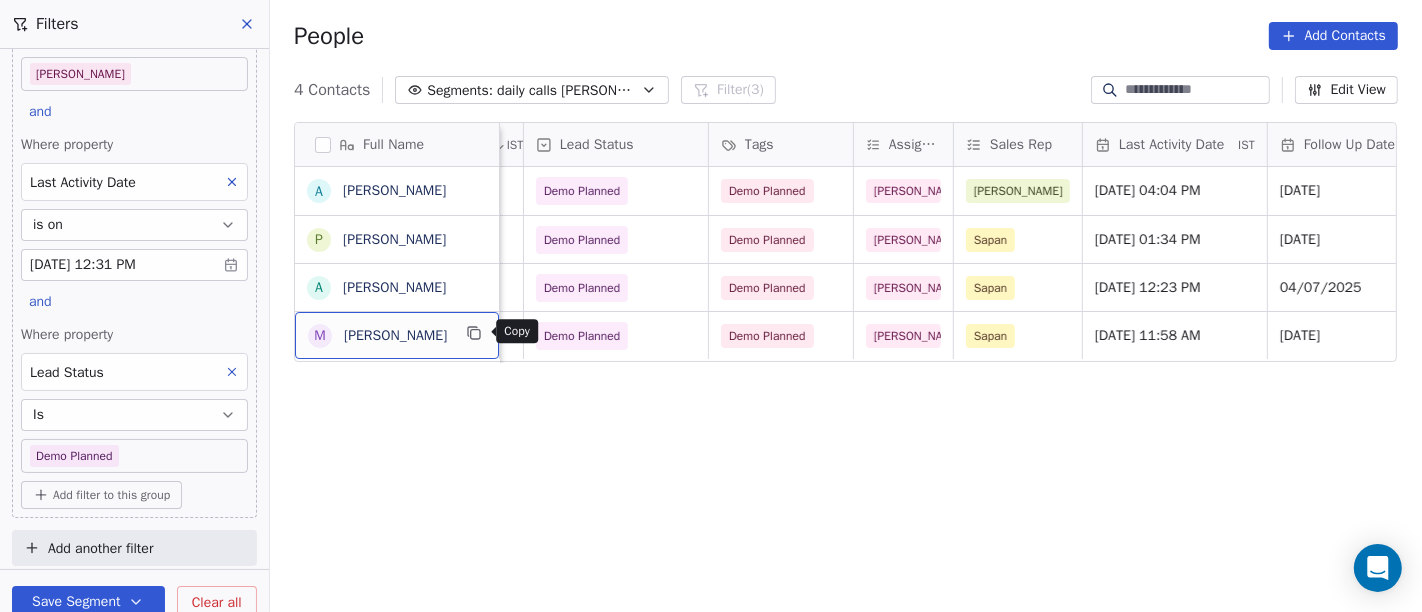 click 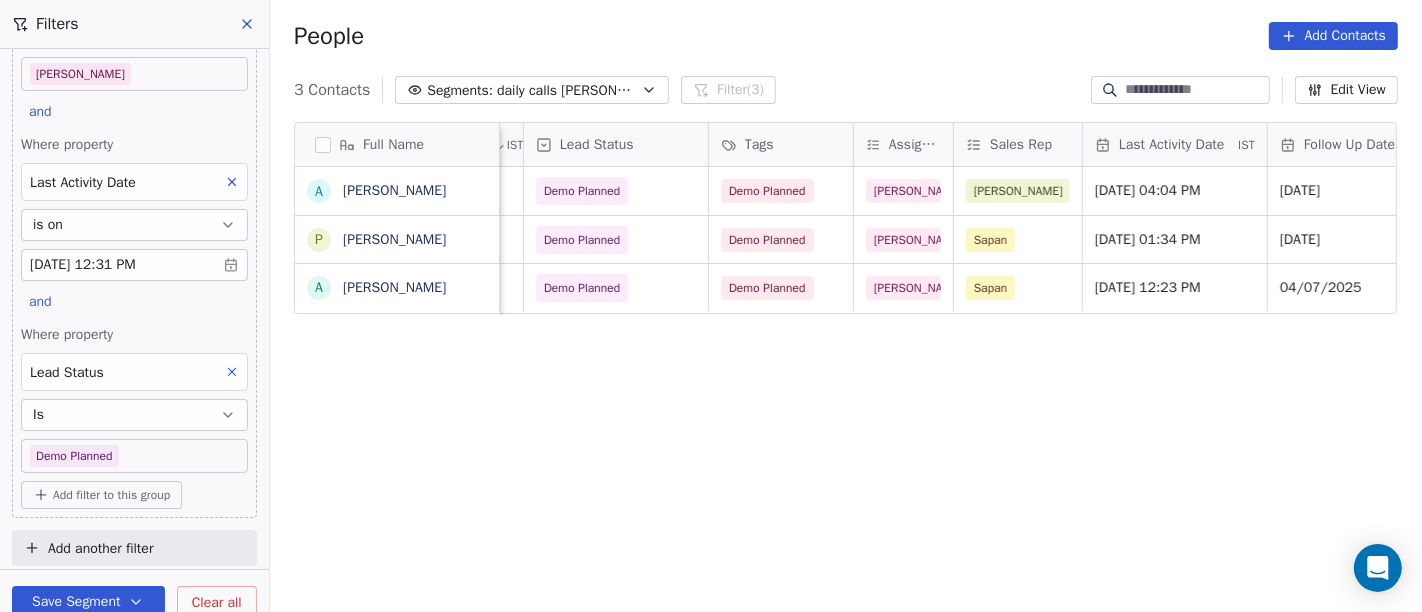 click on "On2Cook India Pvt. Ltd. Contacts People Marketing Workflows Campaigns Sales Pipelines Sequences Soon Tools Apps AI Agents Help & Support Filters Where property   Assignee   Includes Salim and Where property   Last Activity Date   is on Jul 03, 2025 12:31 PM and Where property   Lead Status   Is Demo Planned Add filter to this group Add another filter Save Segment Clear all People  Add Contacts 3 Contacts Segments: daily calls salim  Filter  (3) Edit View Tag Full Name A Ankit Gupta P Praveen Goswami A ANJIL AGRAWAL Phone Number company name location Created Date IST Lead Status Tags Assignee Sales Rep Last Activity Date IST Follow Up Date Notes Call Attempts Website   9313352583 New Delhi Jul 03, 2025 11:25 AM Demo Planned Demo Planned Salim Anmol Jul 03, 2025 04:04 PM 07/07/2025 03-07 16:04 client planning for new cloud kitchen details shared on WA 18-05 switch off 1   +919855228290 Captain chops Caterers chandigarh Jul 02, 2025 08:58 AM Demo Planned Demo Planned Salim Sapan Jul 03, 2025 01:34 PM 1   Salim" at bounding box center (711, 306) 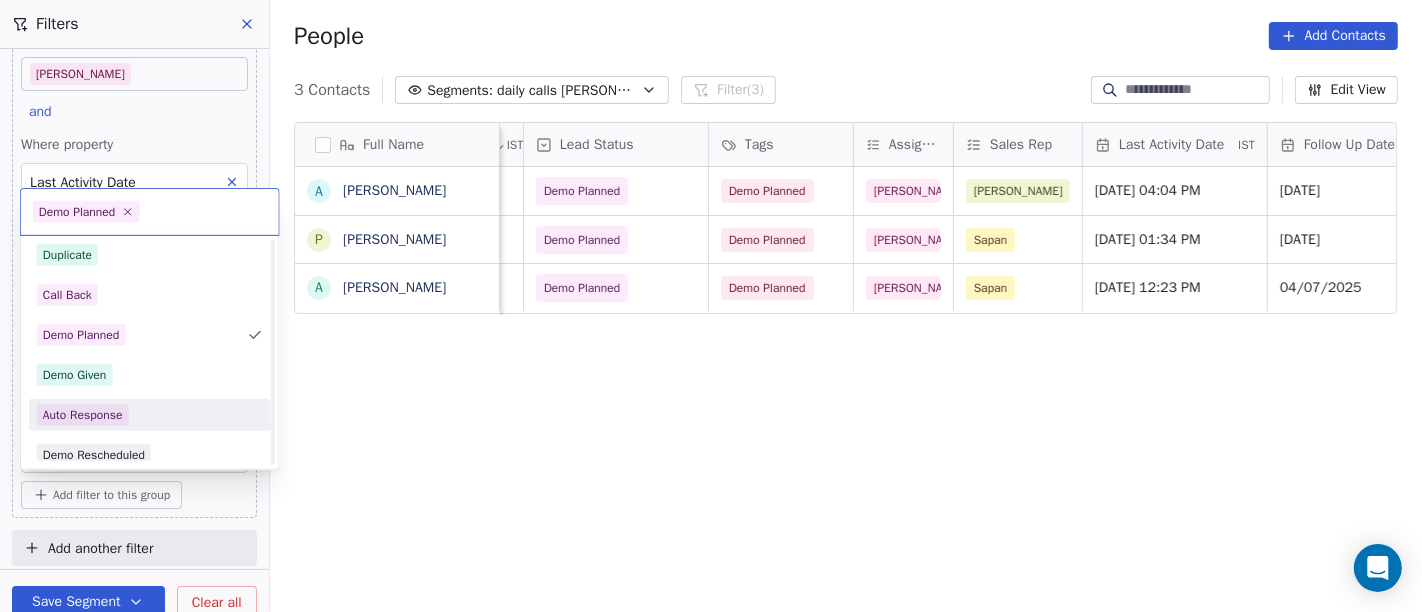scroll, scrollTop: 437, scrollLeft: 0, axis: vertical 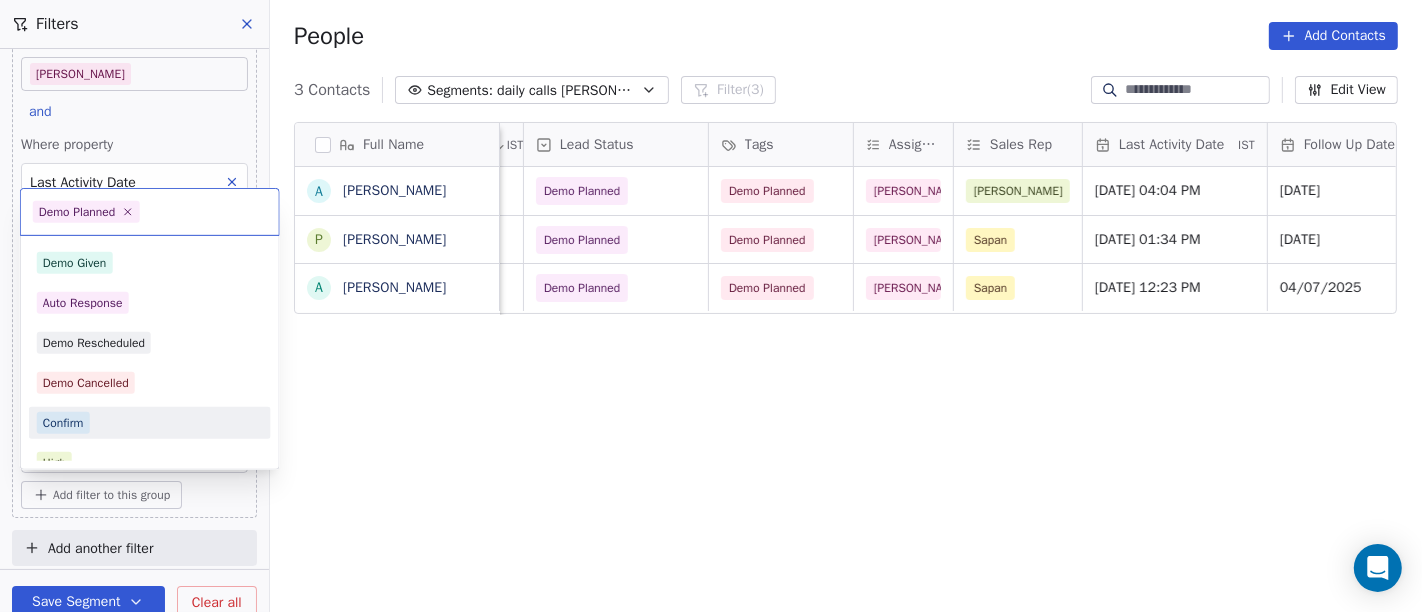 click on "Confirm" at bounding box center (150, 423) 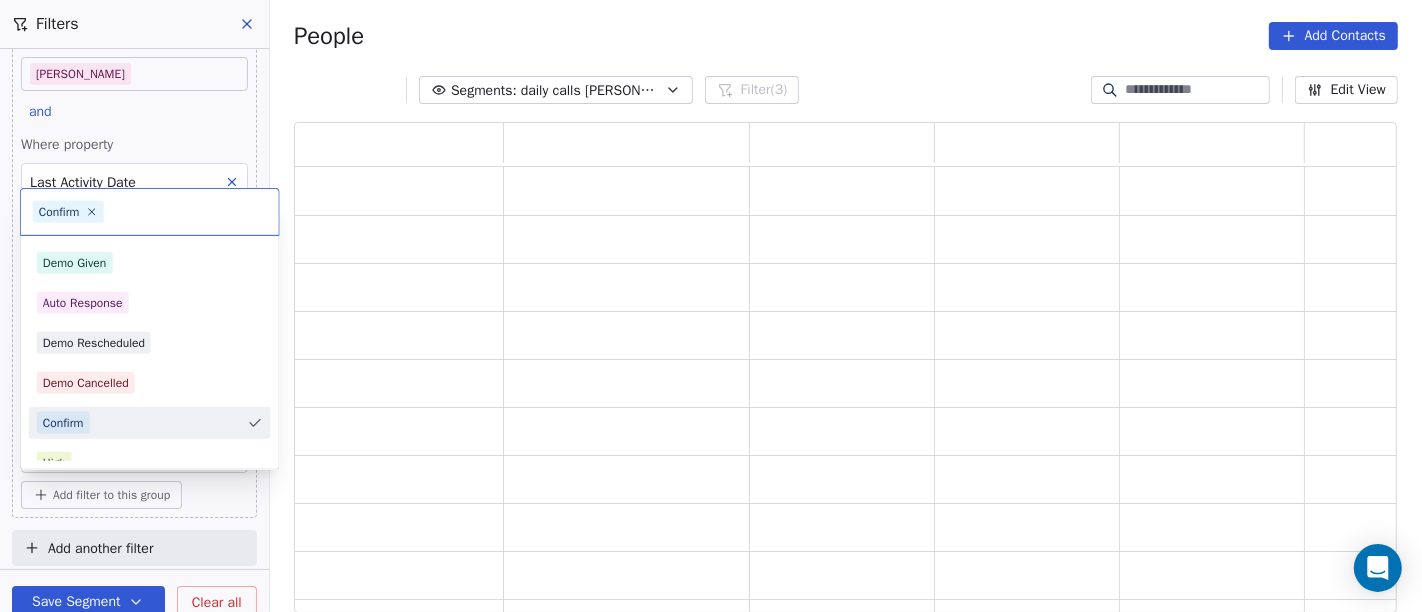 scroll, scrollTop: 17, scrollLeft: 17, axis: both 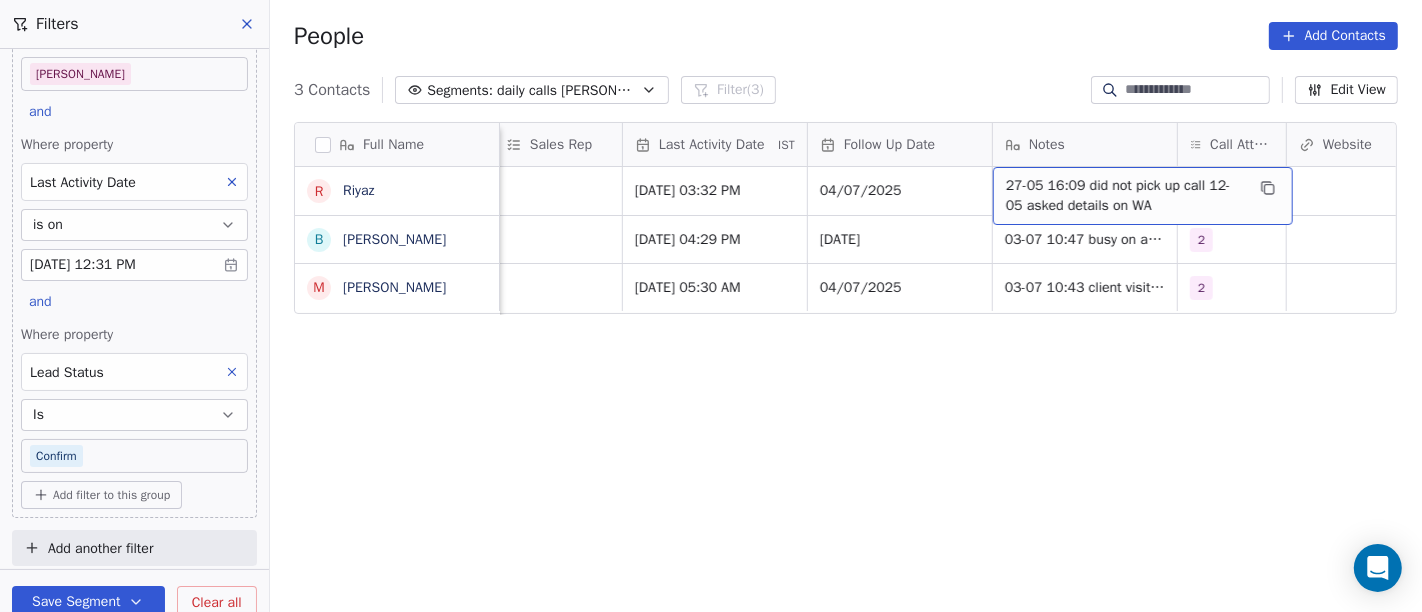 click on "Full Name R Riyaz b binoy M Mithun Davis Lead Status Tags Assignee Sales Rep Last Activity Date IST Follow Up Date Notes Call Attempts Website zomato link outlet type Location   Confirm Salim Jul 03, 2025 03:32 PM 04/07/2025 27-05 16:09 did not pick up call 12-05 asked details on WA 3   Confirm Salim Jul 03, 2025 04:29 PM 03/07/2025 03-07 10:47 busy on another call 02-07 he will visit Coimbatore event tomorrow 2 caterers   Confirm Salim Jul 03, 2025 05:30 AM 04/07/2025 03-07 10:43 client visit Coimbatore 29-04 busy on another call 2 restaurants Angamaly
To pick up a draggable item, press the space bar.
While dragging, use the arrow keys to move the item.
Press space again to drop the item in its new position, or press escape to cancel." at bounding box center [846, 375] 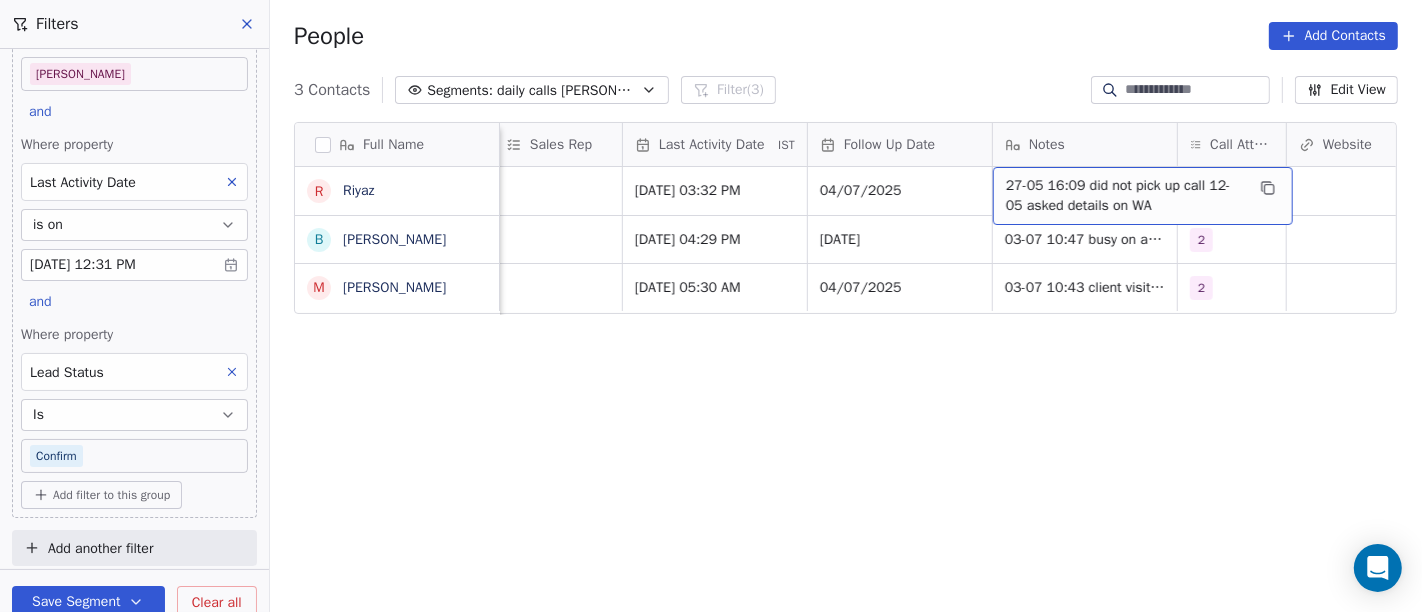 click on "27-05 16:09 did not pick up call 12-05 asked details on WA" at bounding box center [1125, 196] 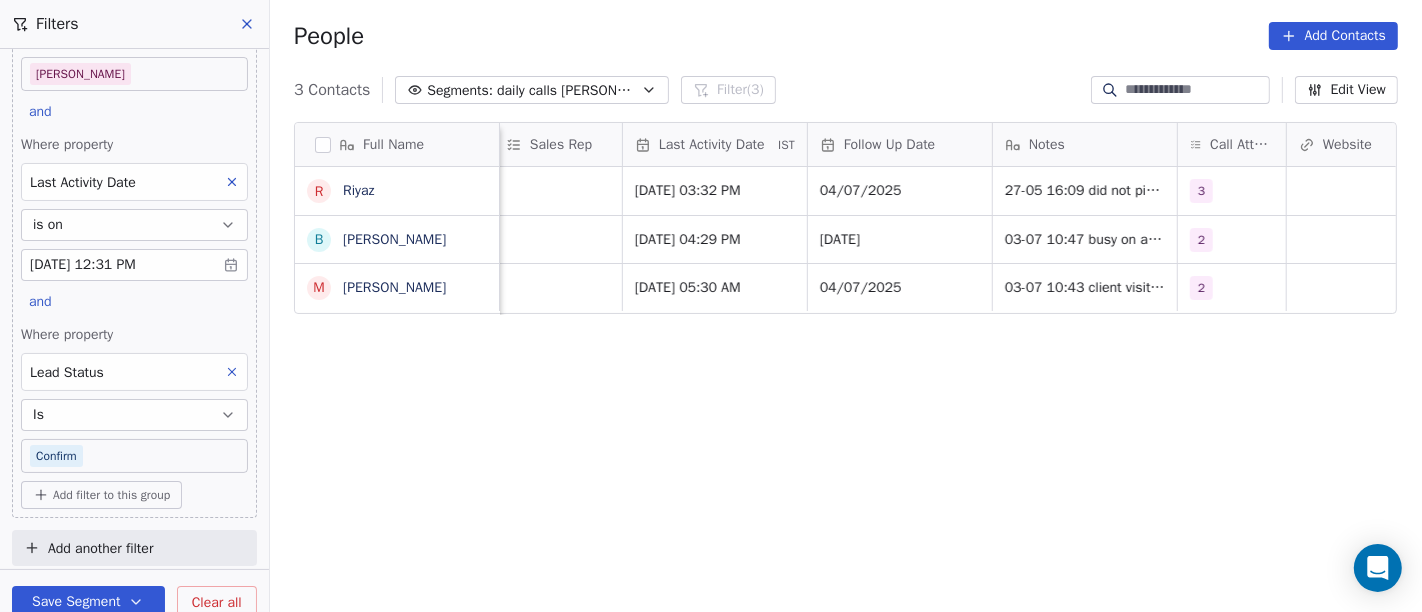 click on "On2Cook India Pvt. Ltd. Contacts People Marketing Workflows Campaigns Sales Pipelines Sequences Soon Tools Apps AI Agents Help & Support Filters Where property   Assignee   Includes Salim and Where property   Last Activity Date   is on Jul 03, 2025 12:31 PM and Where property   Lead Status   Is Confirm Add filter to this group Add another filter Save Segment Clear all People  Add Contacts 3 Contacts Segments: daily calls salim  Filter  (3) Edit View Tag Full Name R Riyaz b binoy M Mithun Davis Lead Status Tags Assignee Sales Rep Last Activity Date IST Follow Up Date Notes Call Attempts Website zomato link outlet type Location   Confirm Salim Jul 03, 2025 03:32 PM 04/07/2025 27-05 16:09 did not pick up call 12-05 asked details on WA 3   Confirm Salim Jul 03, 2025 04:29 PM 03/07/2025 03-07 10:47 busy on another call 02-07 he will visit Coimbatore event tomorrow 2 caterers   Confirm Salim Jul 03, 2025 05:30 AM 04/07/2025 03-07 10:43 client visit Coimbatore 29-04 busy on another call 2 restaurants Angamaly" at bounding box center (711, 306) 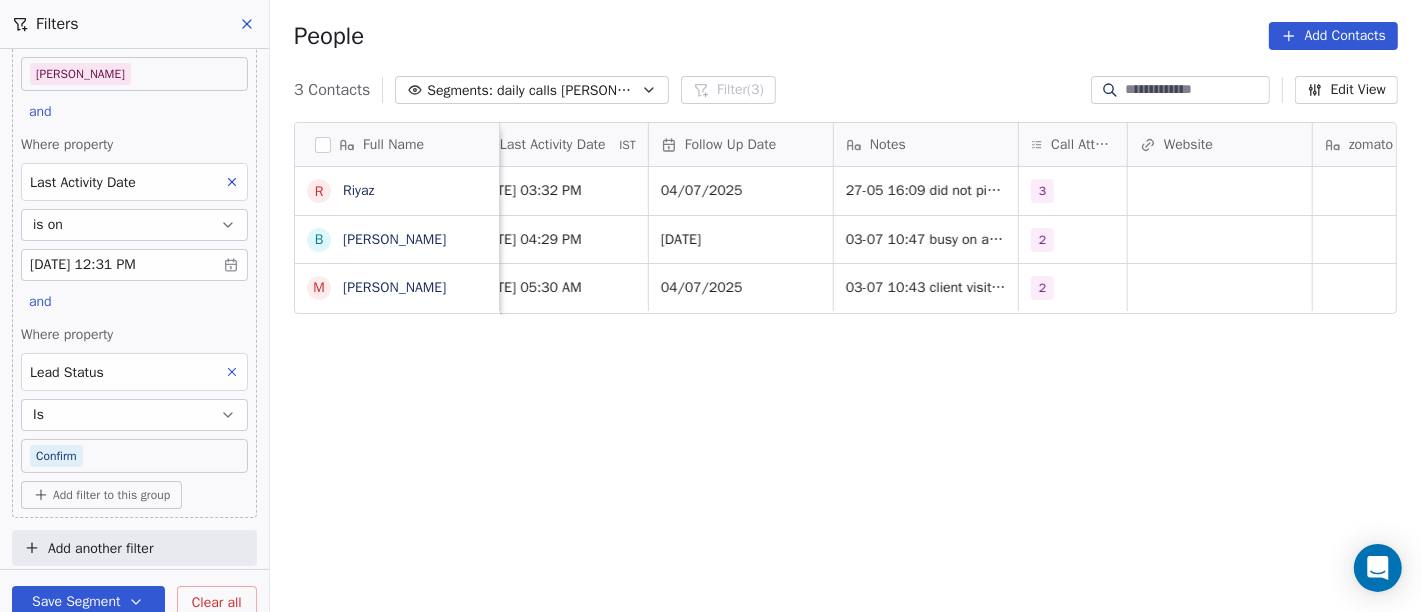 scroll, scrollTop: 0, scrollLeft: 1406, axis: horizontal 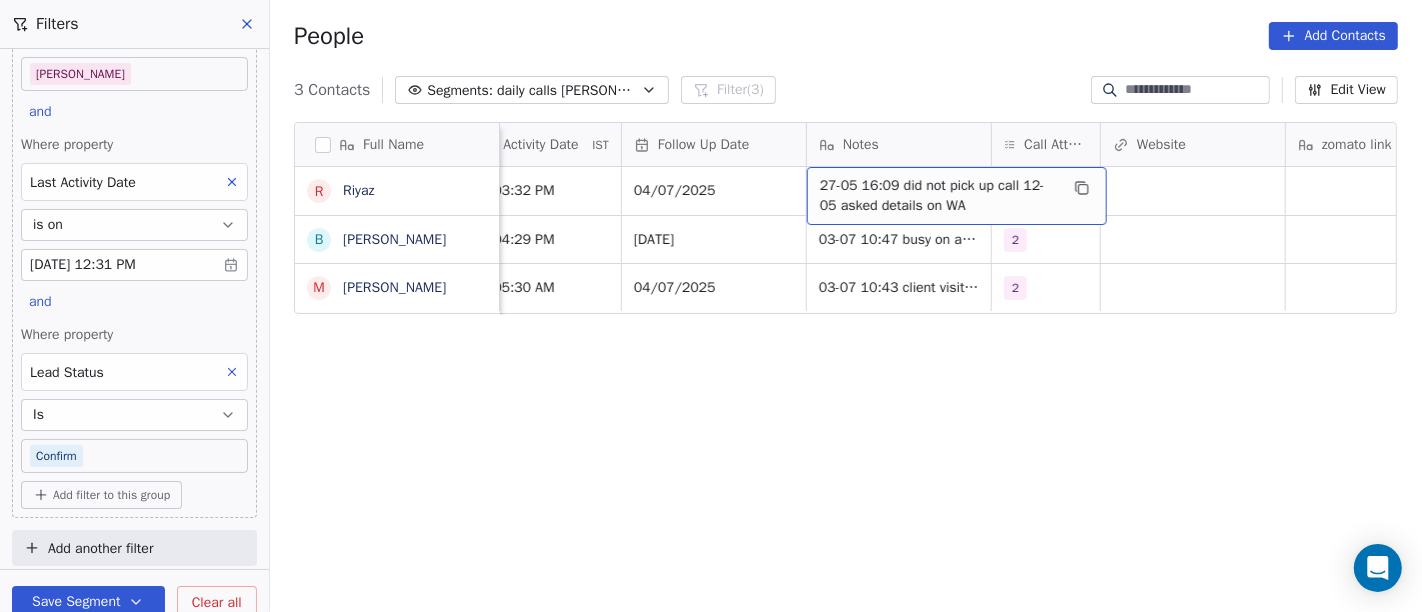 click on "27-05 16:09 did not pick up call 12-05 asked details on WA" at bounding box center [939, 196] 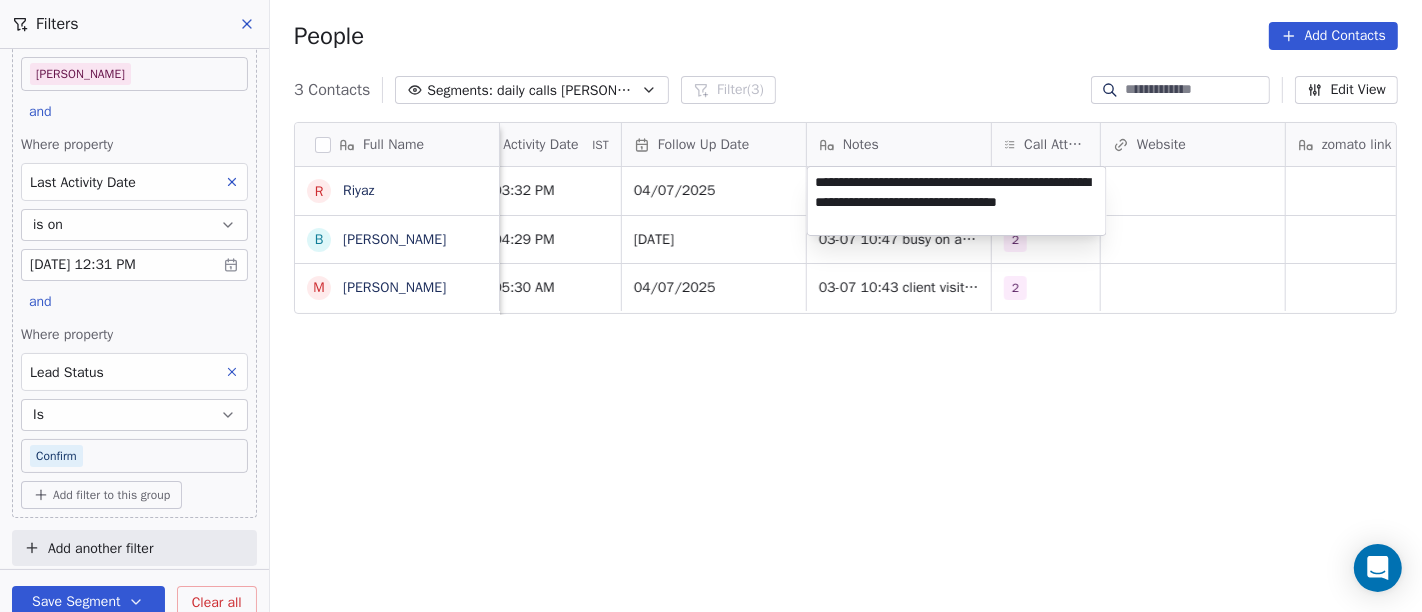 type on "**********" 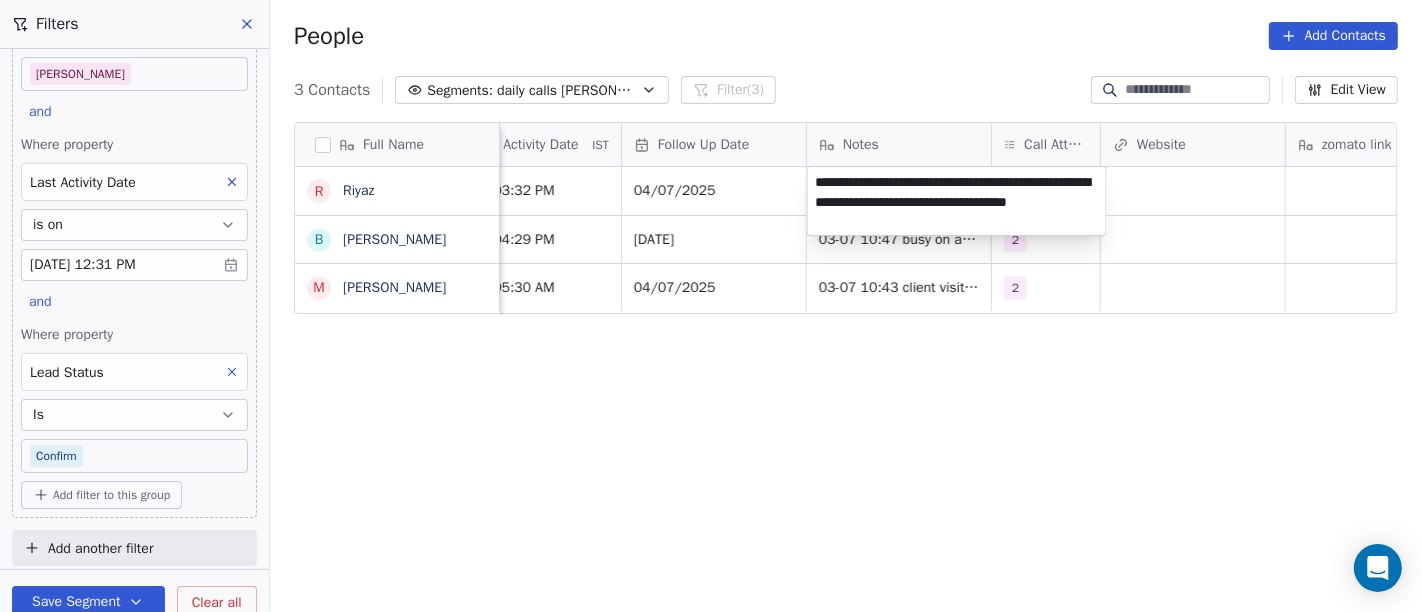 click on "On2Cook India Pvt. Ltd. Contacts People Marketing Workflows Campaigns Sales Pipelines Sequences Soon Tools Apps AI Agents Help & Support Filters Where property   Assignee   Includes Salim and Where property   Last Activity Date   is on Jul 03, 2025 12:31 PM and Where property   Lead Status   Is Confirm Add filter to this group Add another filter Save Segment Clear all People  Add Contacts 3 Contacts Segments: daily calls salim  Filter  (3) Edit View Tag Full Name R Riyaz b binoy M Mithun Davis Tags Assignee Sales Rep Last Activity Date IST Follow Up Date Notes Call Attempts Website zomato link outlet type Location Job Title   Salim Jul 03, 2025 03:32 PM 04/07/2025 27-05 16:09 did not pick up call 12-05 asked details on WA 3   Salim Jul 03, 2025 04:29 PM 03/07/2025 03-07 10:47 busy on another call 02-07 he will visit Coimbatore event tomorrow 2 caterers   Salim Jul 03, 2025 05:30 AM 04/07/2025 03-07 10:43 client visit Coimbatore 29-04 busy on another call 2 restaurants Angamaly" at bounding box center (711, 306) 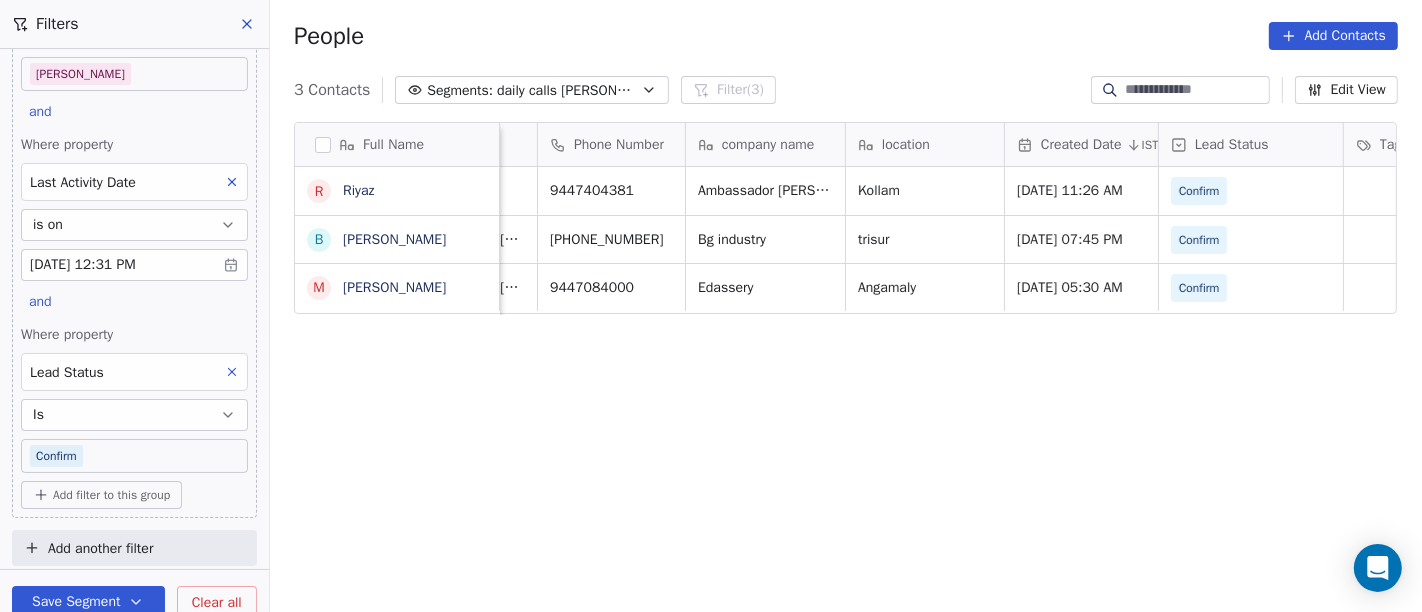 scroll, scrollTop: 0, scrollLeft: 0, axis: both 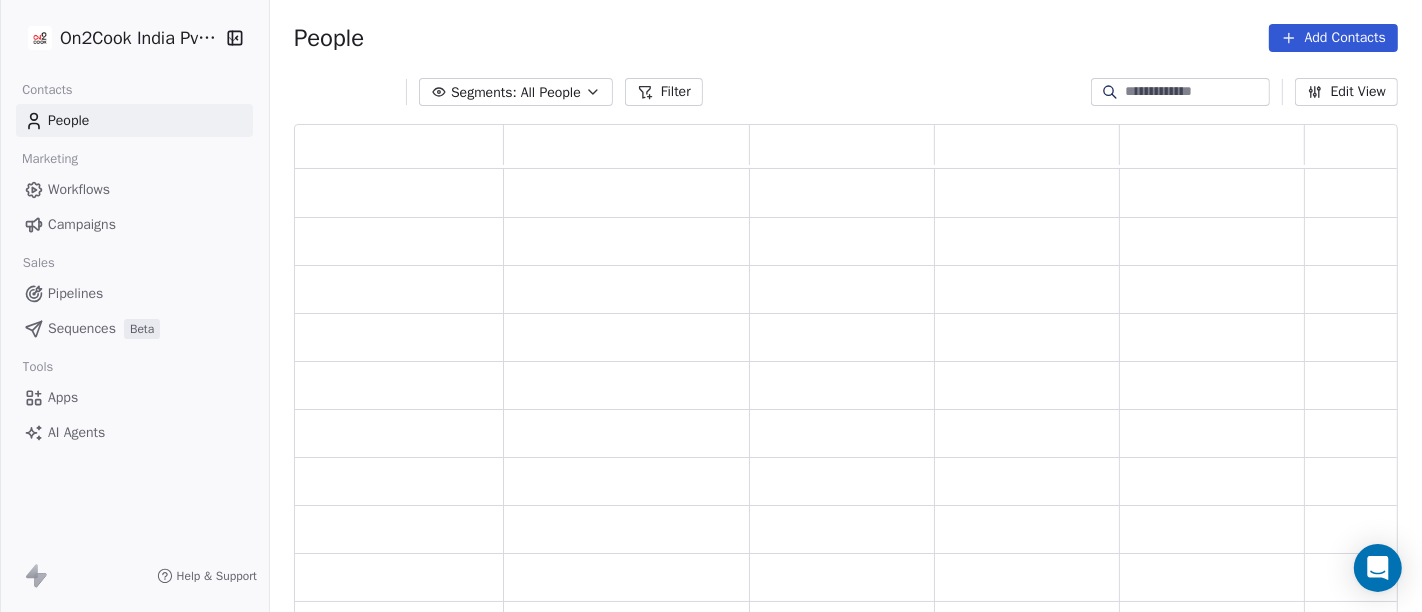 click at bounding box center (1196, 92) 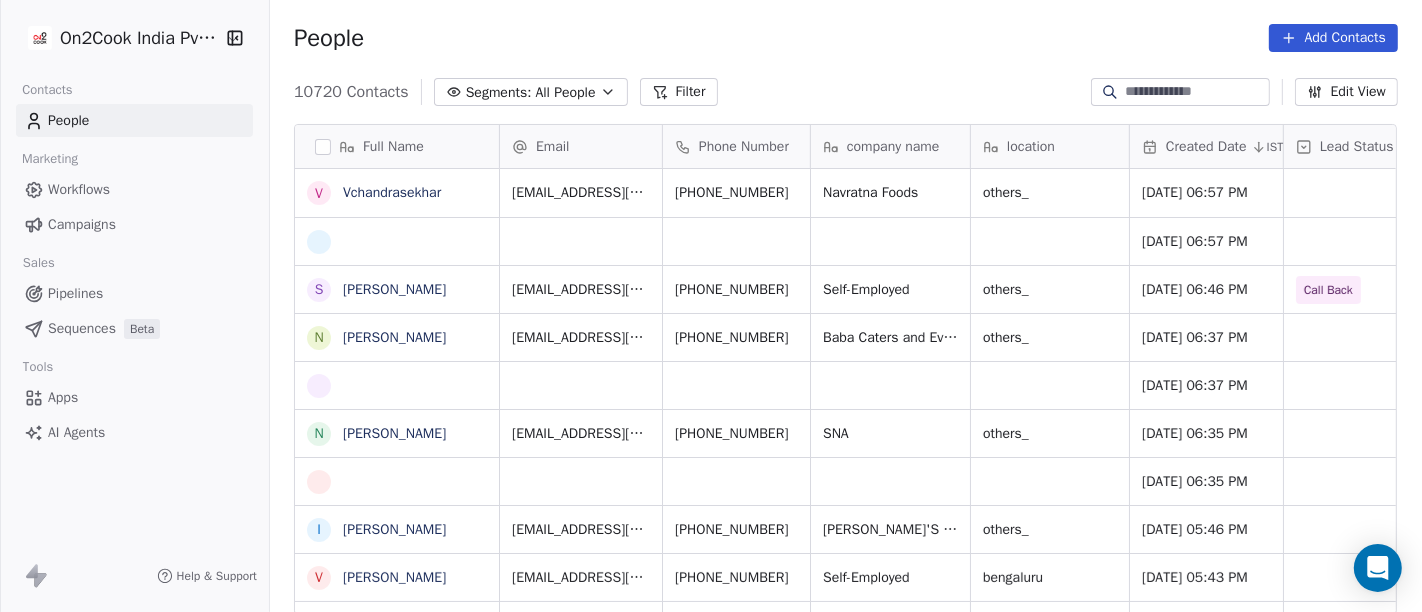paste on "**********" 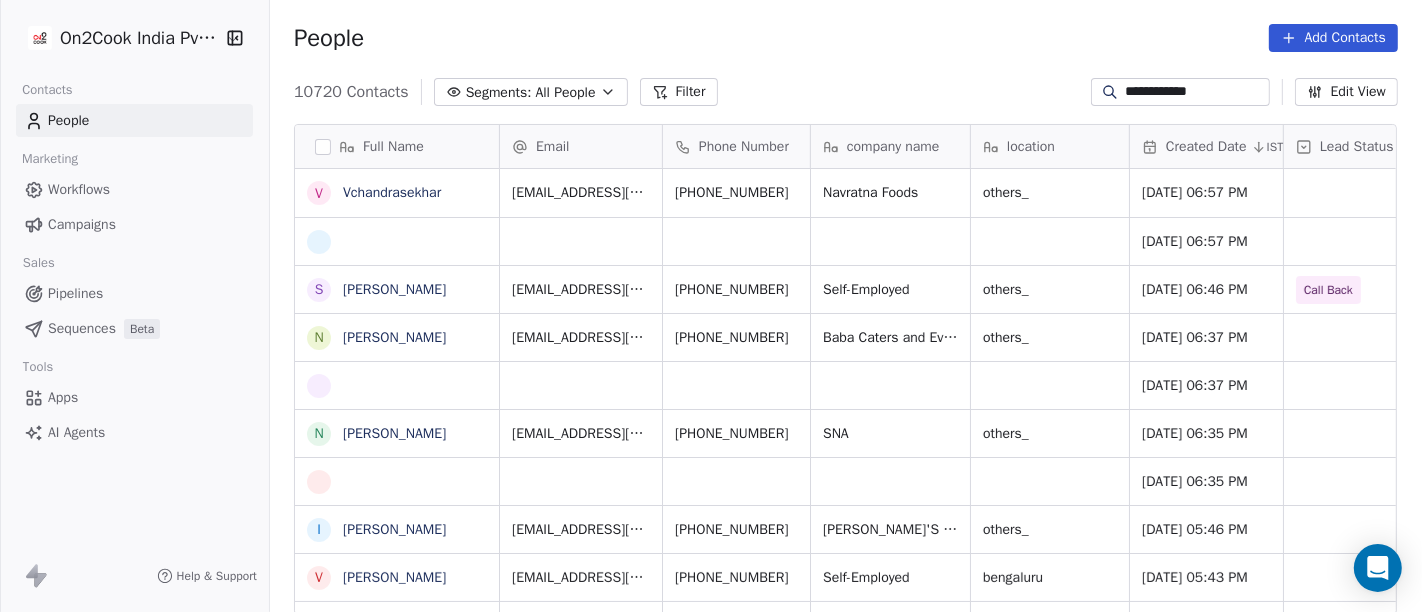 scroll, scrollTop: 17, scrollLeft: 17, axis: both 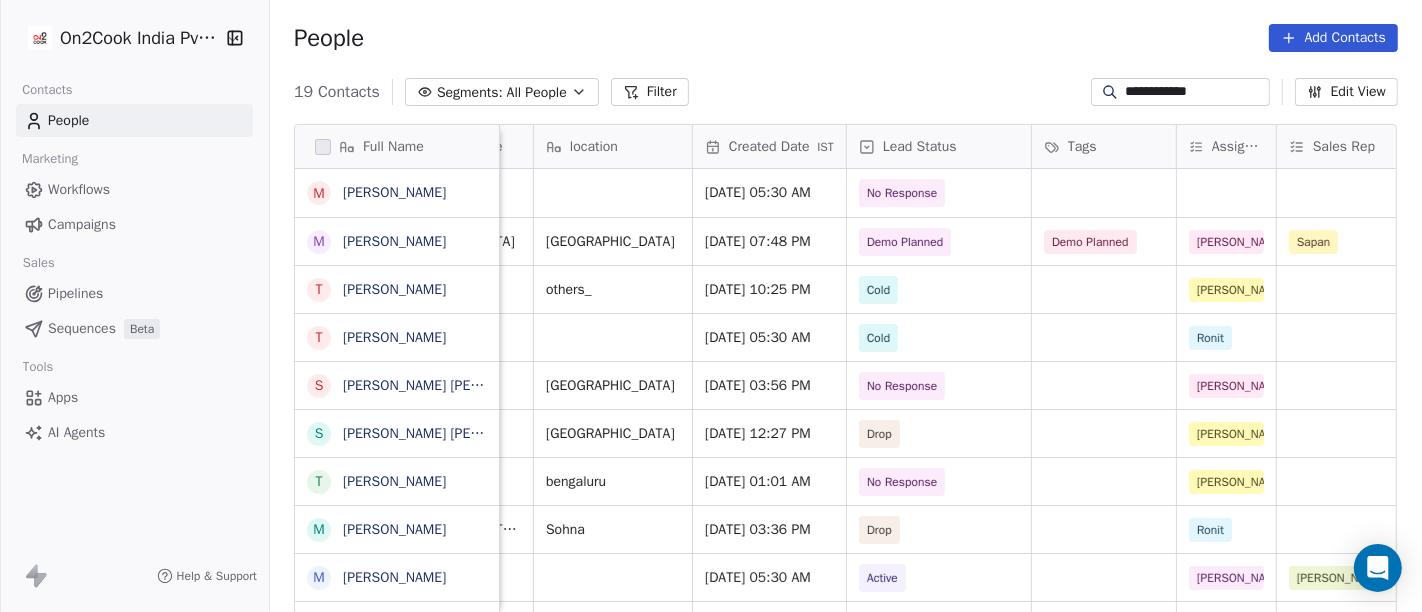 type on "**********" 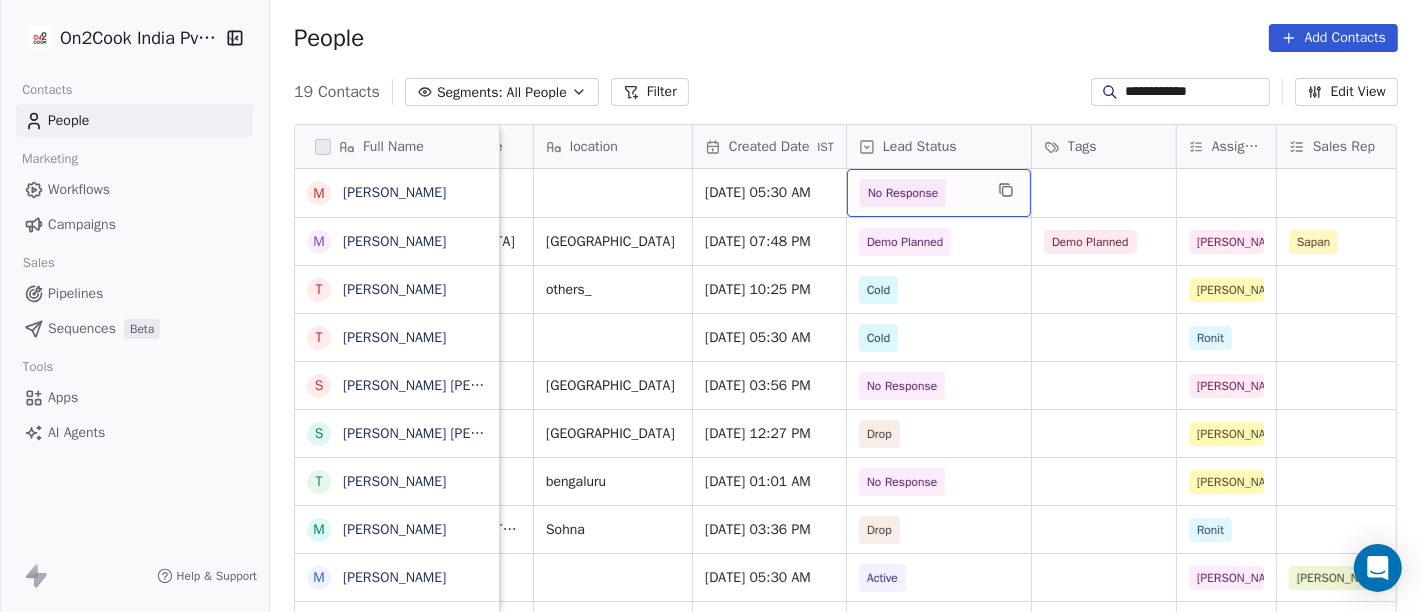 click on "No Response" at bounding box center (903, 193) 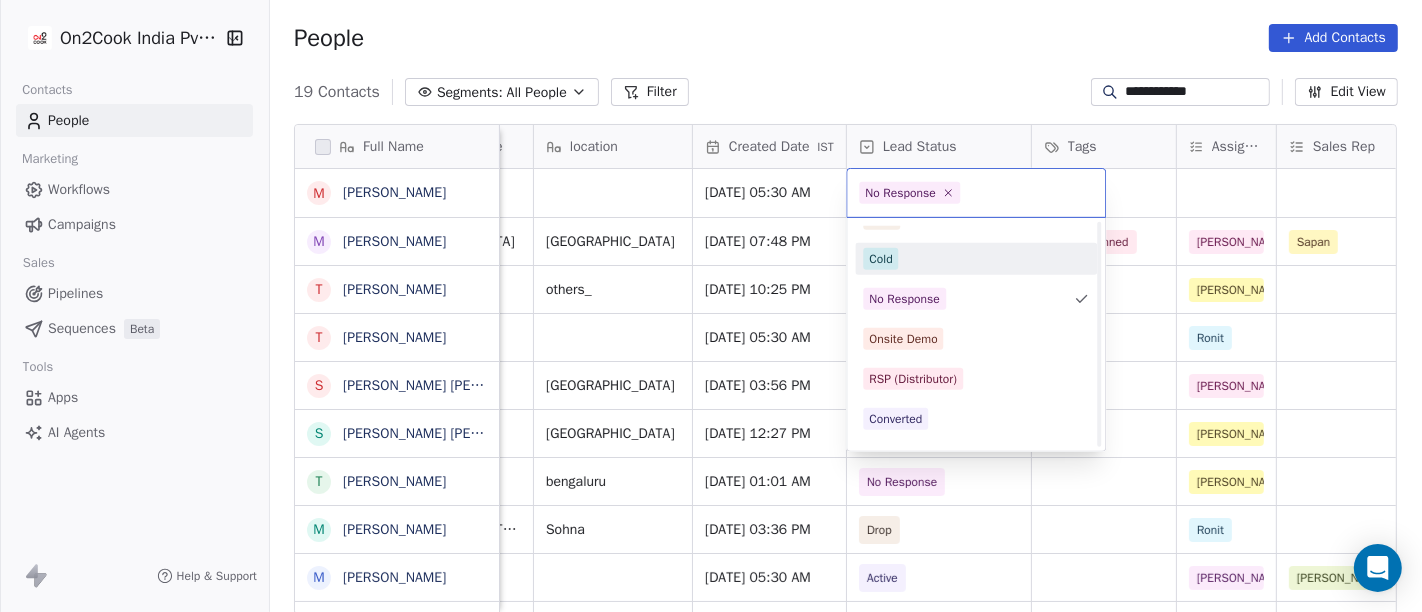 scroll, scrollTop: 222, scrollLeft: 0, axis: vertical 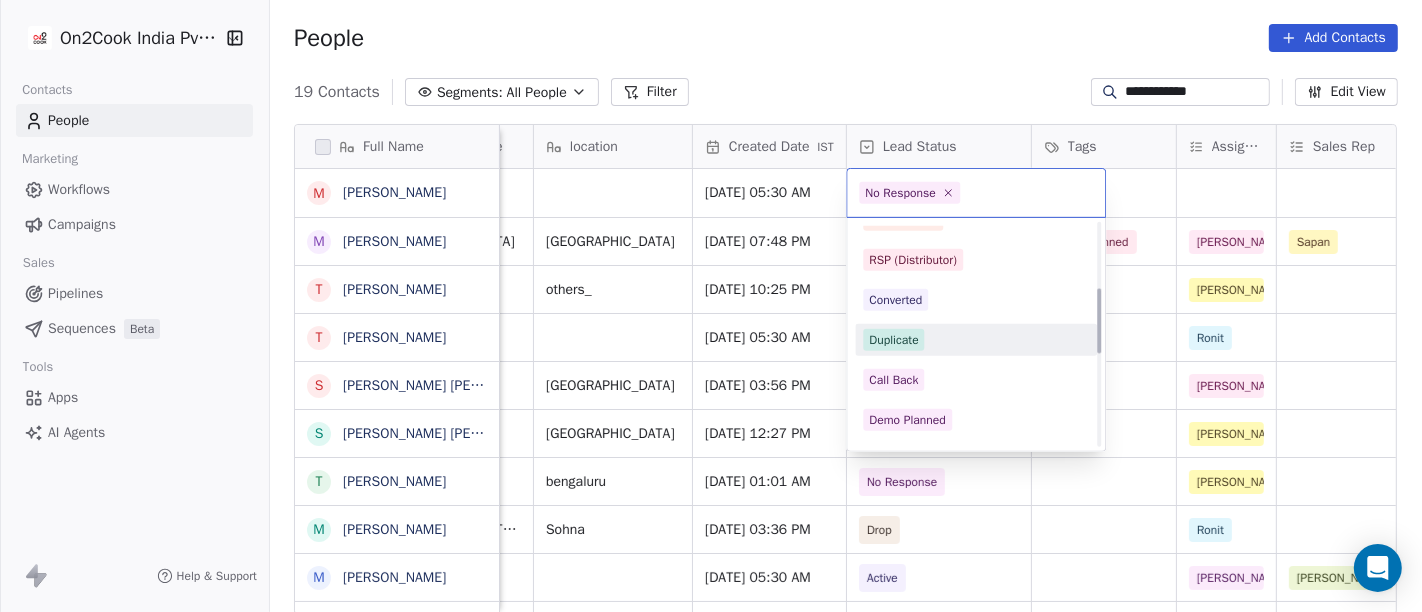 click on "Duplicate" at bounding box center (976, 340) 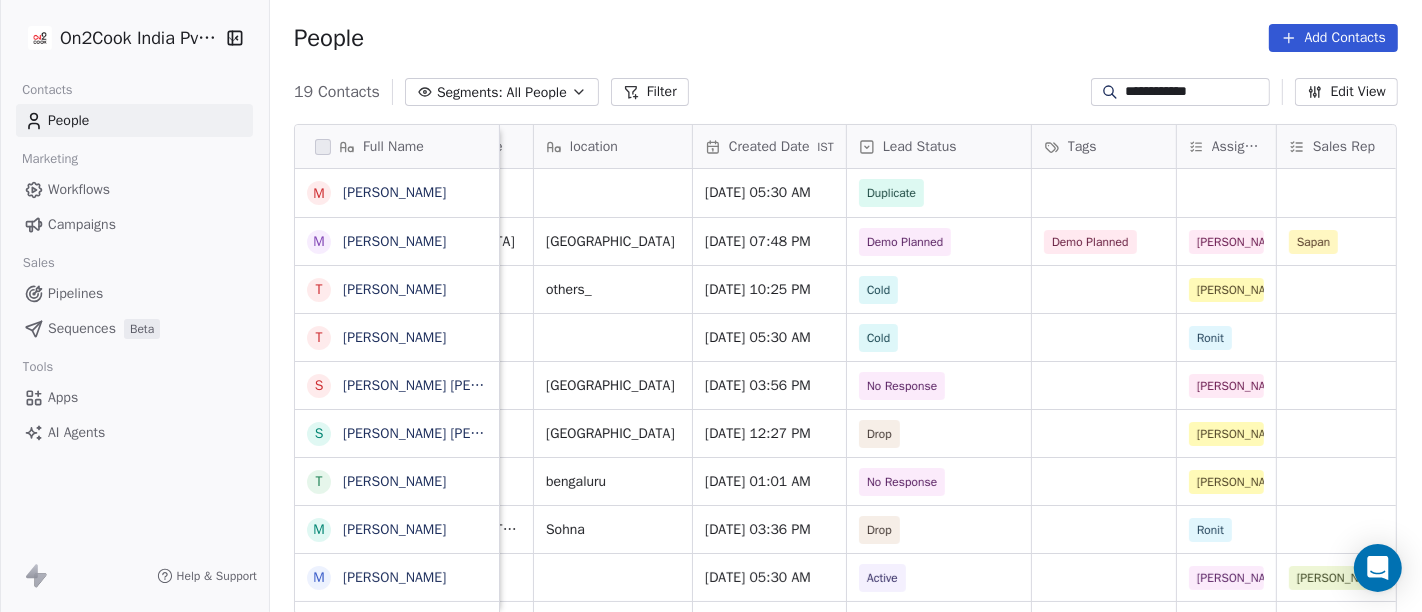 click on "People  Add Contacts" at bounding box center (846, 38) 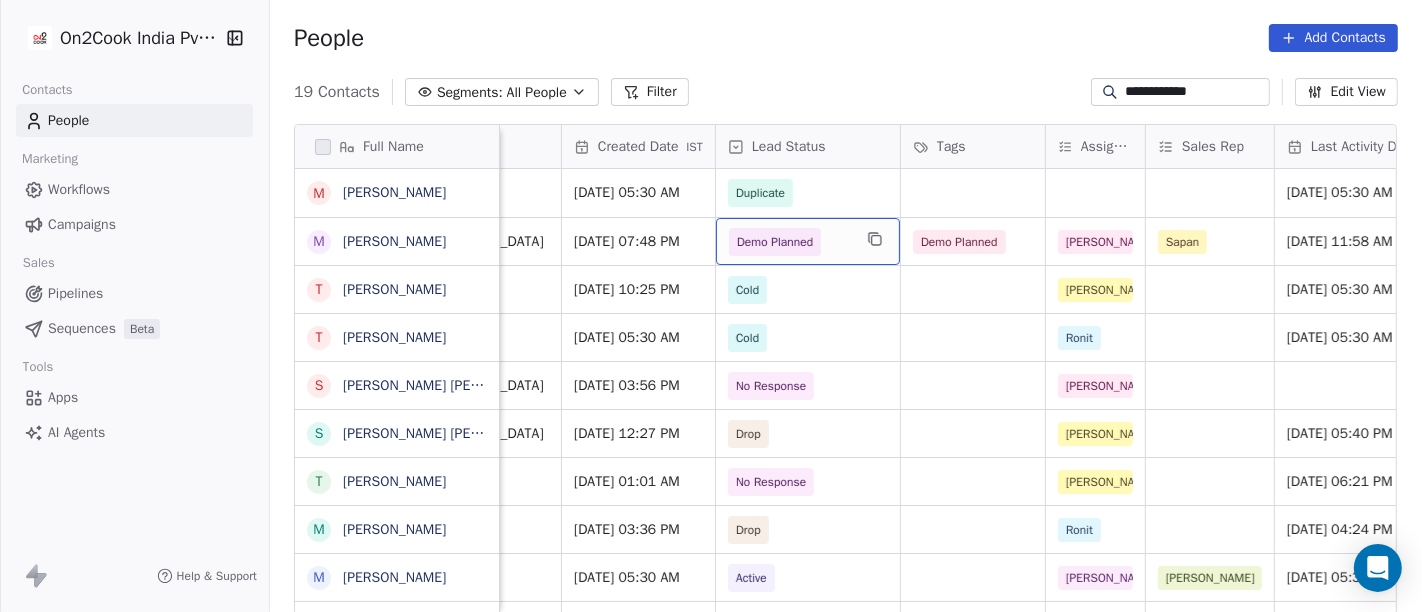 scroll, scrollTop: 0, scrollLeft: 590, axis: horizontal 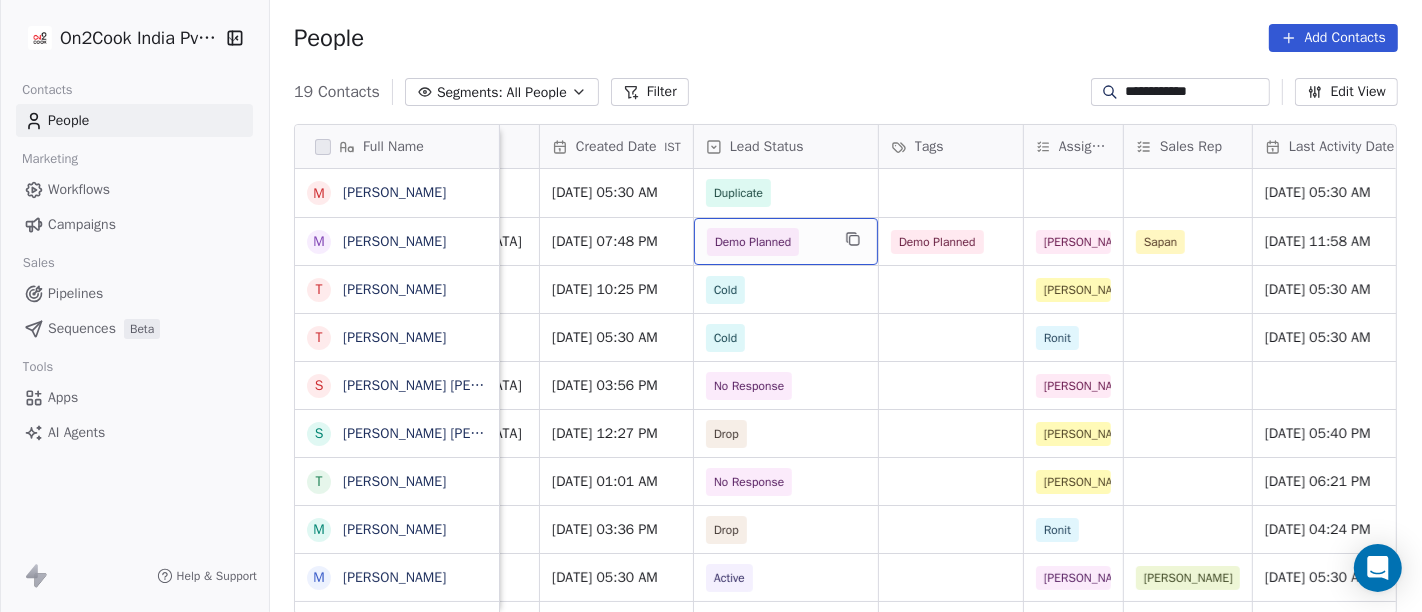 click on "Demo Planned" at bounding box center (768, 242) 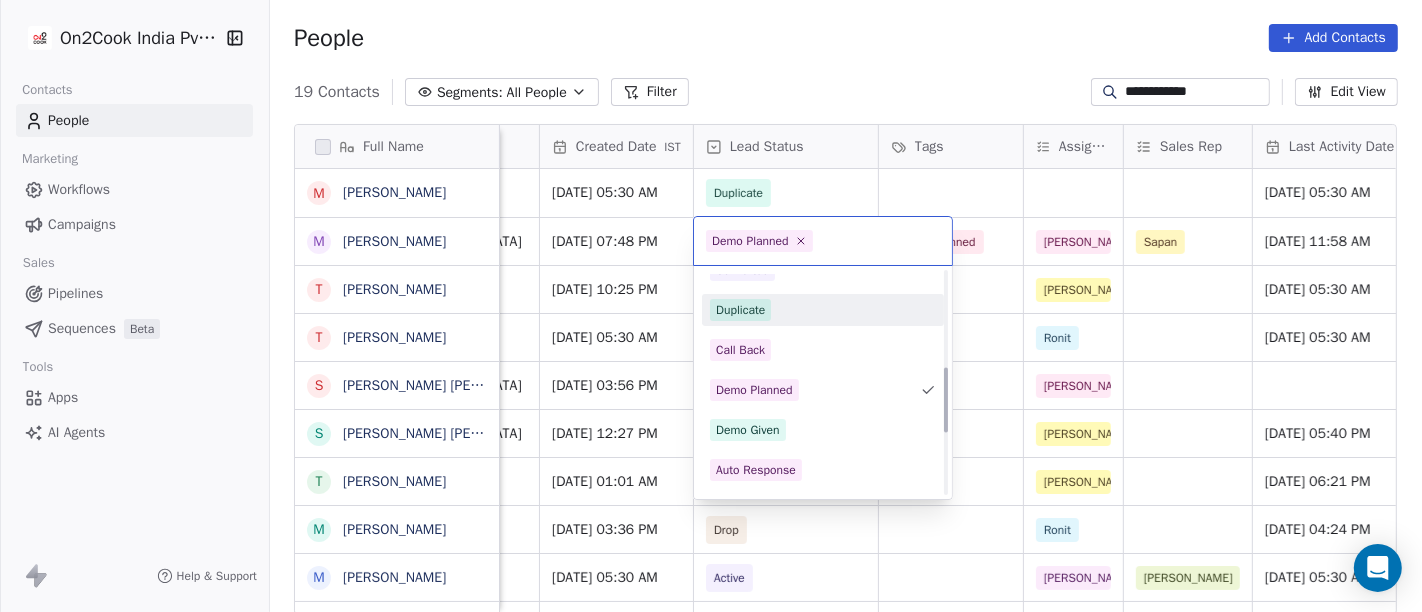 scroll, scrollTop: 325, scrollLeft: 0, axis: vertical 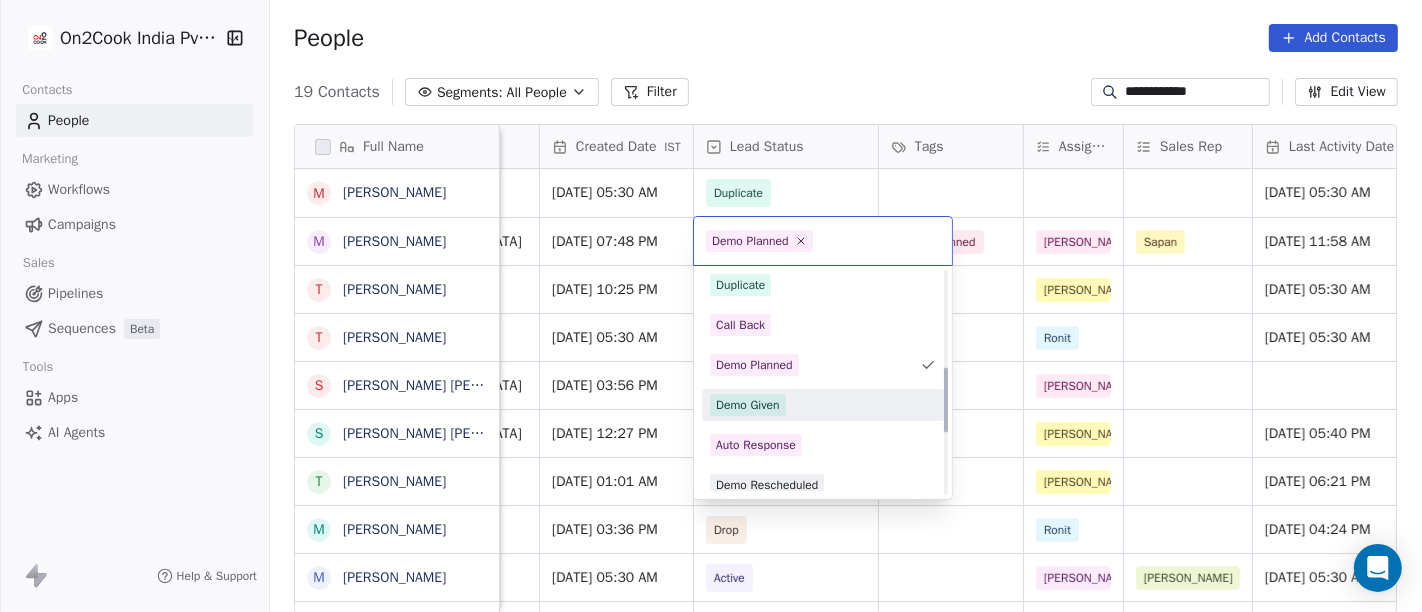 click on "Demo Given" at bounding box center (823, 405) 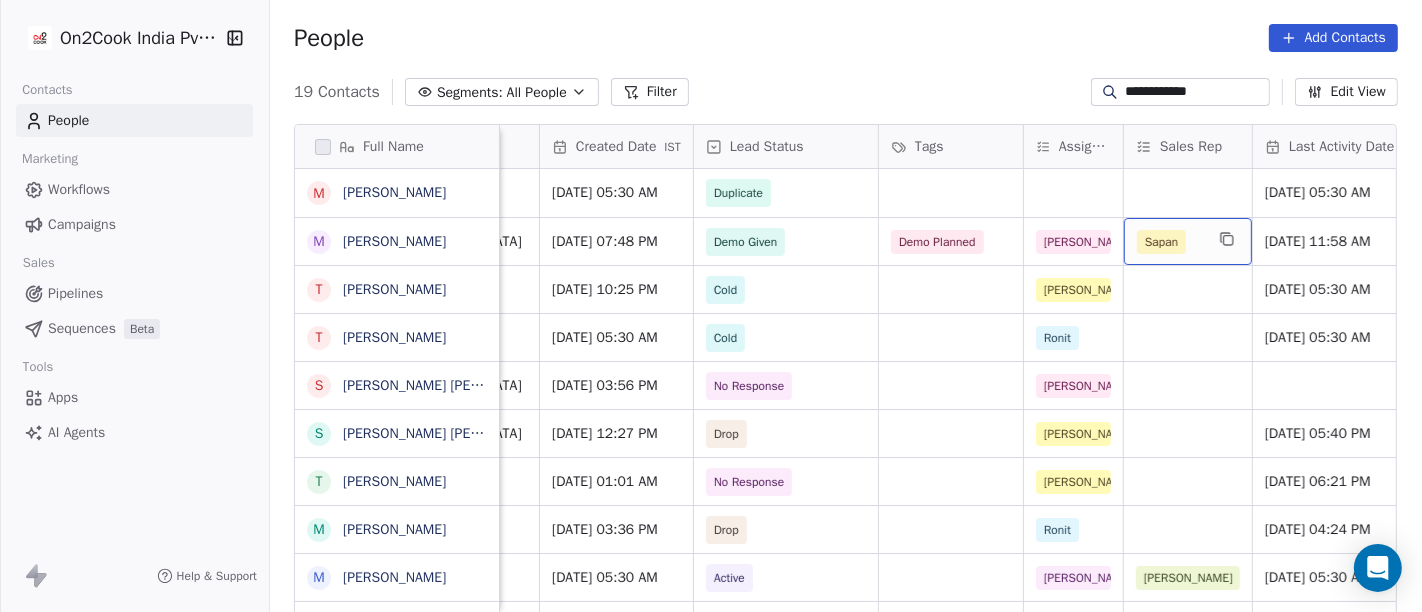 click on "Sapan" at bounding box center (1170, 242) 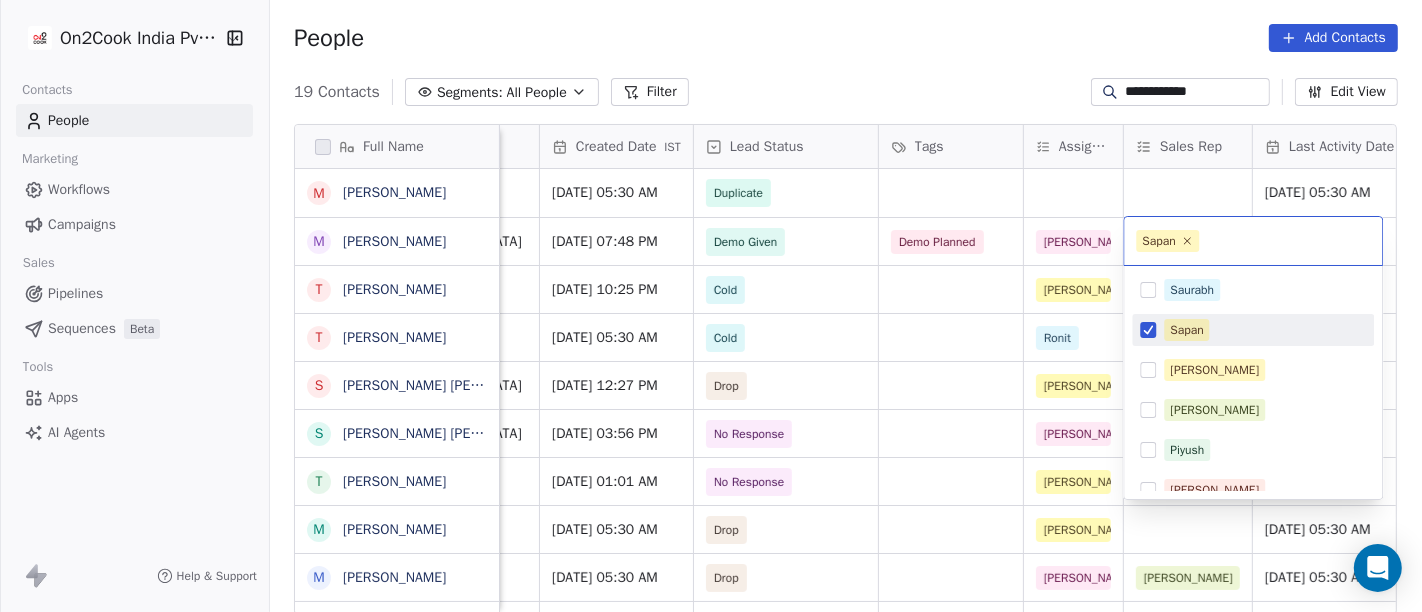 click on "Sapan" at bounding box center [1186, 330] 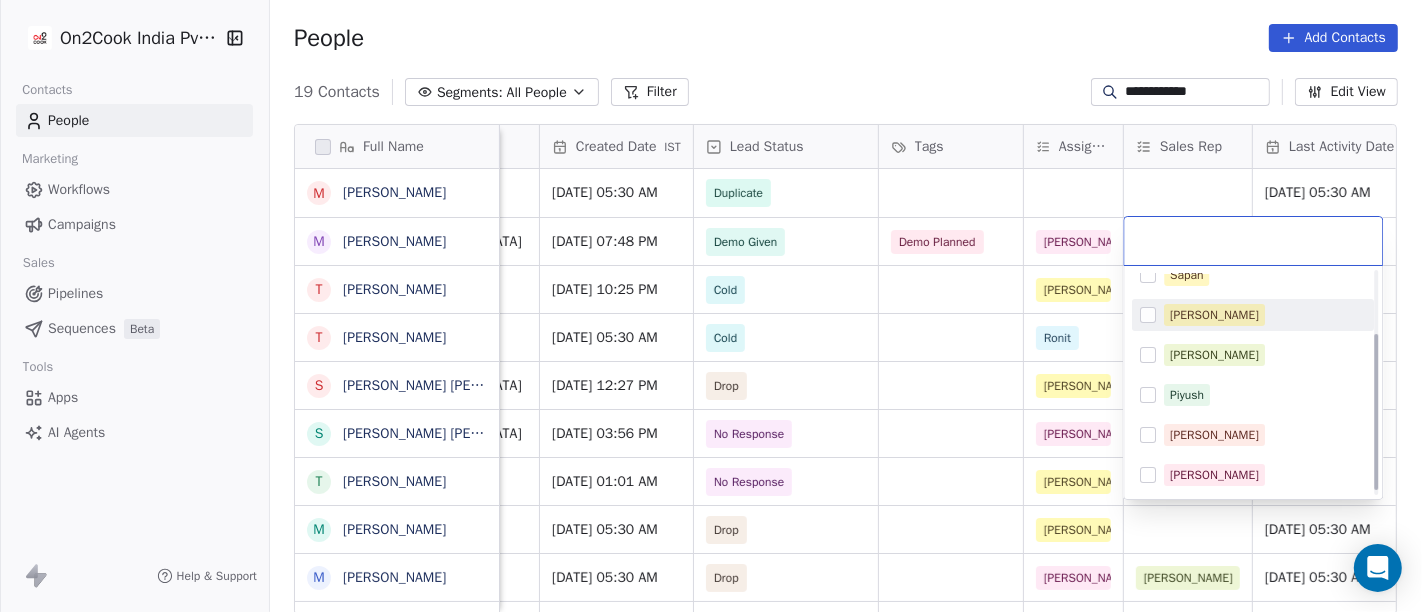 scroll, scrollTop: 94, scrollLeft: 0, axis: vertical 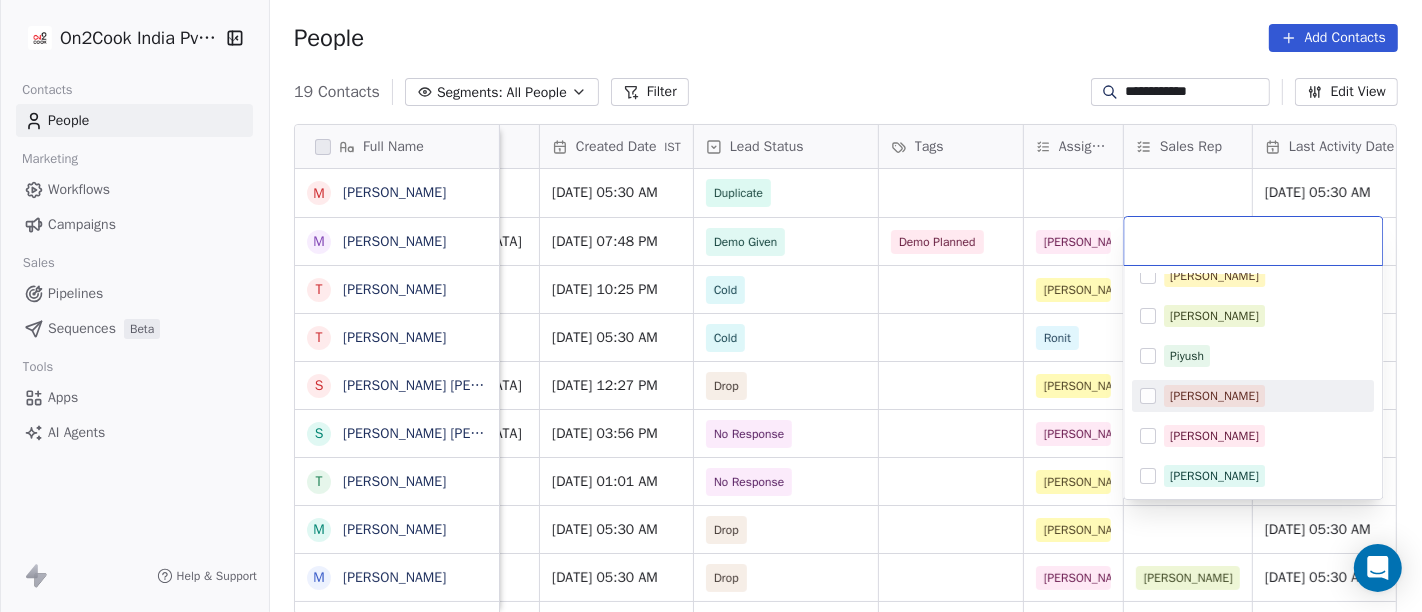 click on "[PERSON_NAME]" at bounding box center [1214, 396] 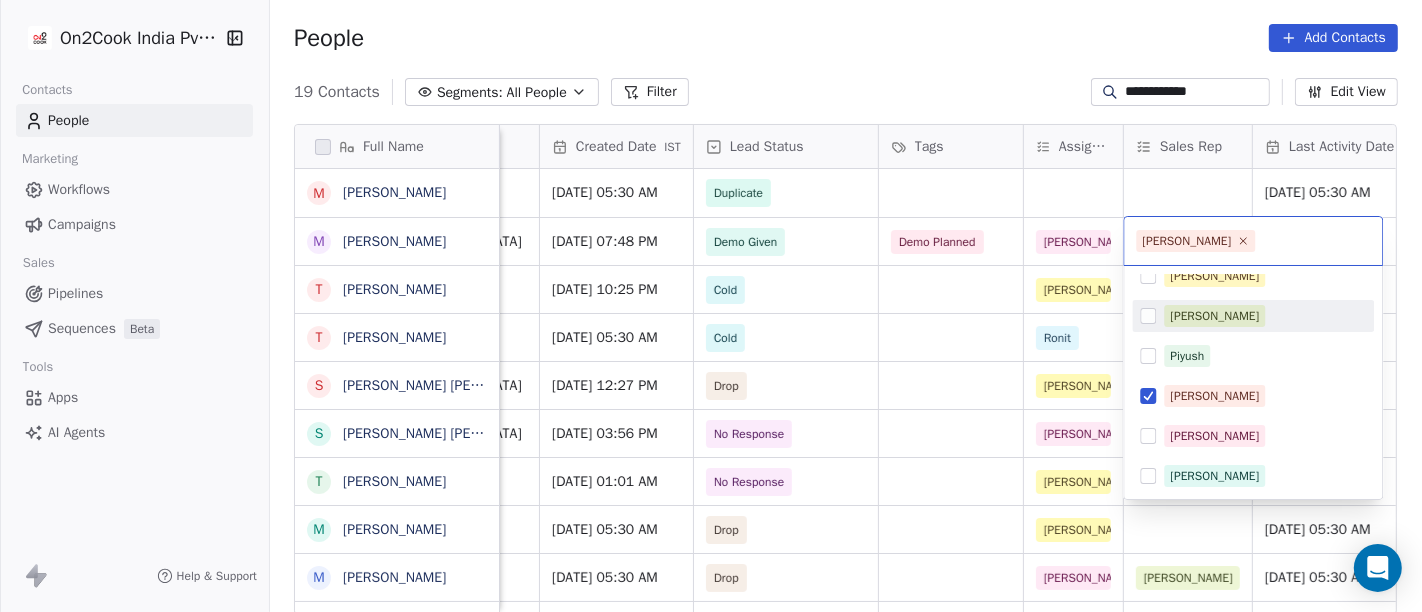 click on "**********" at bounding box center [711, 306] 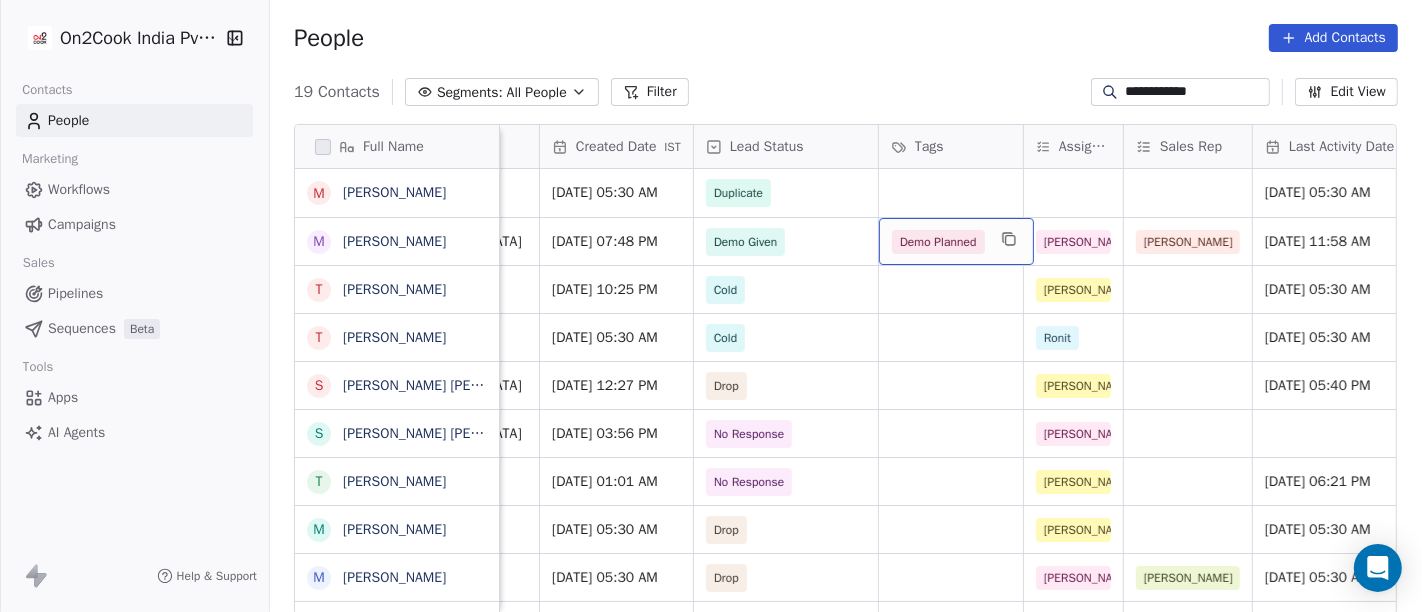 click on "Demo Planned" at bounding box center (956, 241) 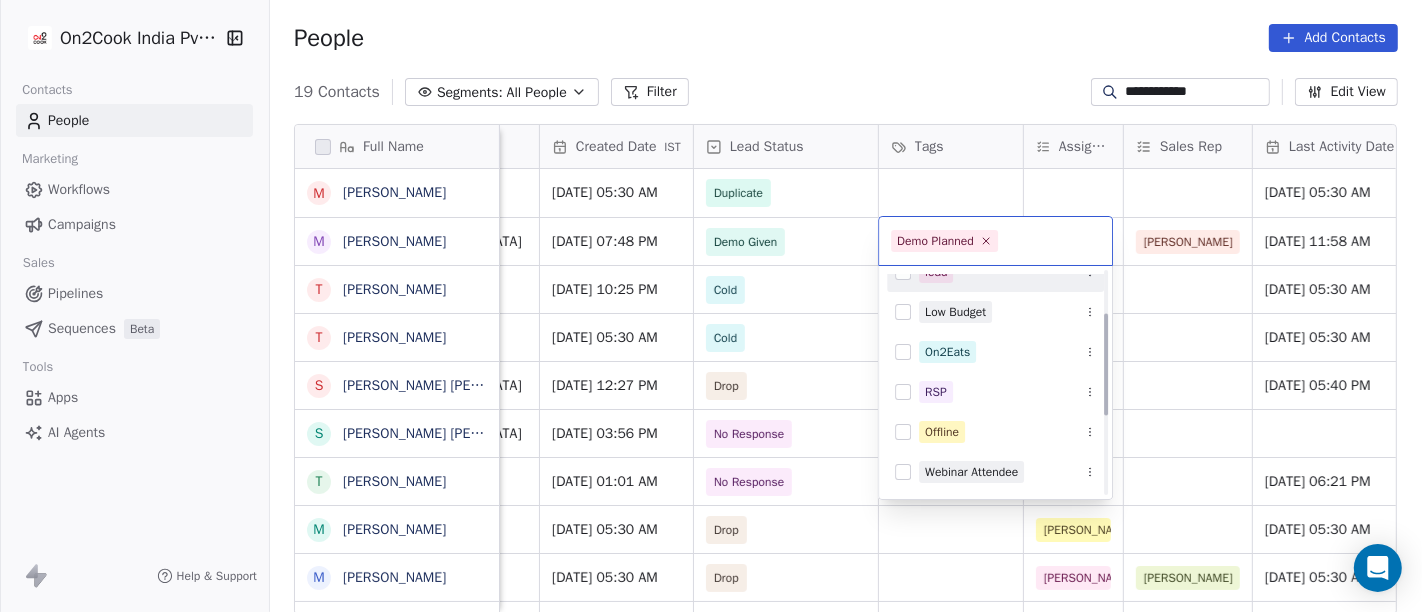 scroll, scrollTop: 0, scrollLeft: 0, axis: both 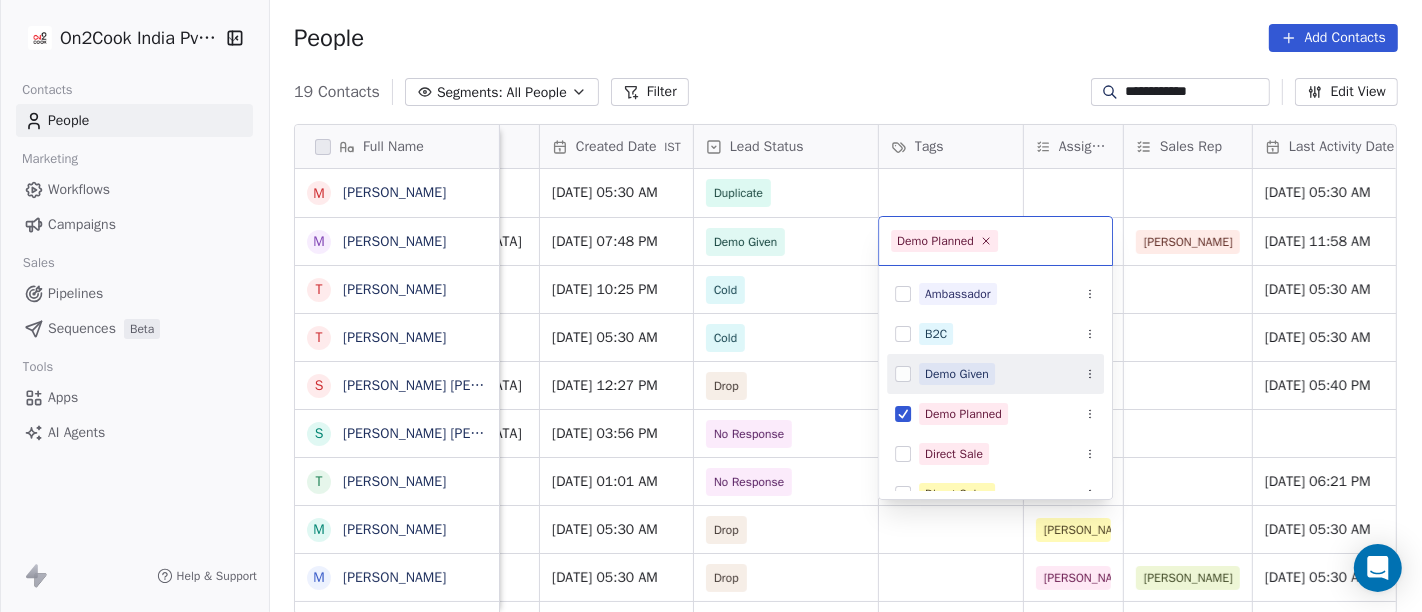 click on "Demo Given" at bounding box center (957, 374) 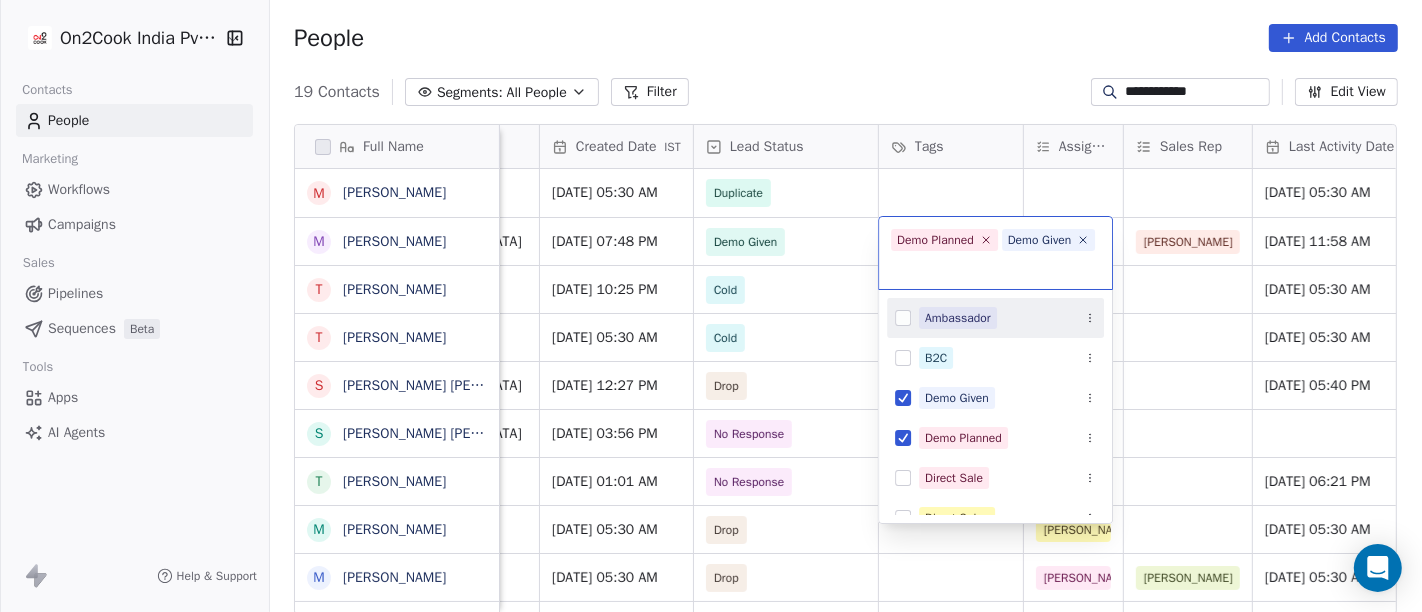 click on "**********" at bounding box center [711, 306] 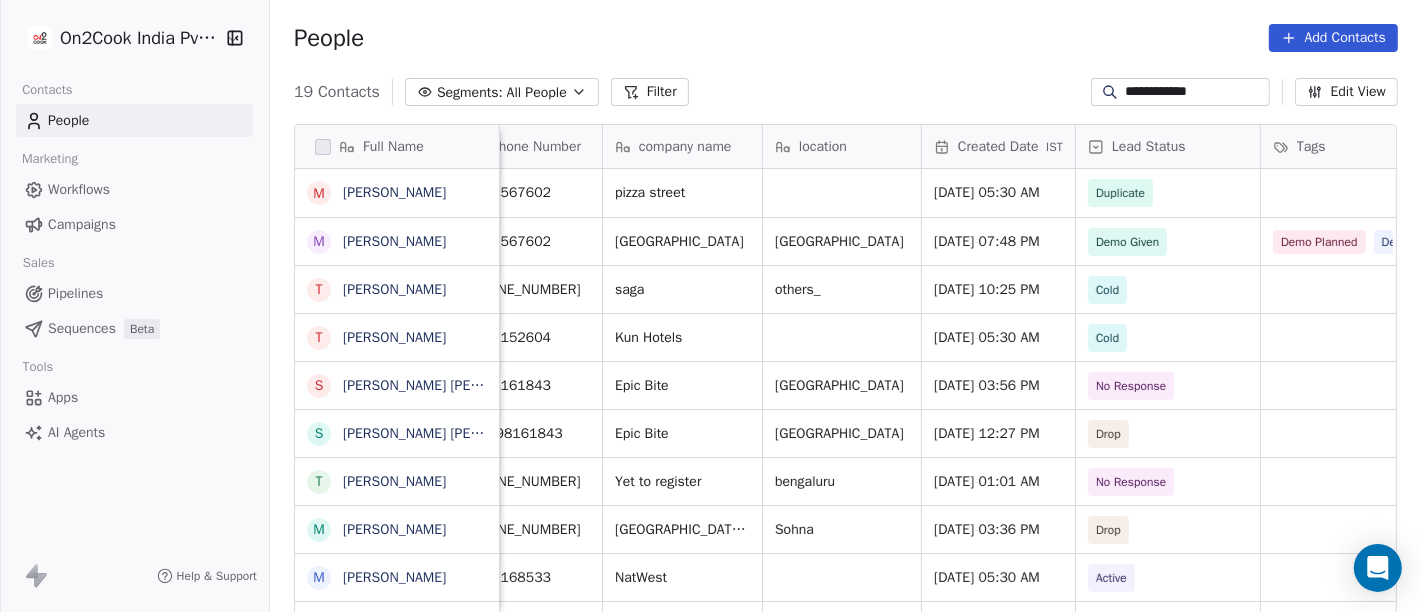 scroll, scrollTop: 0, scrollLeft: 206, axis: horizontal 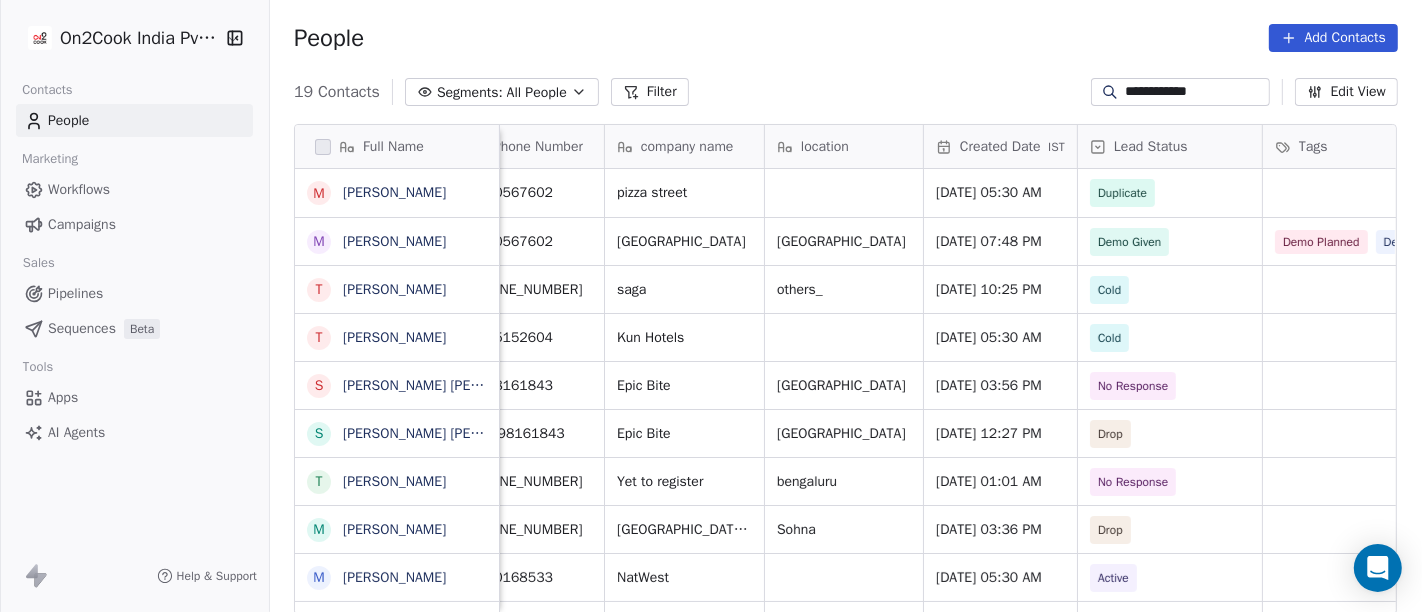 click on "People  Add Contacts" at bounding box center [846, 38] 